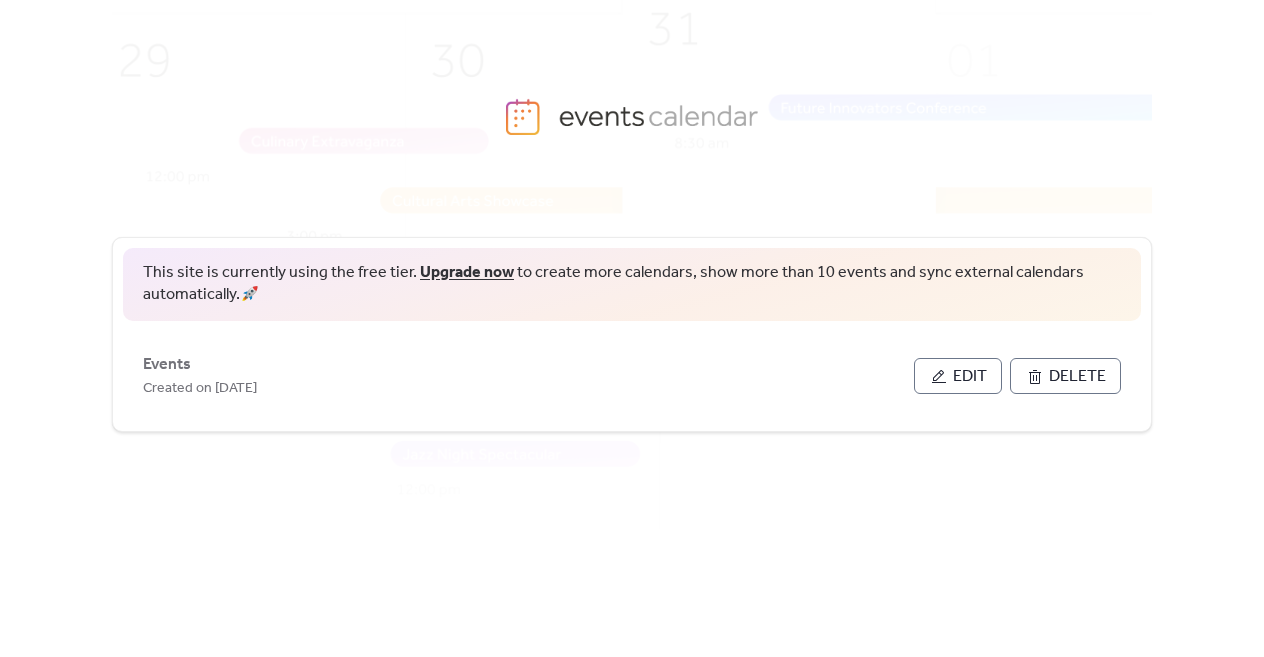 scroll, scrollTop: 0, scrollLeft: 0, axis: both 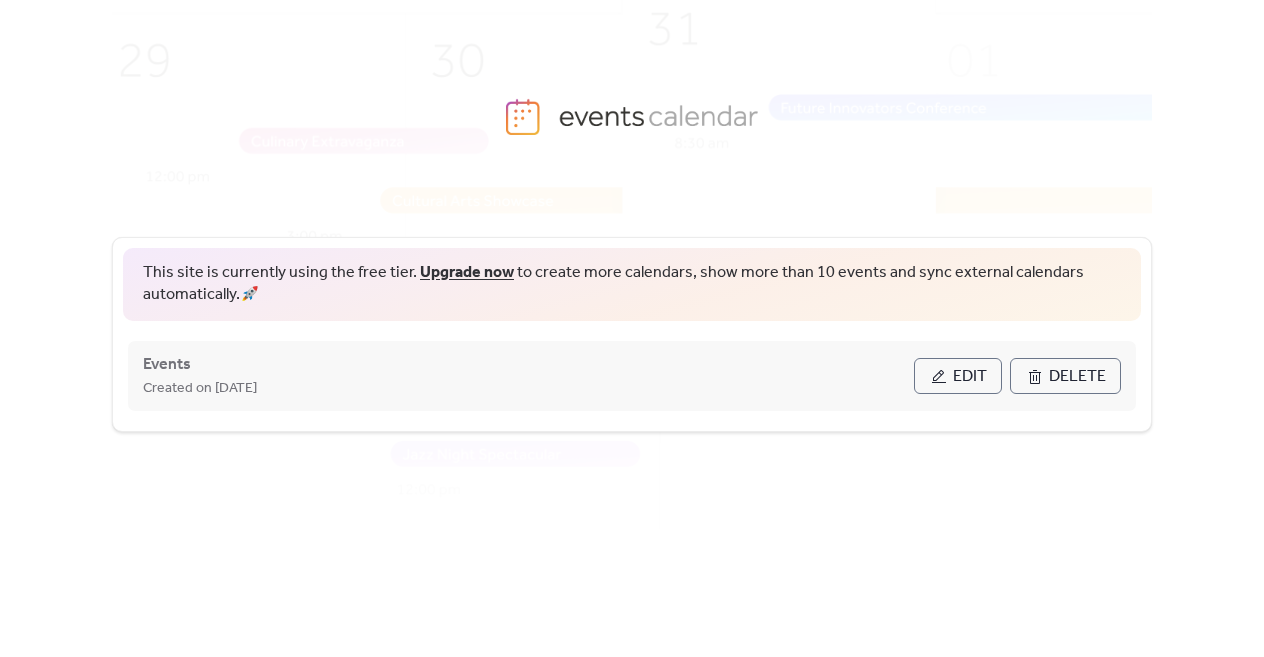 click on "Edit" at bounding box center (958, 376) 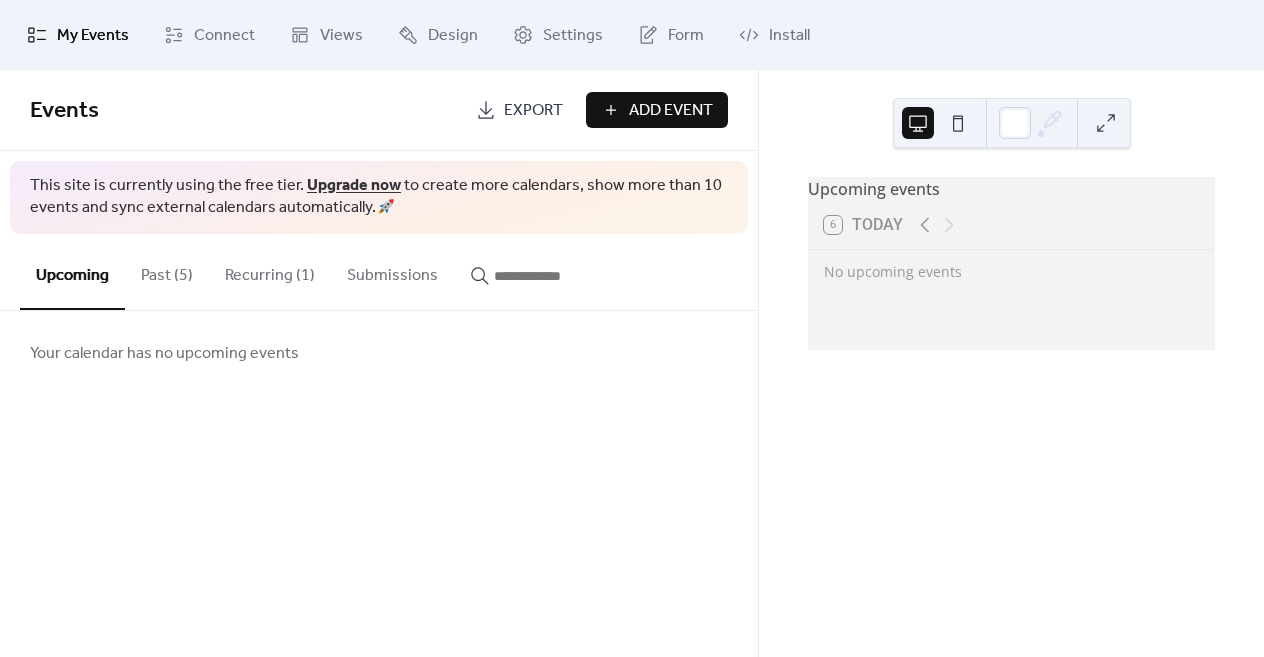 click on "Recurring (1)" at bounding box center [270, 271] 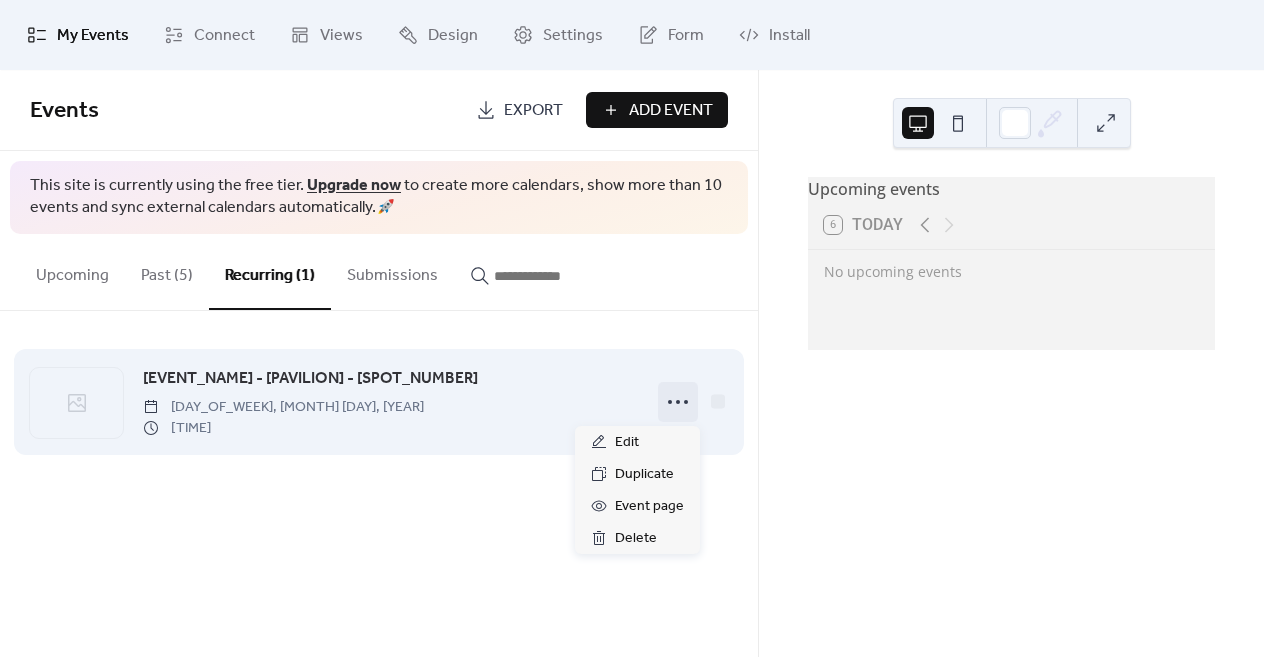 click 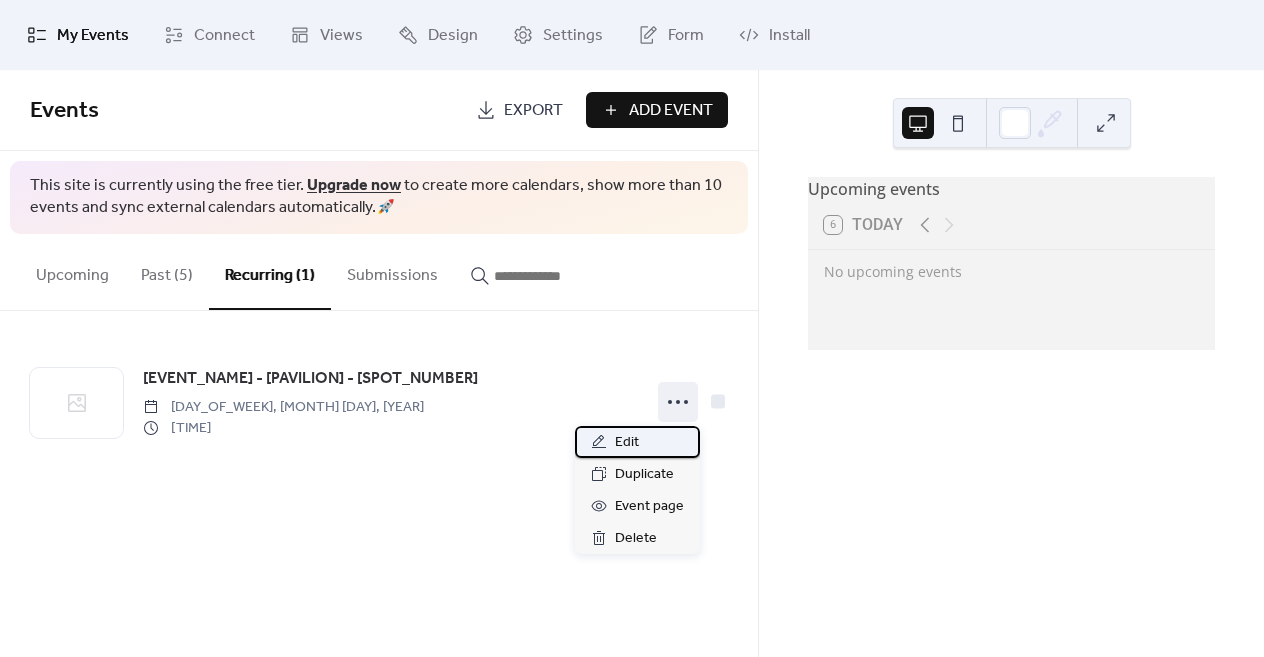 click on "Edit" at bounding box center [627, 443] 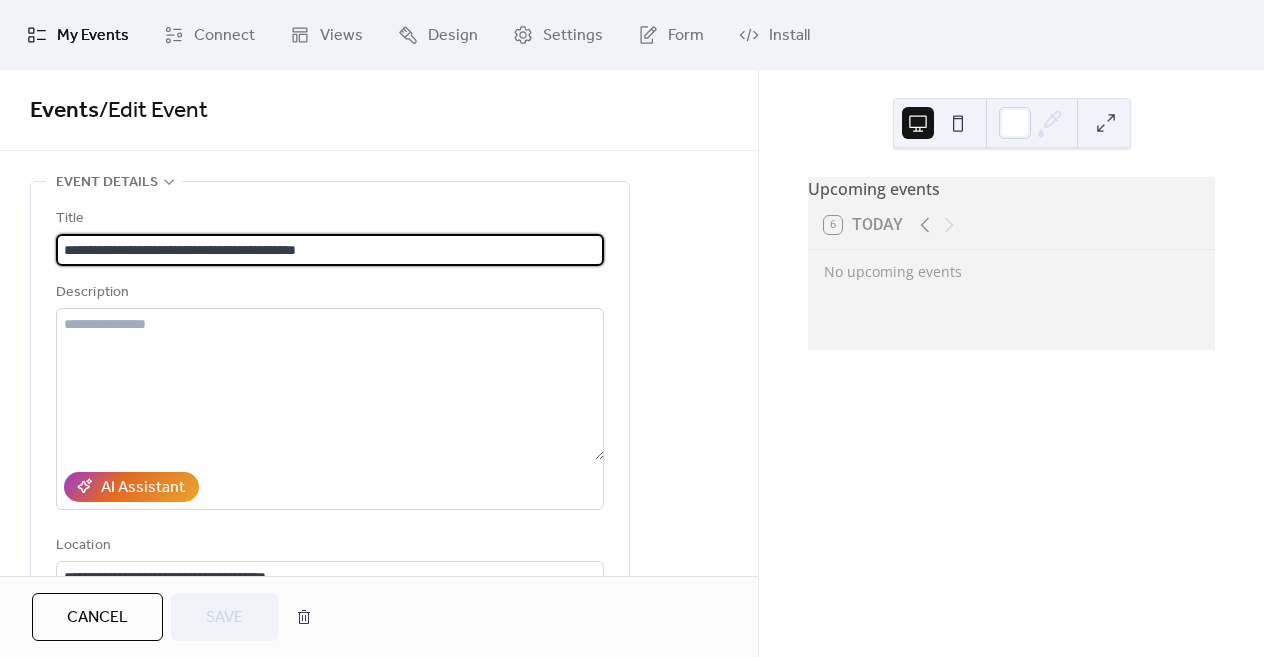 click on "**********" at bounding box center (330, 250) 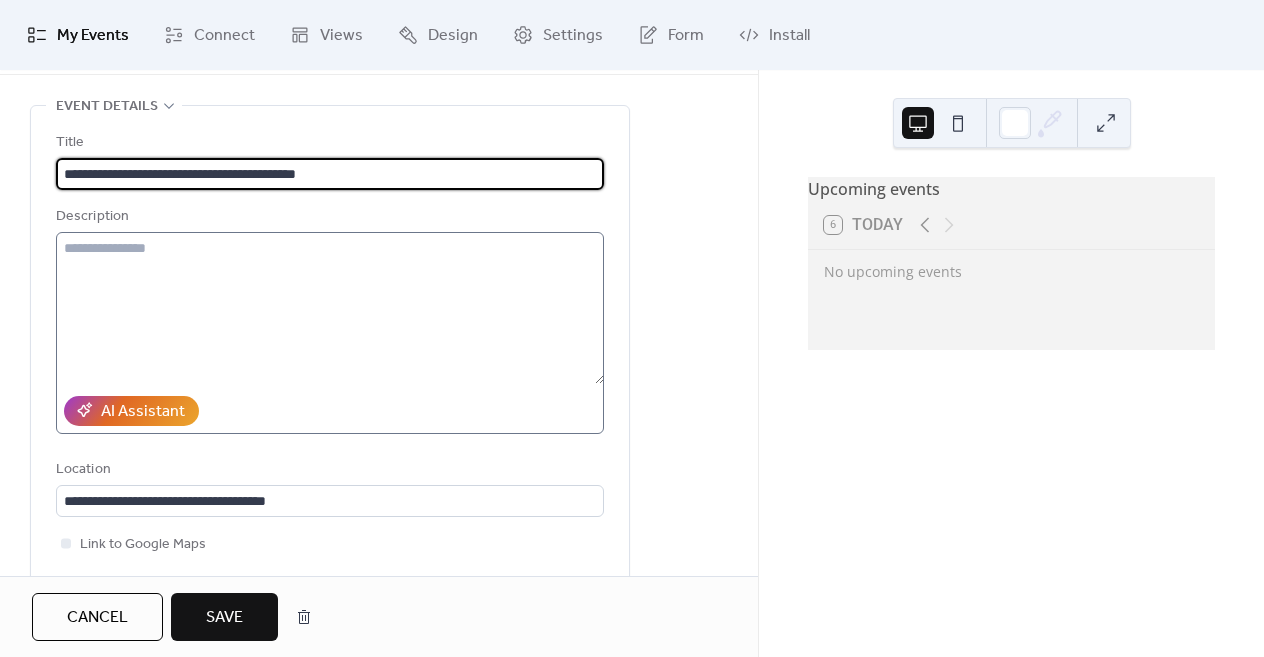 scroll, scrollTop: 87, scrollLeft: 0, axis: vertical 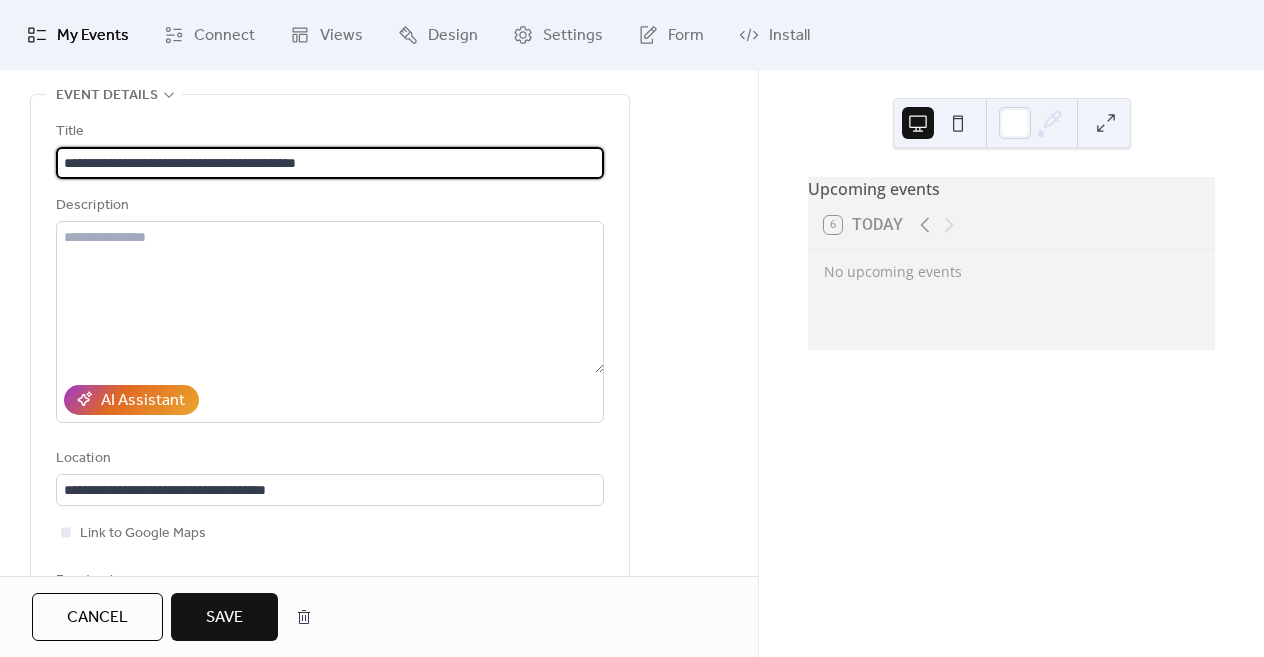 type on "**********" 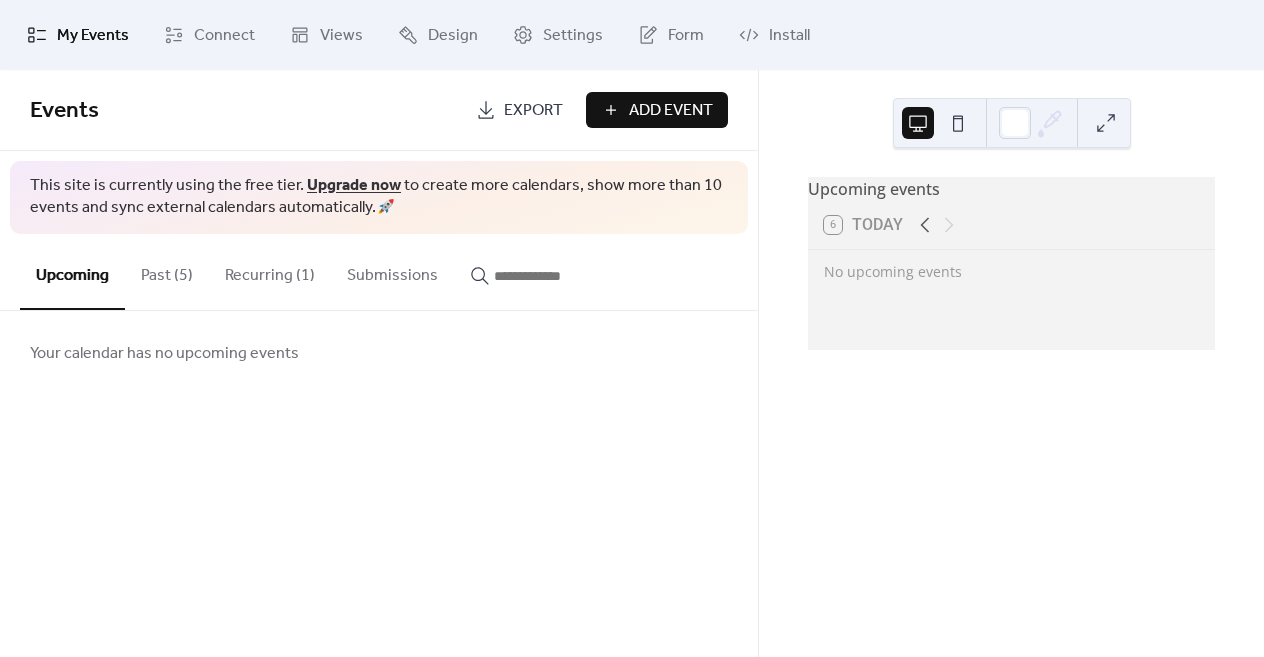 click 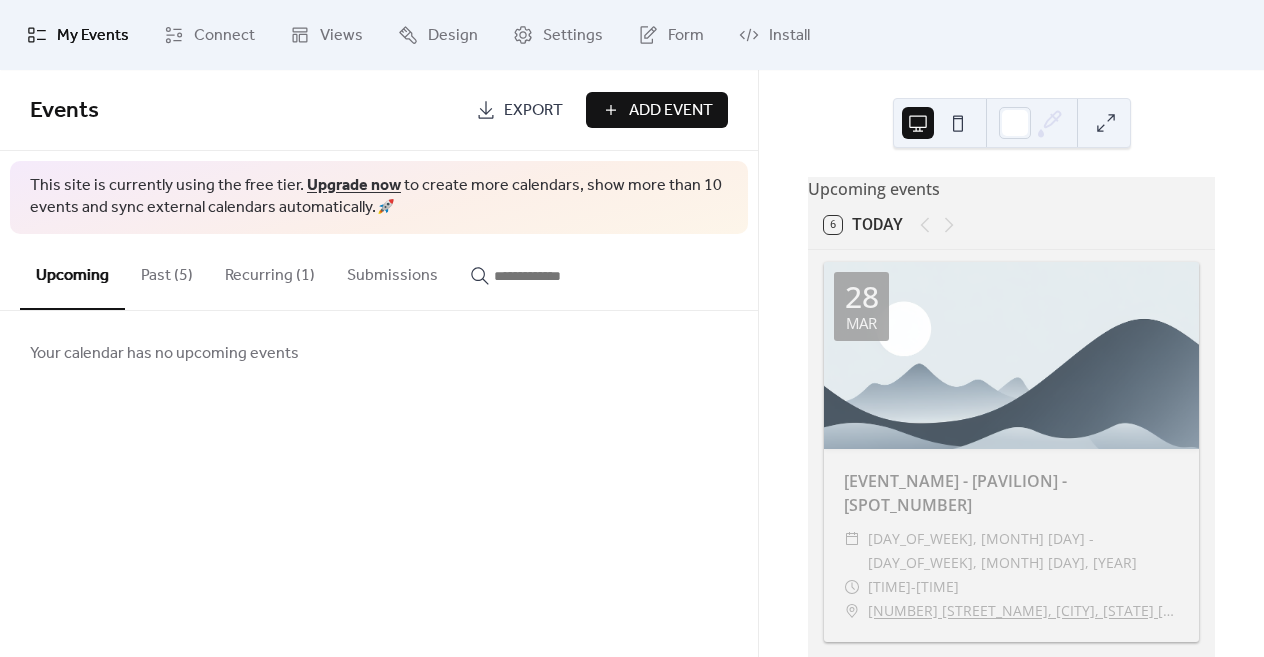 click on "My Events Connect Views Design Settings Form Install" at bounding box center [632, 35] 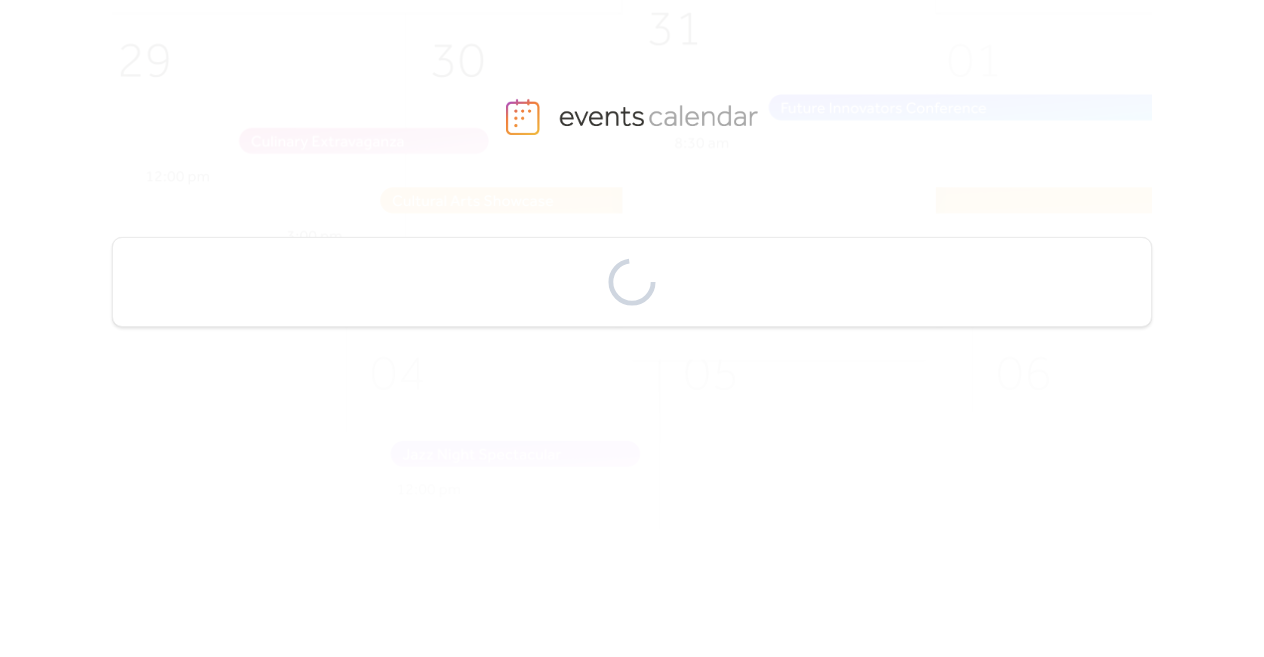 scroll, scrollTop: 0, scrollLeft: 0, axis: both 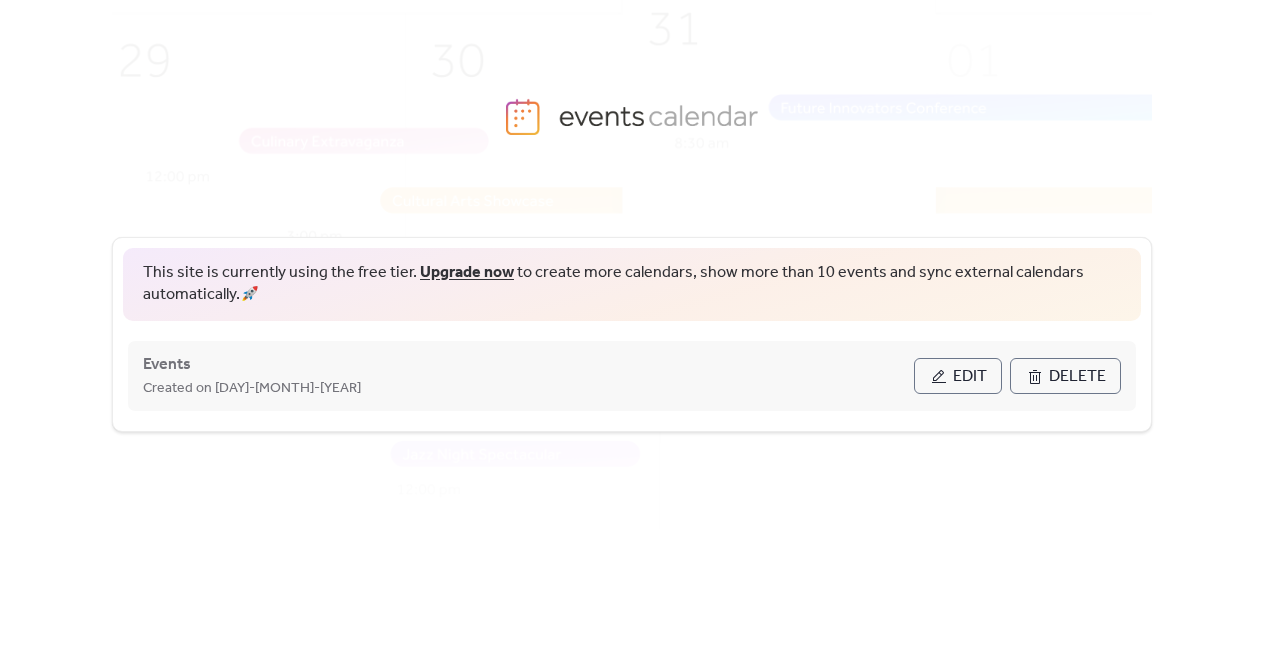 click on "Edit" at bounding box center (958, 376) 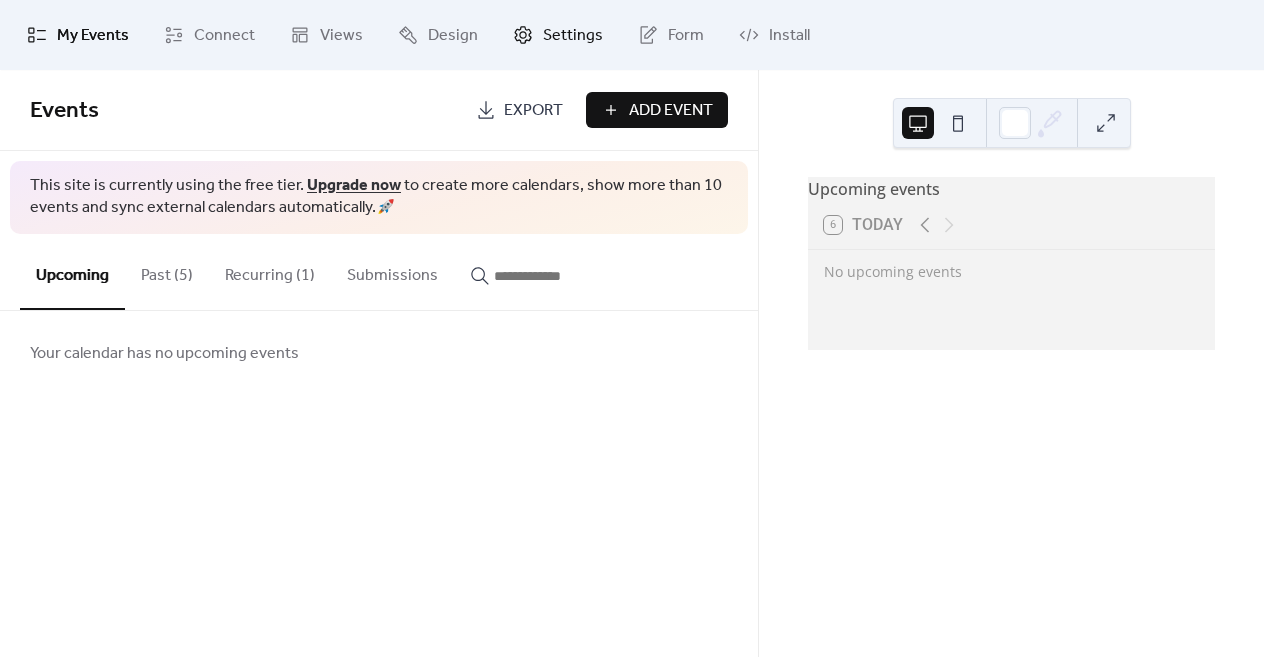 click on "Settings" at bounding box center (573, 36) 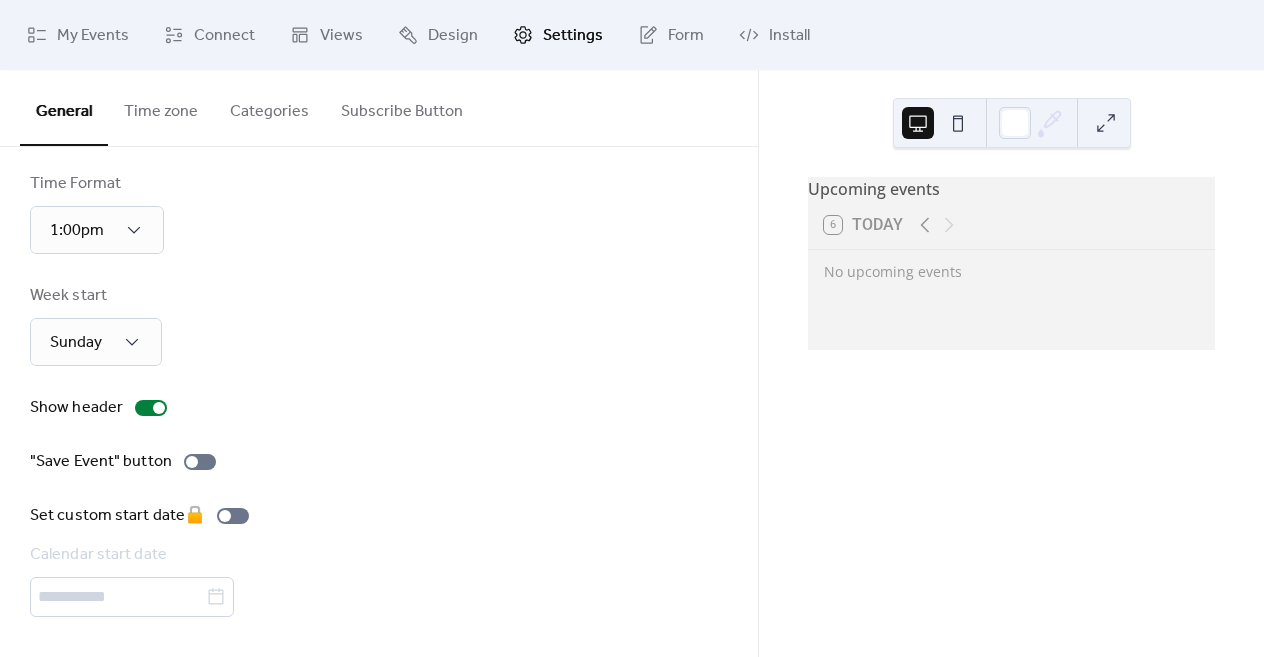 scroll, scrollTop: 115, scrollLeft: 0, axis: vertical 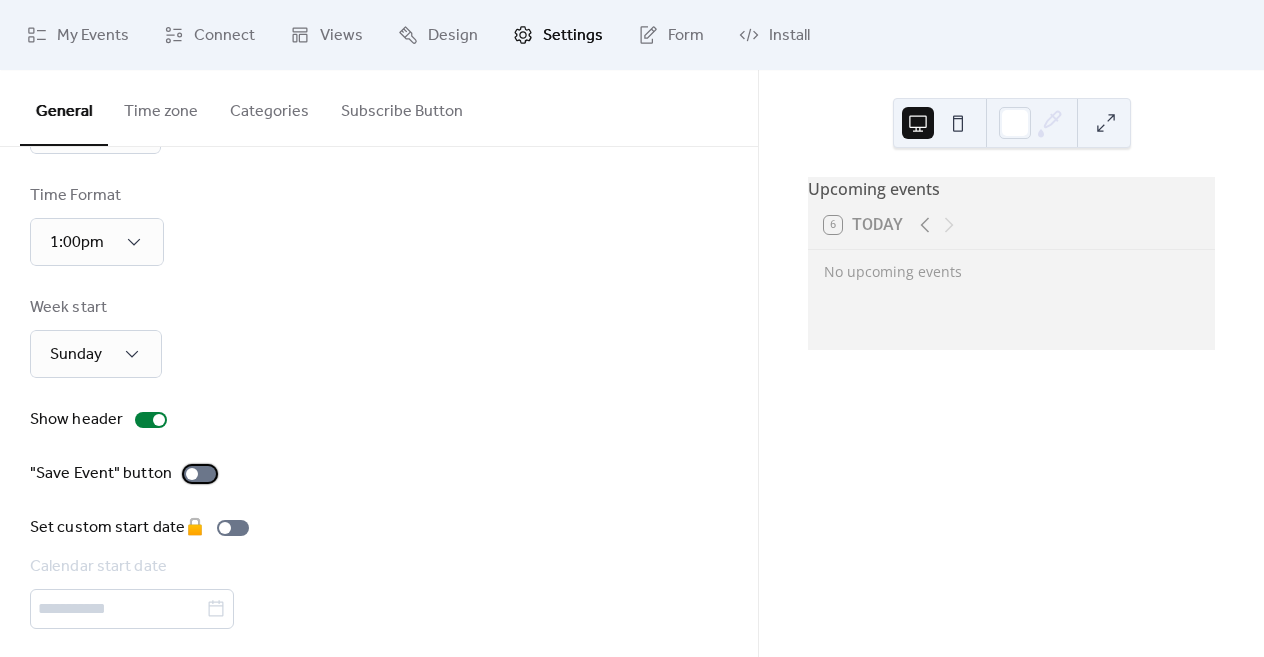 click at bounding box center [192, 474] 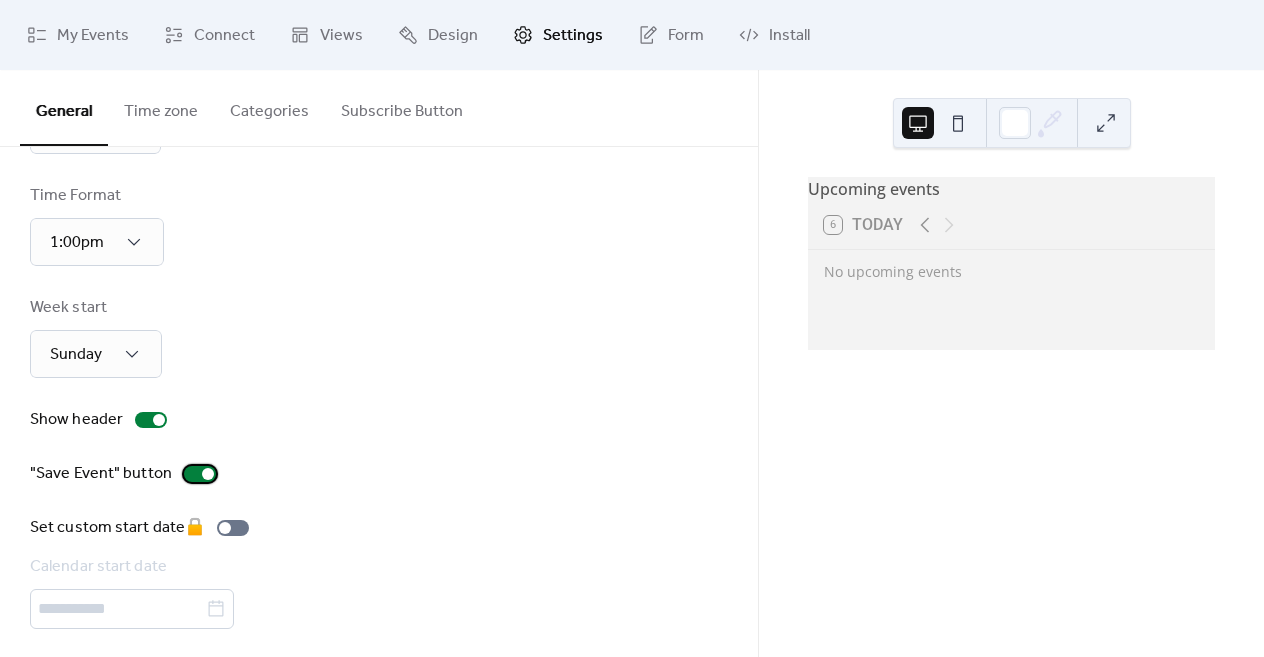 click at bounding box center [200, 474] 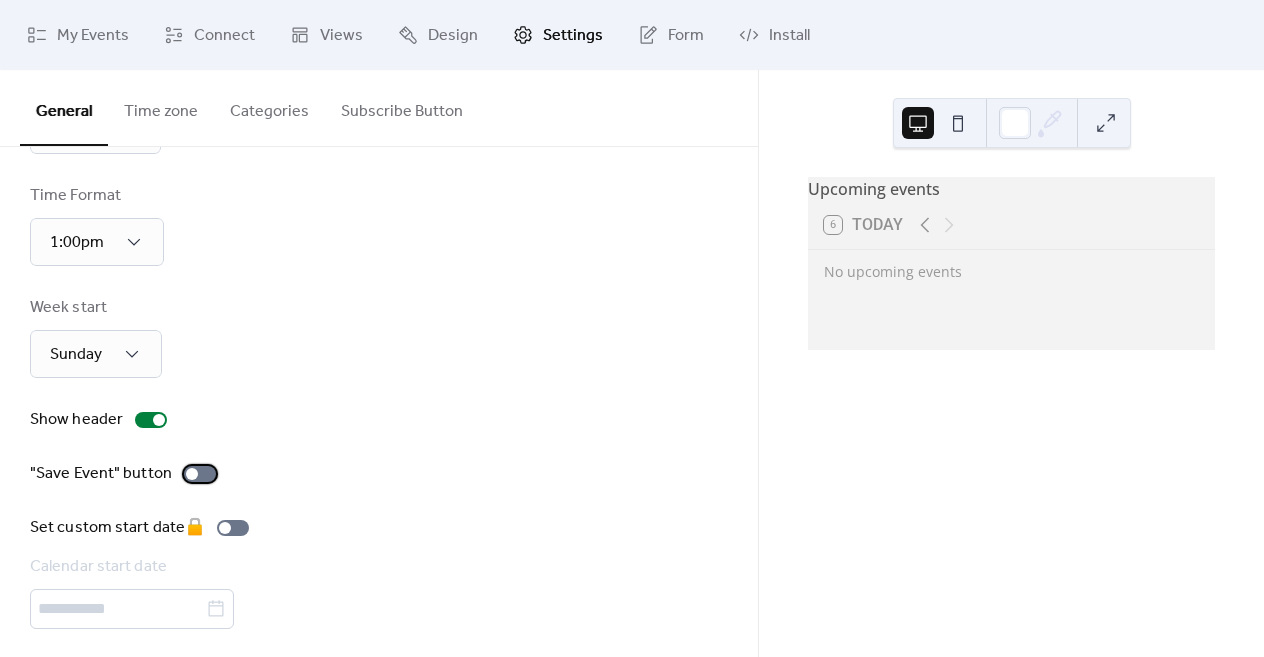click at bounding box center [192, 474] 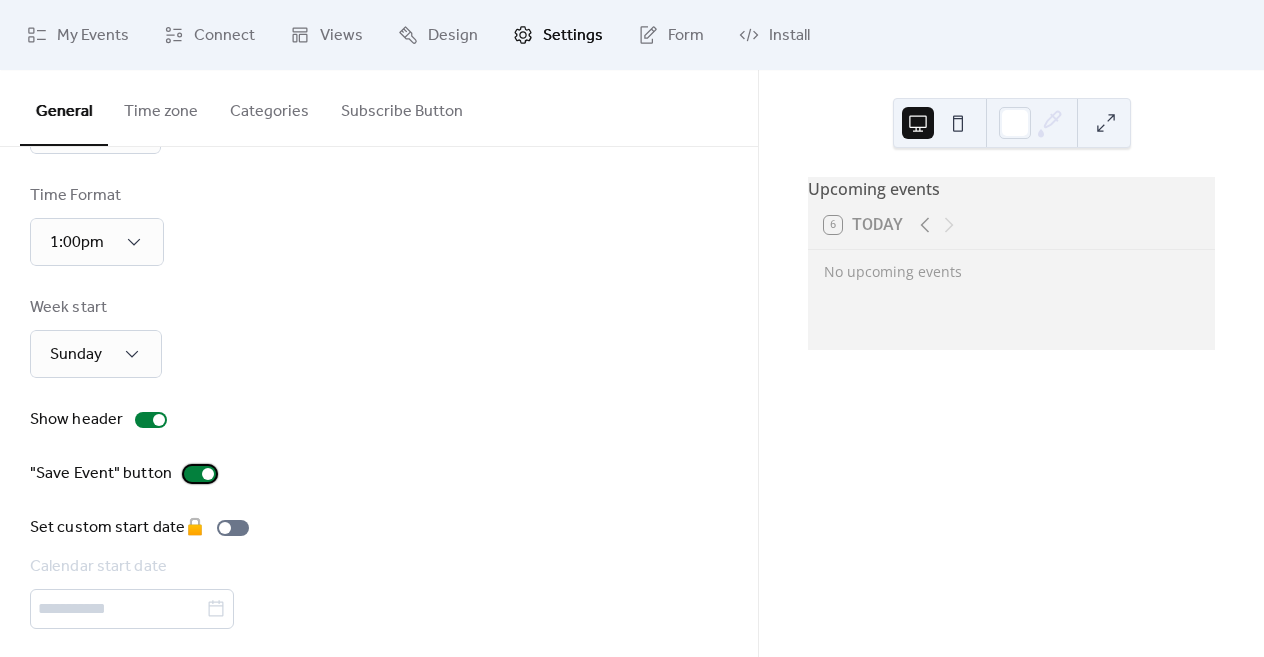 click at bounding box center [200, 474] 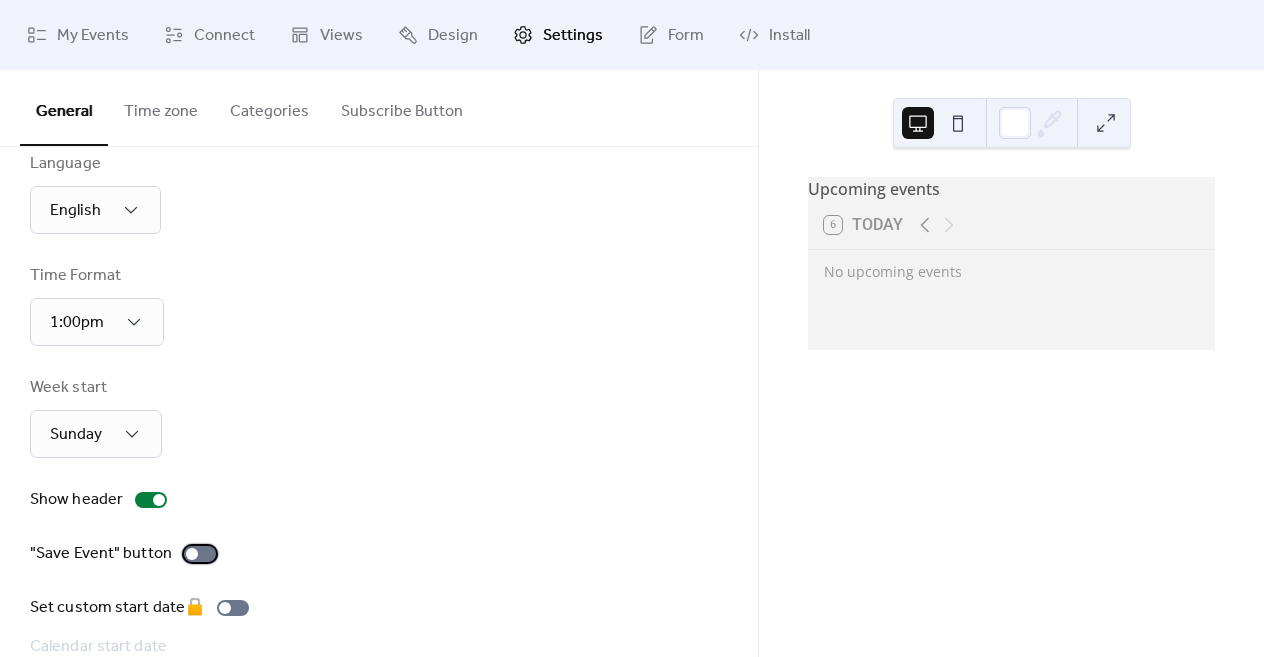 scroll, scrollTop: 0, scrollLeft: 0, axis: both 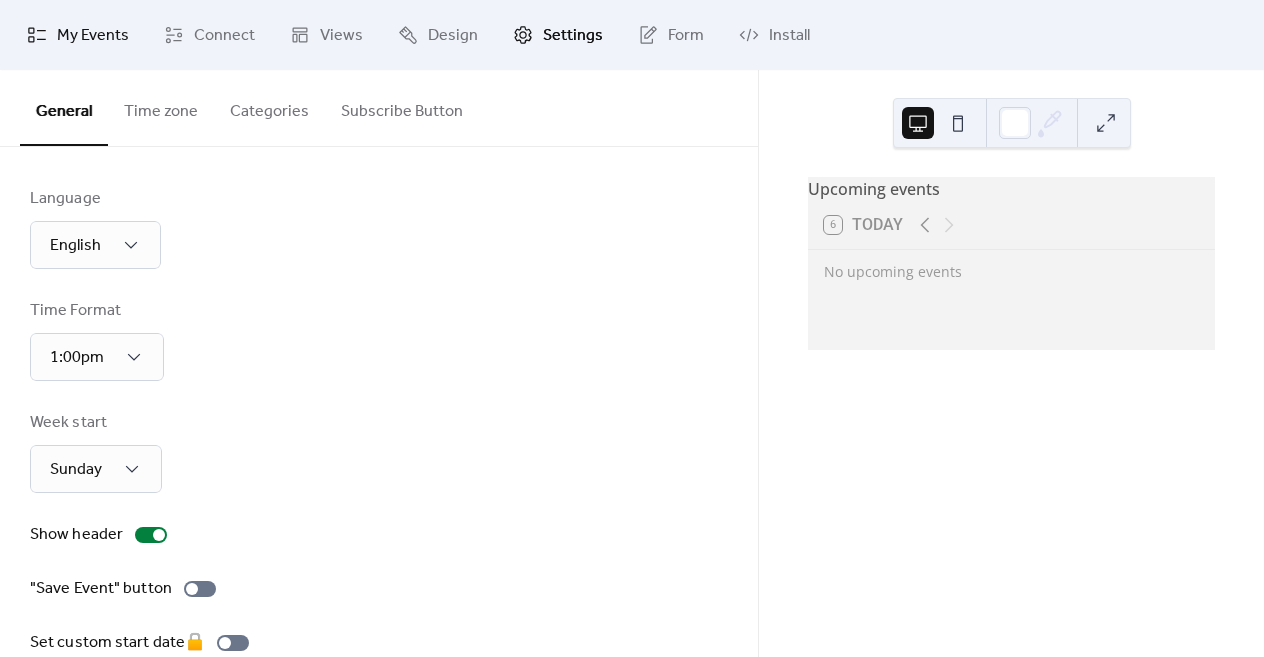 click on "My Events" at bounding box center [93, 36] 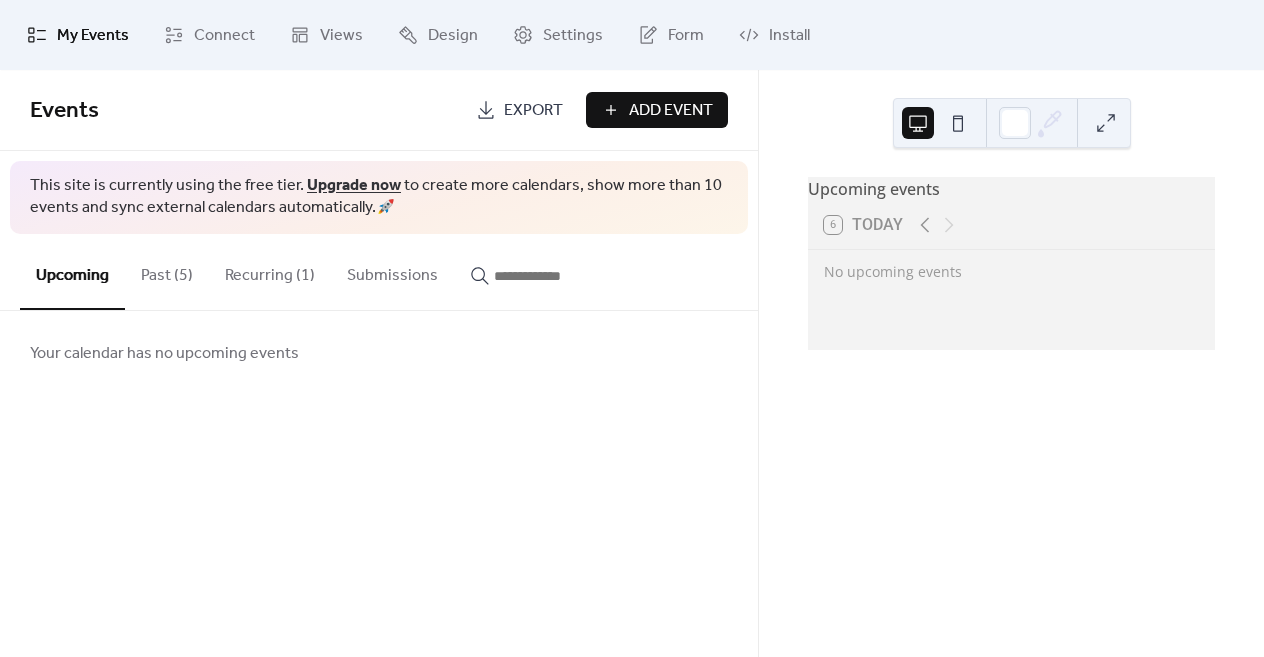 click on "Recurring (1)" at bounding box center [270, 271] 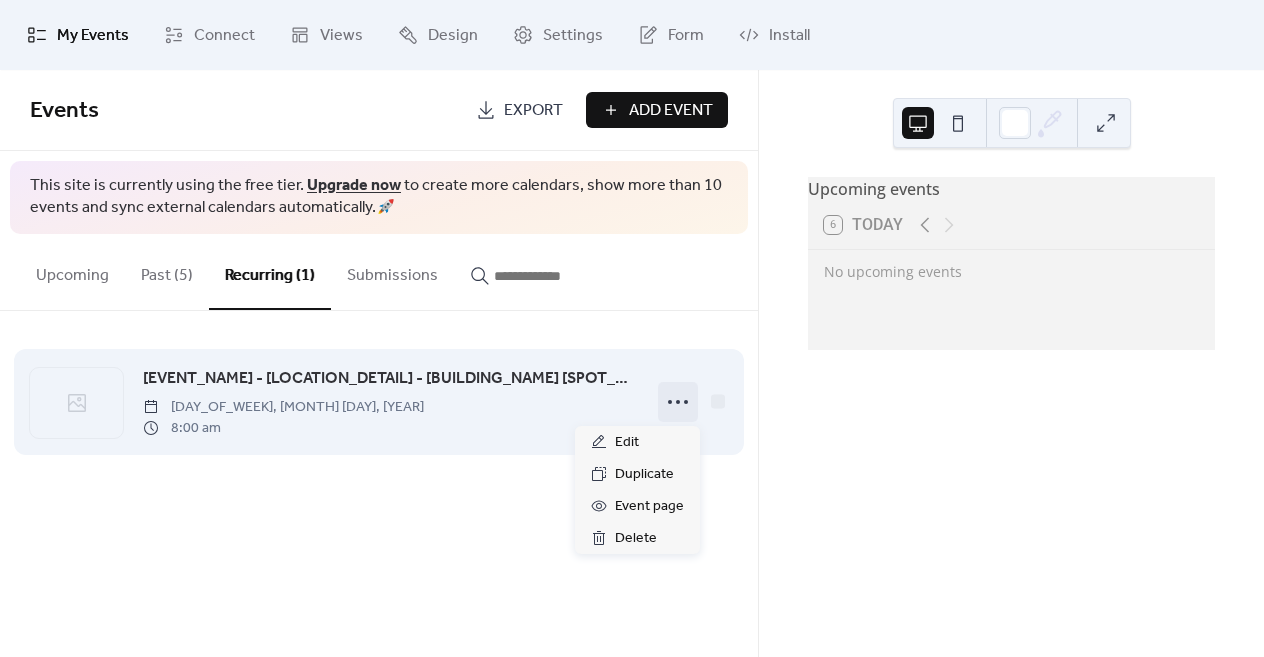 click 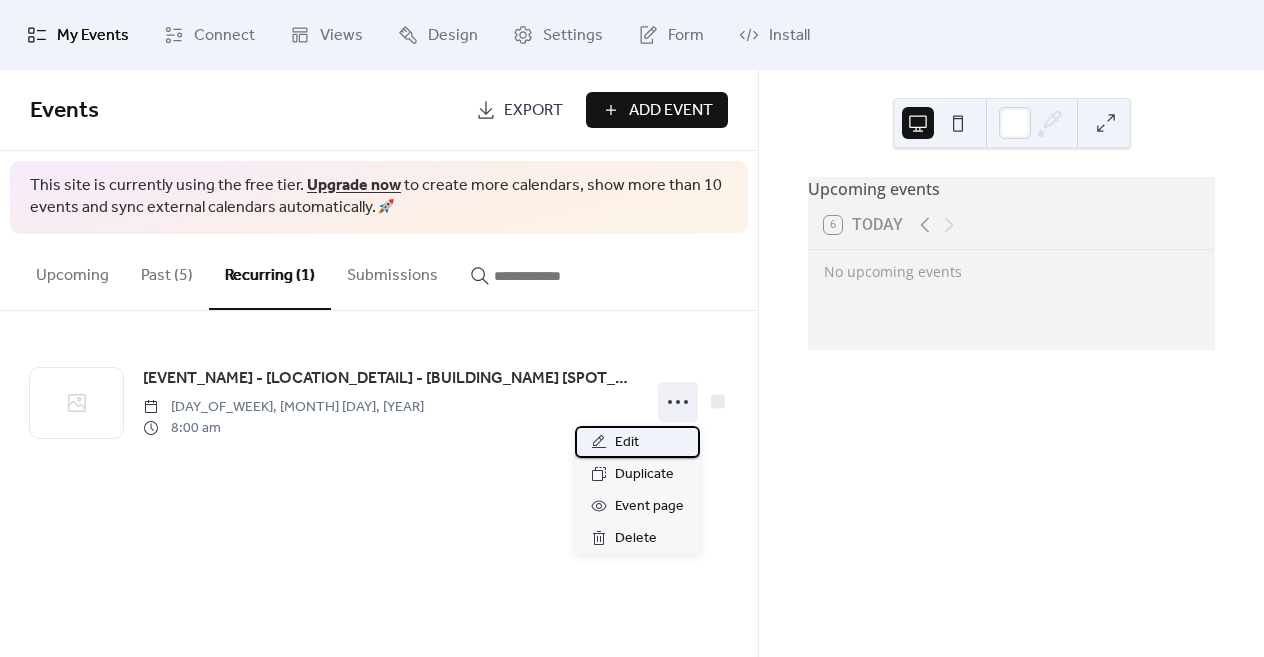 click on "Edit" at bounding box center (637, 442) 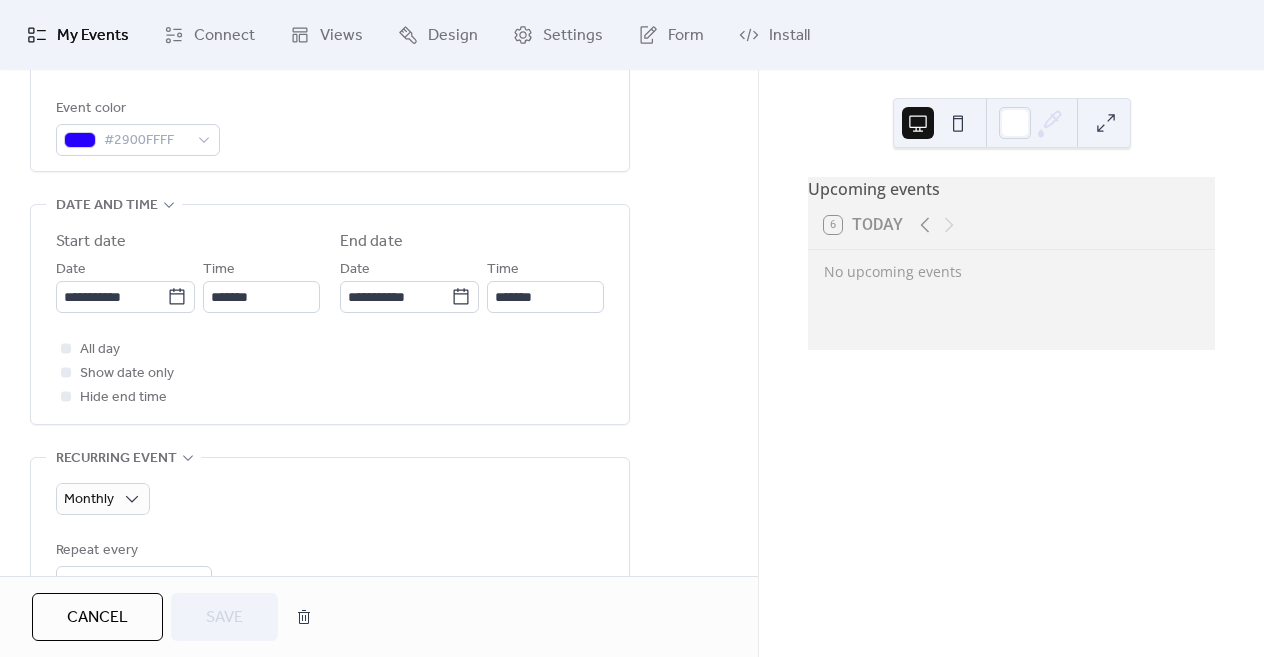 scroll, scrollTop: 564, scrollLeft: 0, axis: vertical 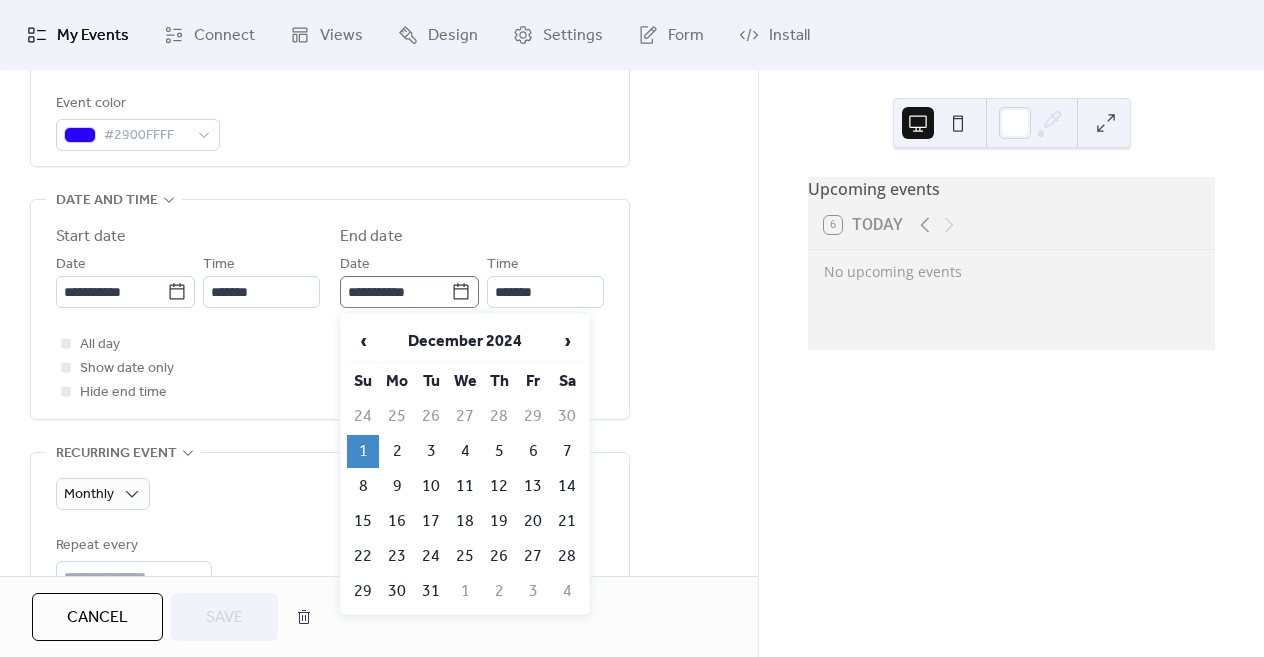 click 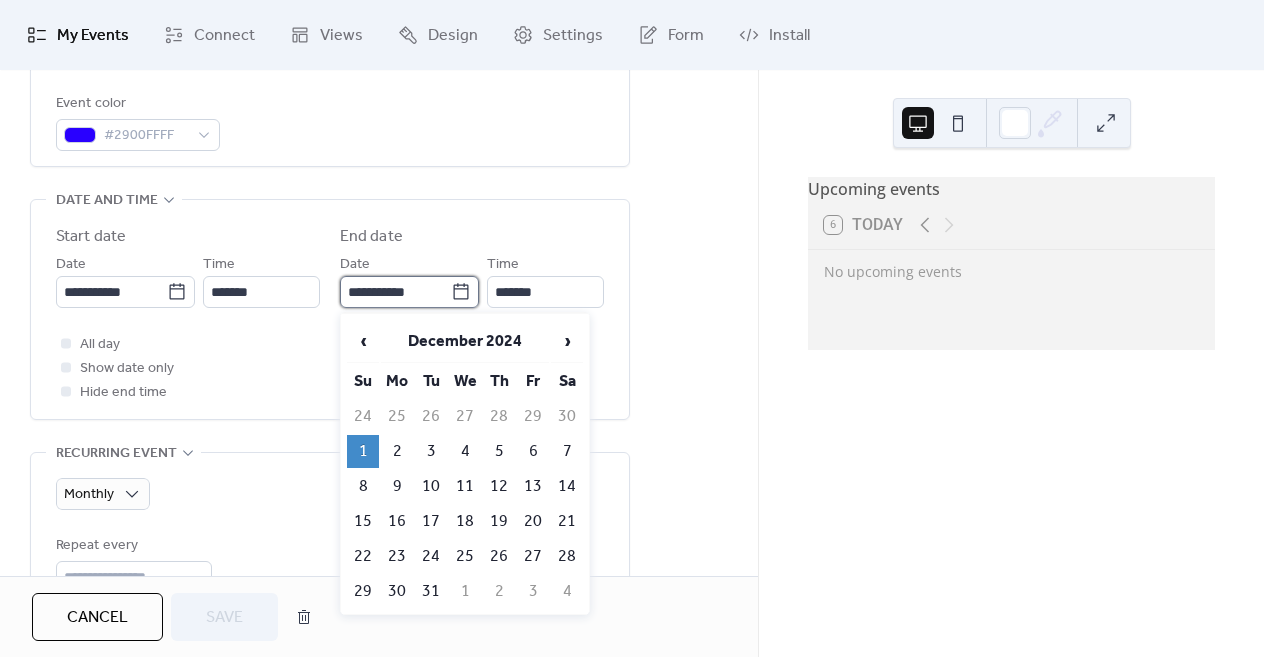 click on "**********" at bounding box center [395, 292] 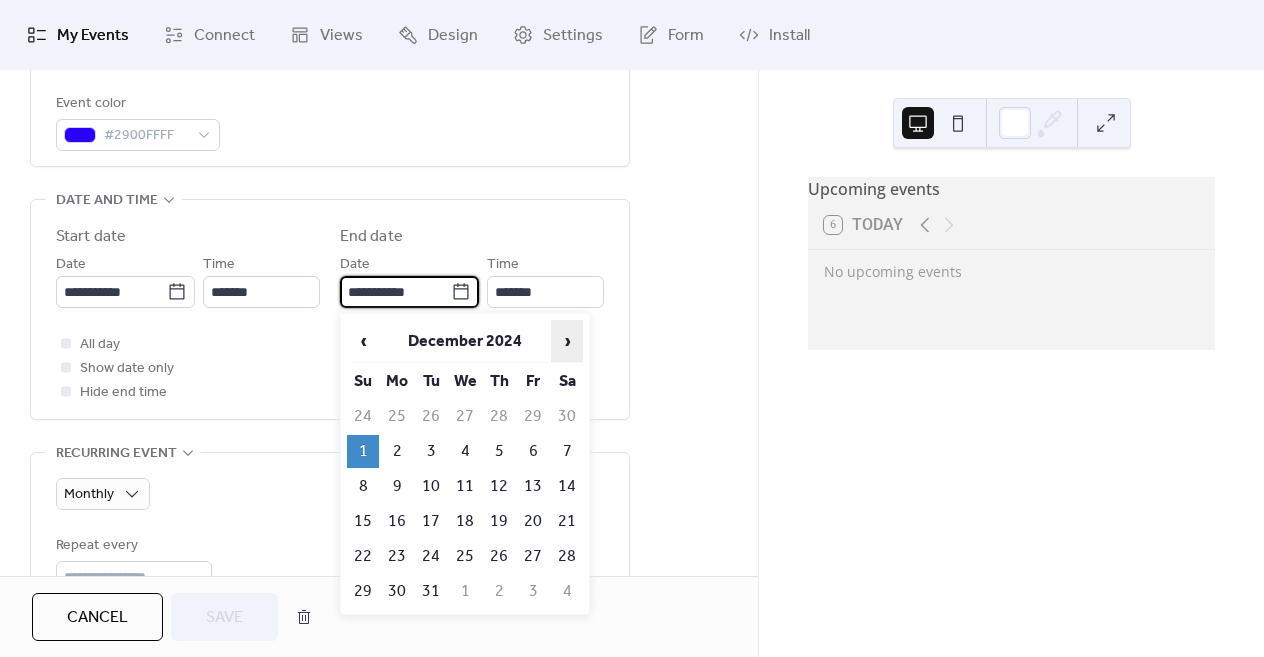 click on "›" at bounding box center [567, 341] 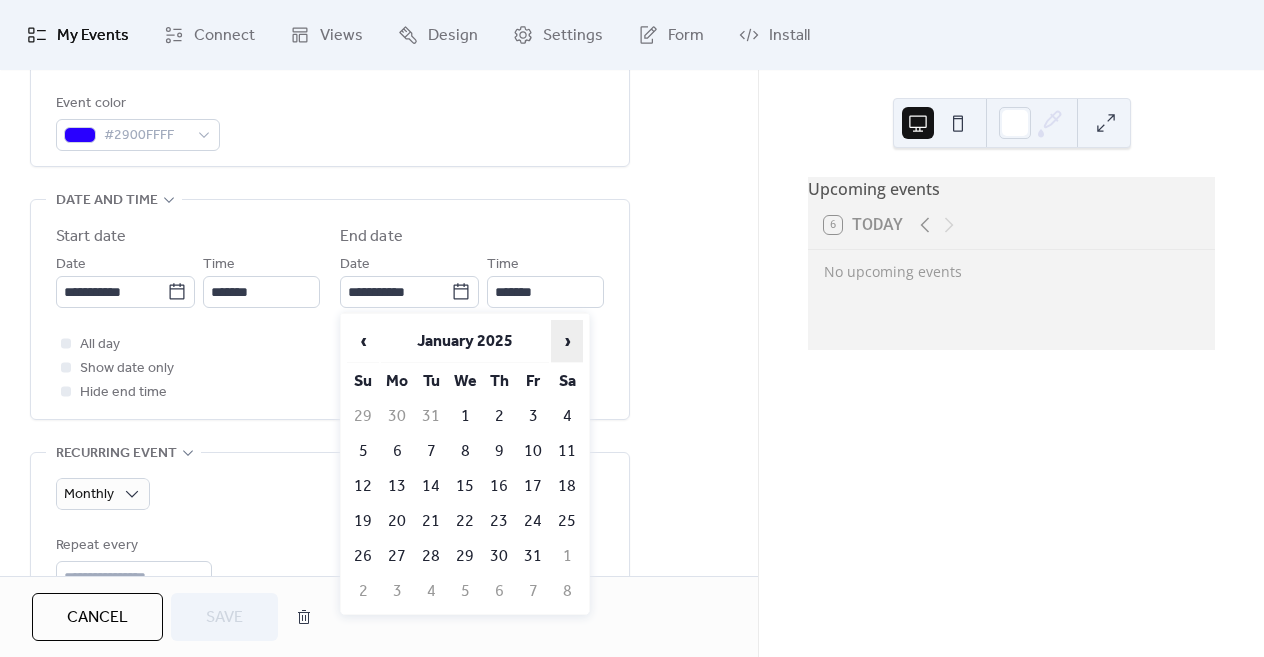 click on "›" at bounding box center (567, 341) 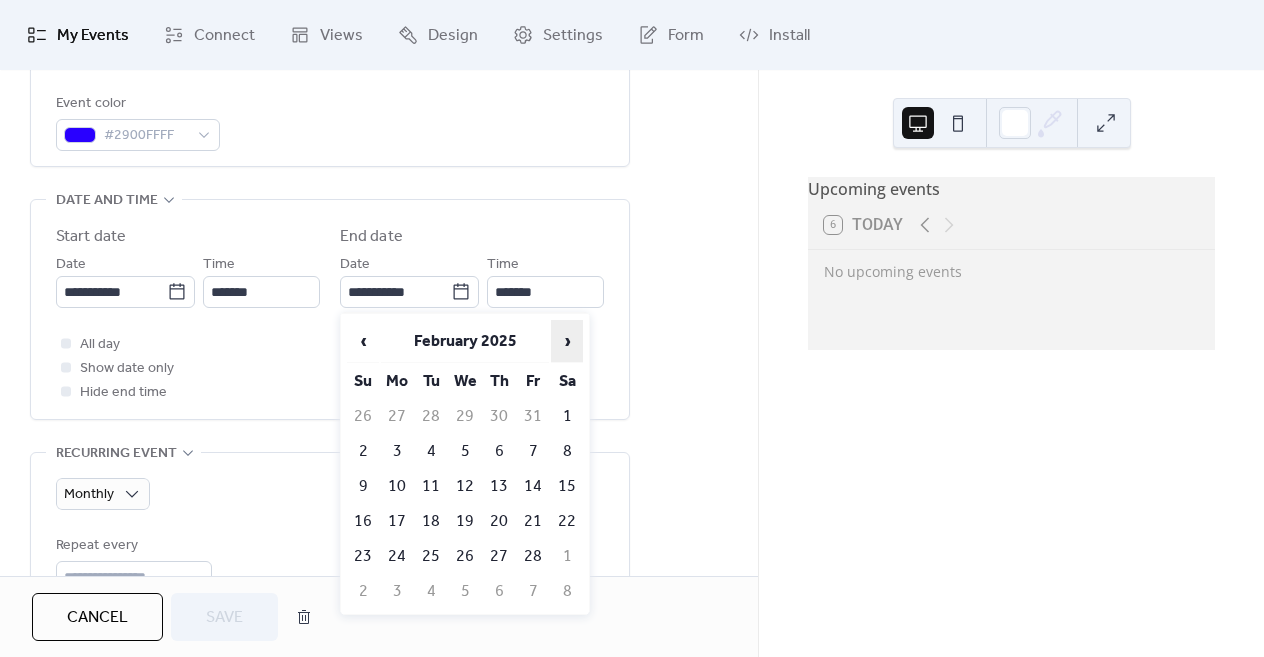 click on "›" at bounding box center (567, 341) 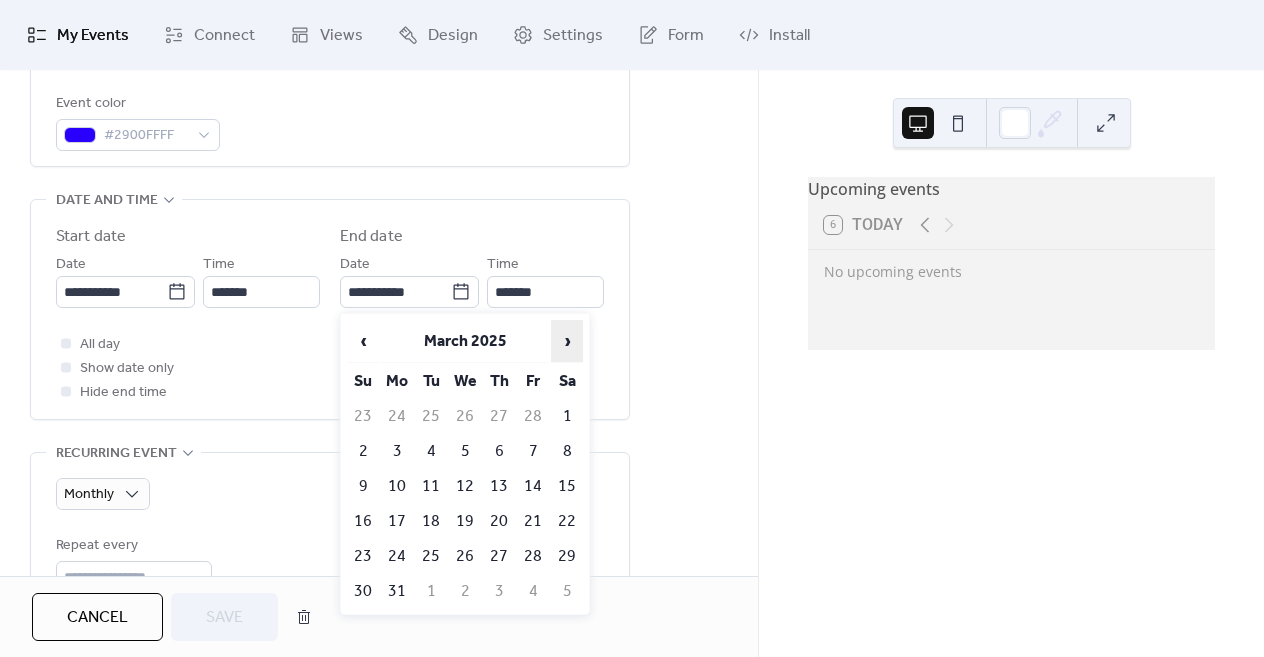 click on "›" at bounding box center (567, 341) 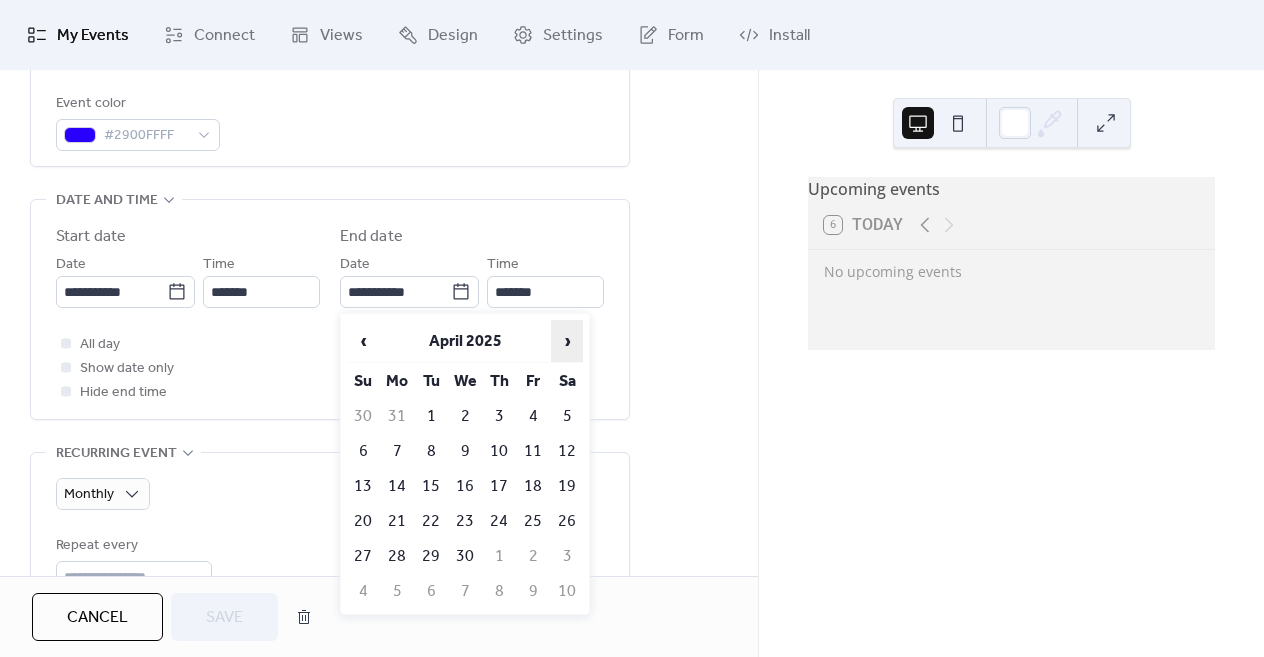 click on "›" at bounding box center (567, 341) 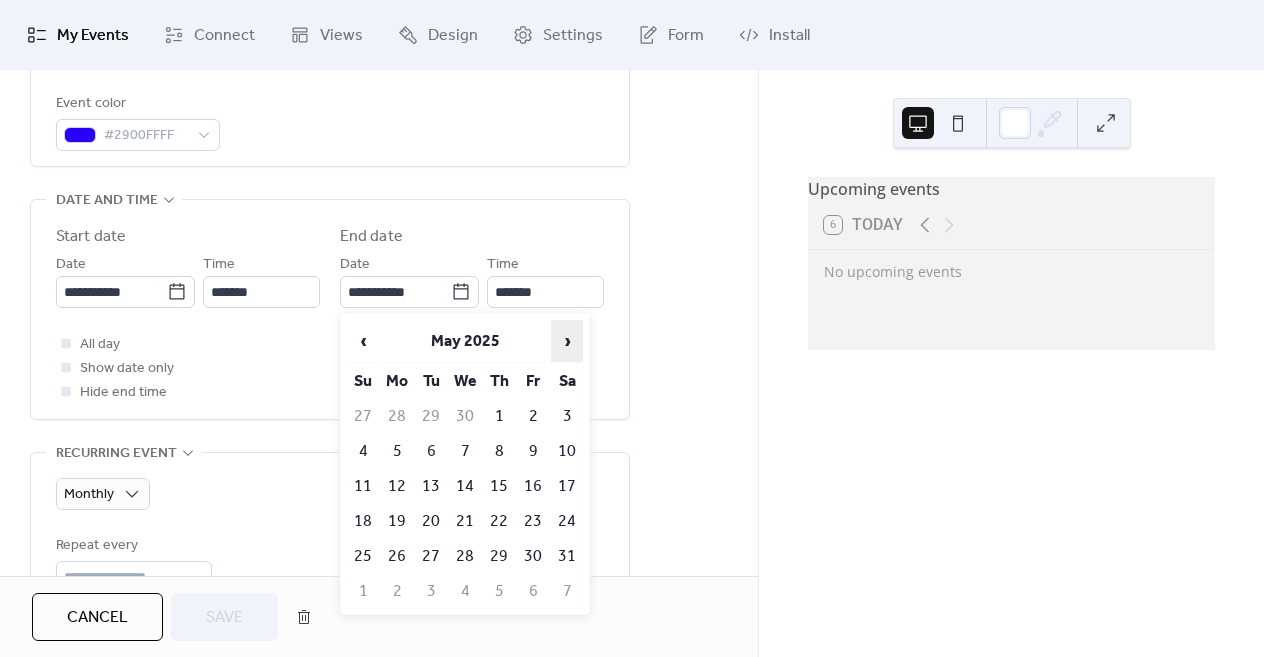 click on "›" at bounding box center (567, 341) 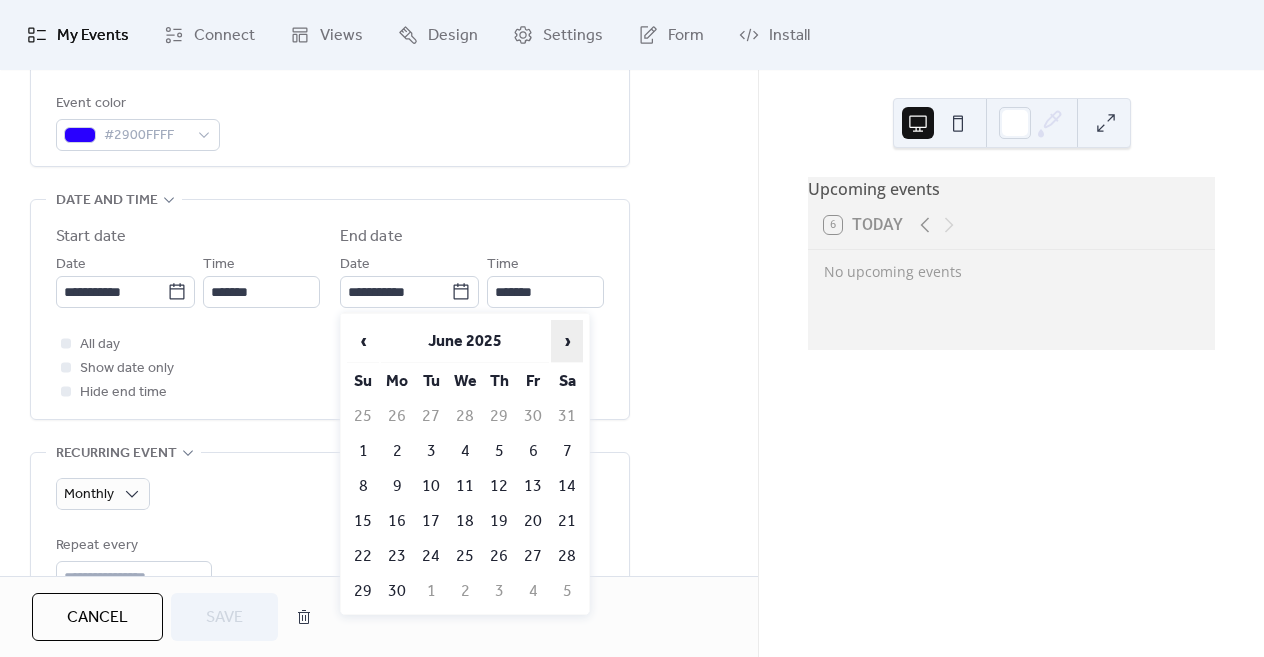 click on "›" at bounding box center (567, 341) 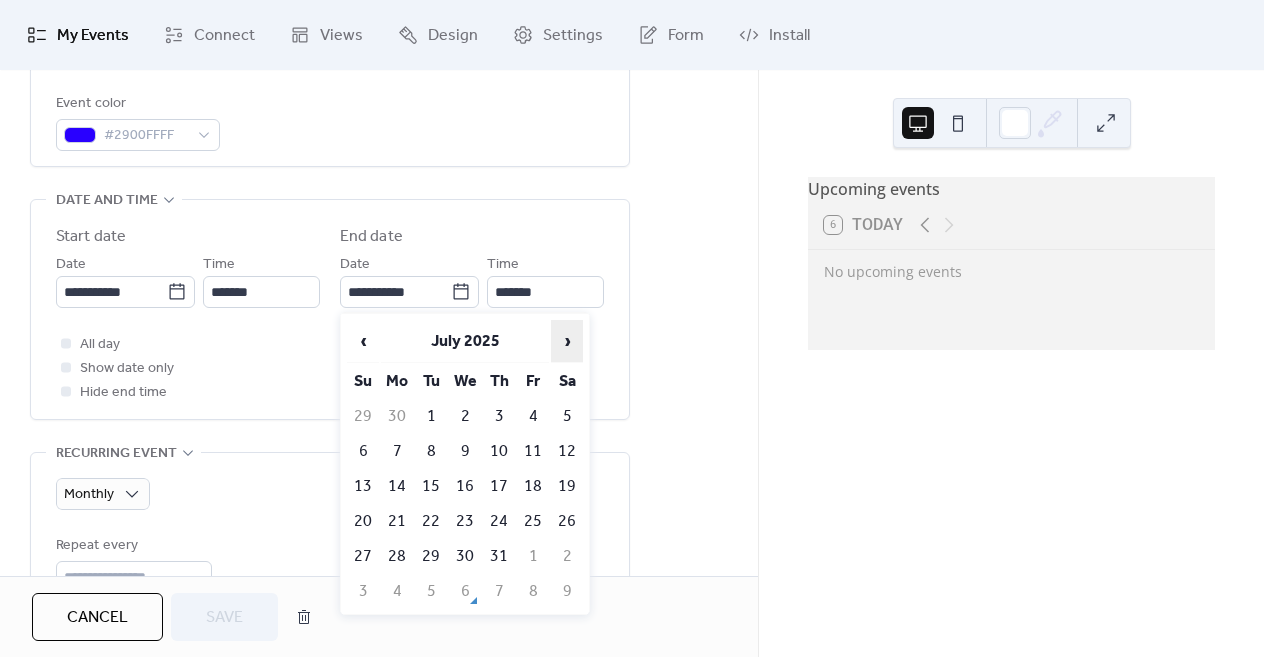 click on "›" at bounding box center (567, 341) 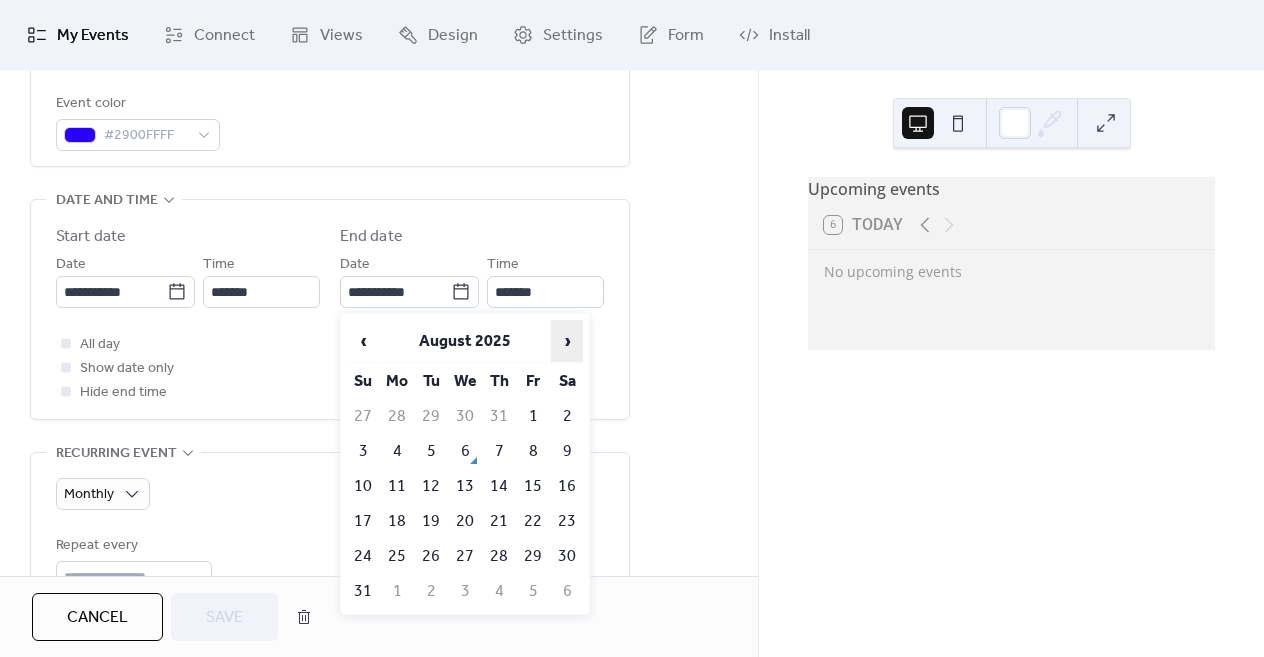 click on "›" at bounding box center (567, 341) 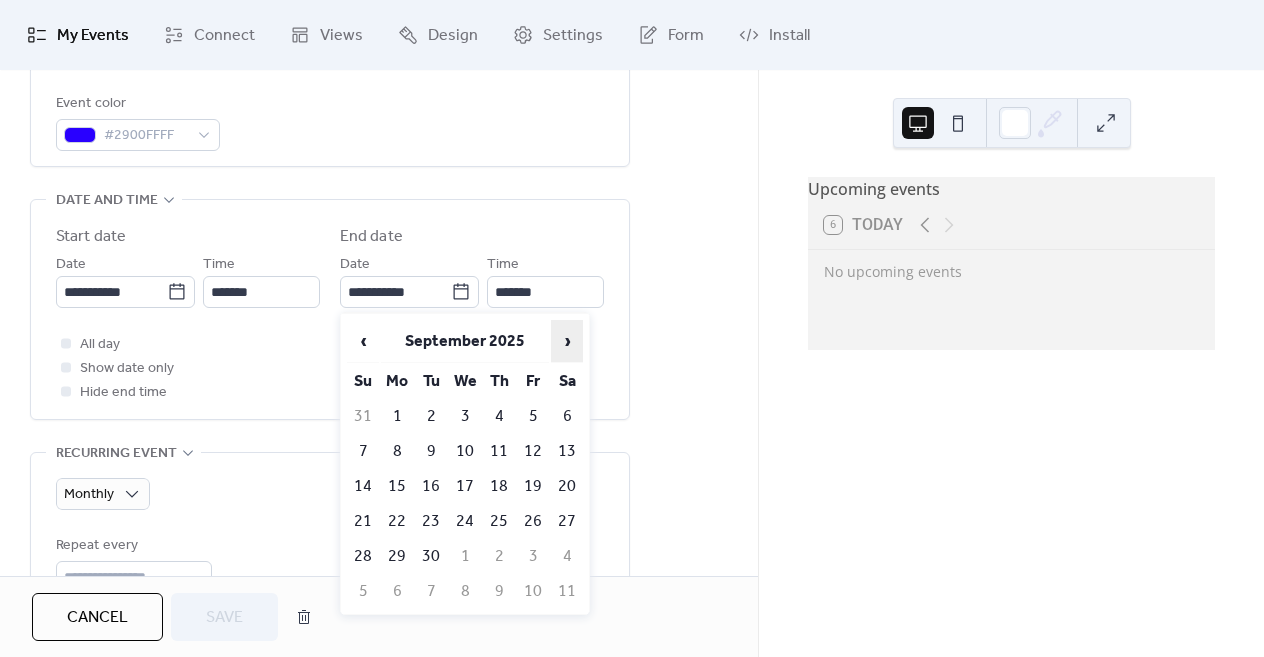 click on "›" at bounding box center [567, 341] 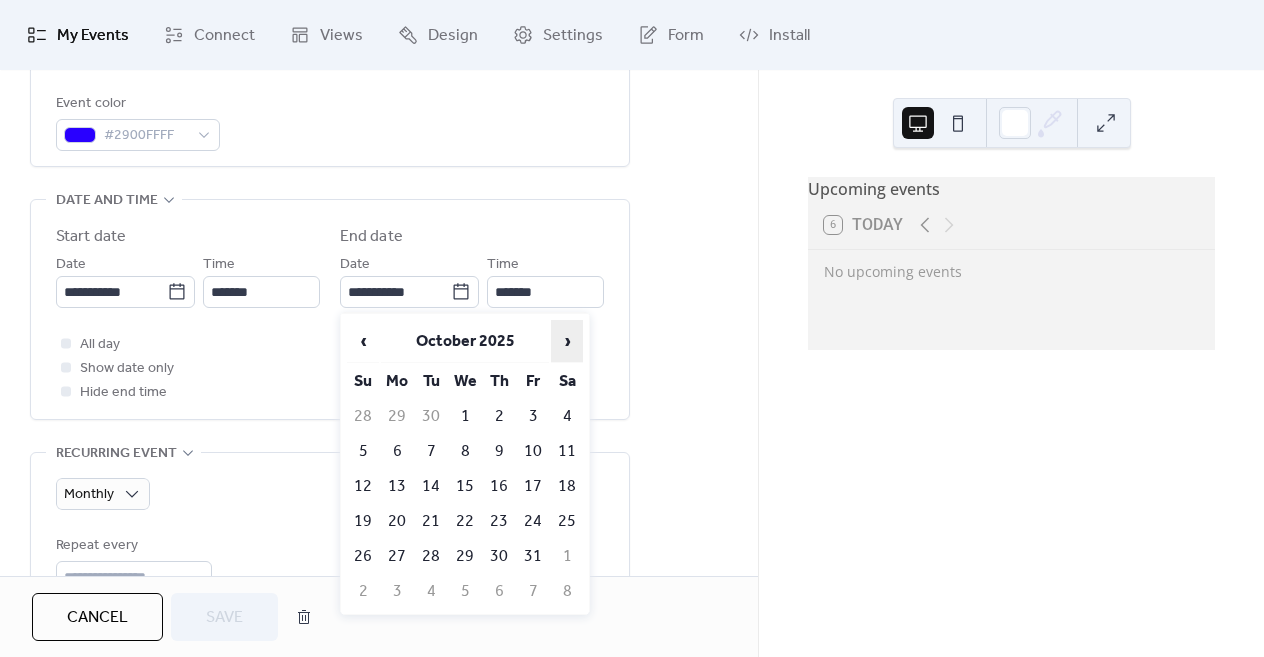 click on "›" at bounding box center [567, 341] 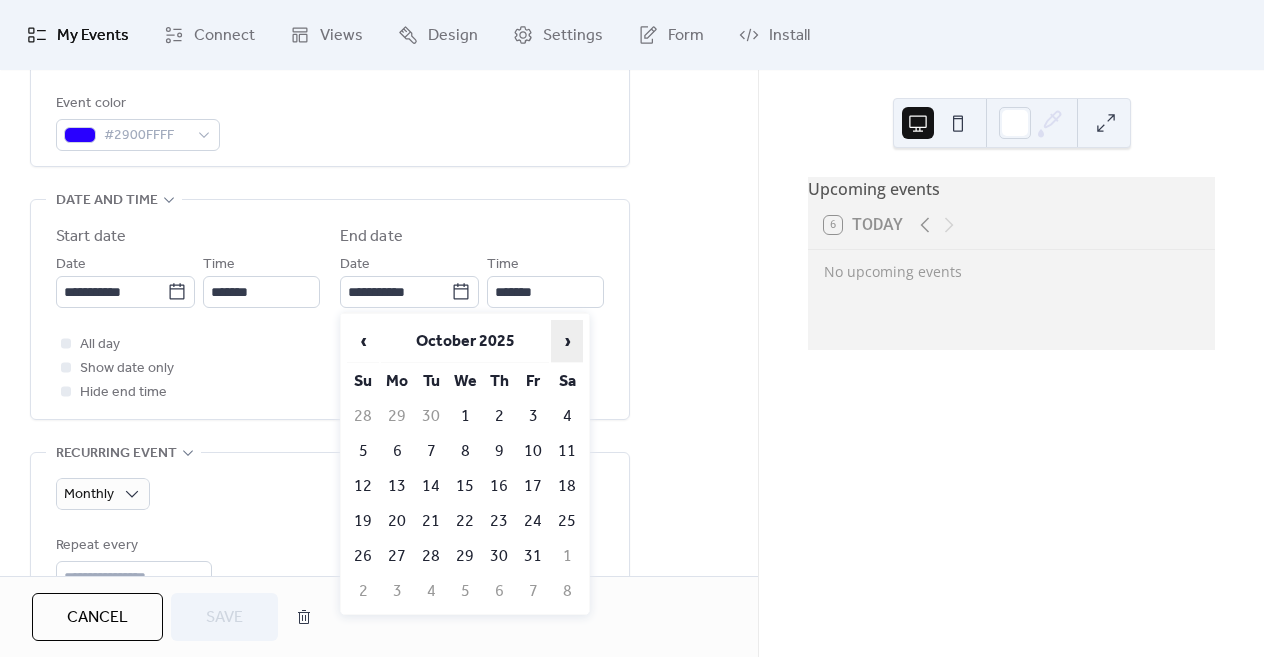 click on "›" at bounding box center [567, 341] 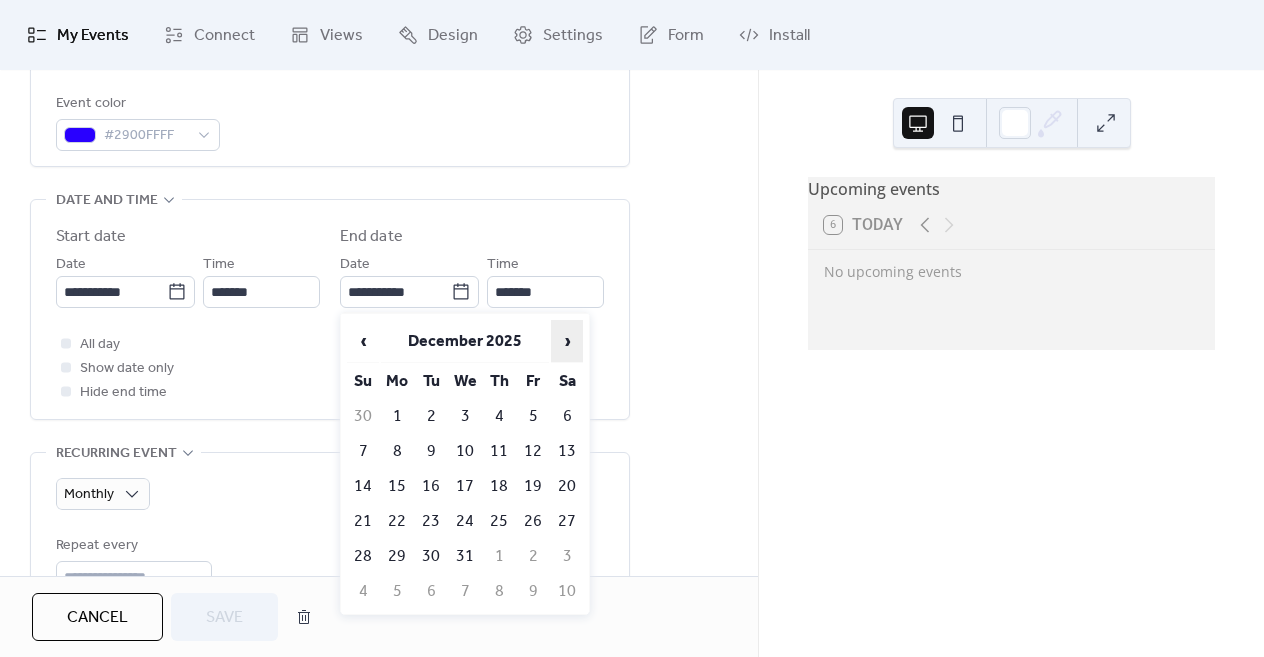 click on "›" at bounding box center [567, 341] 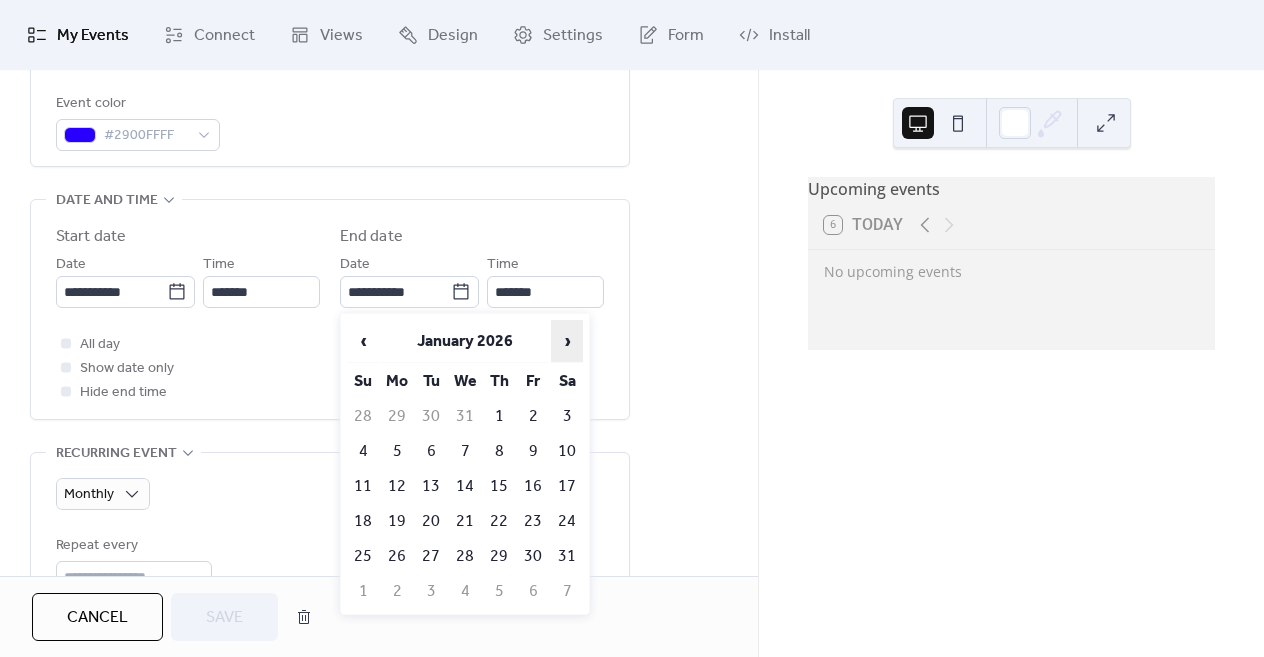 click on "›" at bounding box center [567, 341] 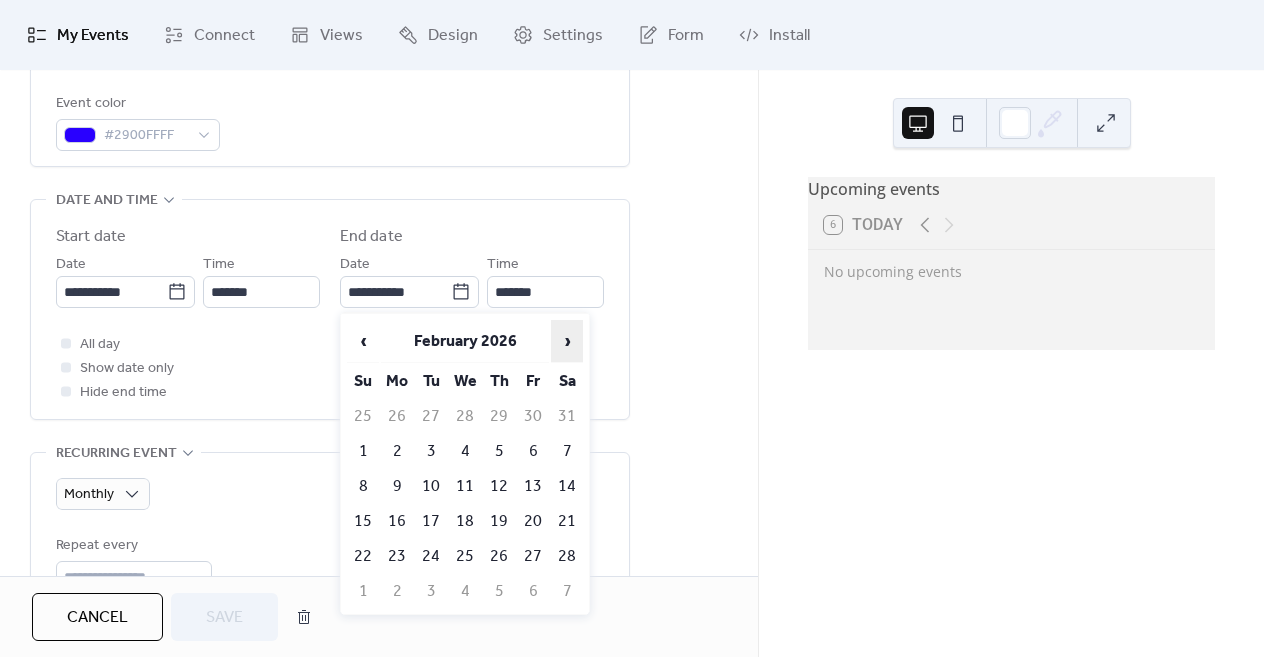 click on "›" at bounding box center [567, 341] 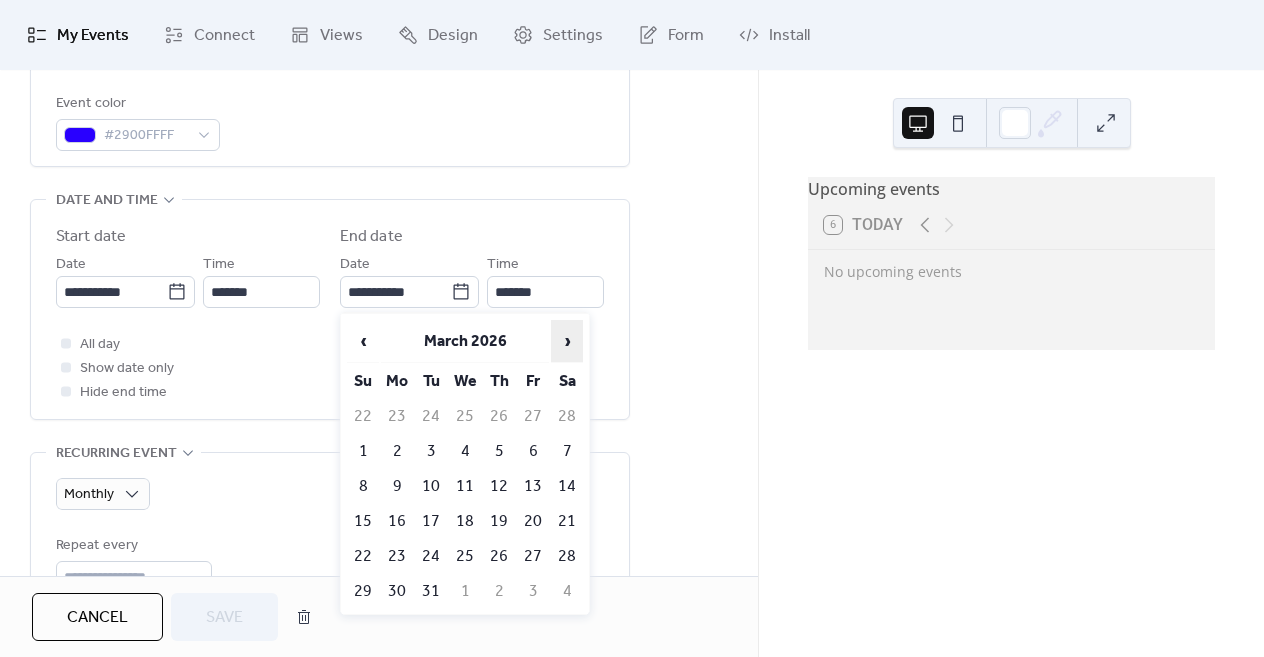 click on "›" at bounding box center (567, 341) 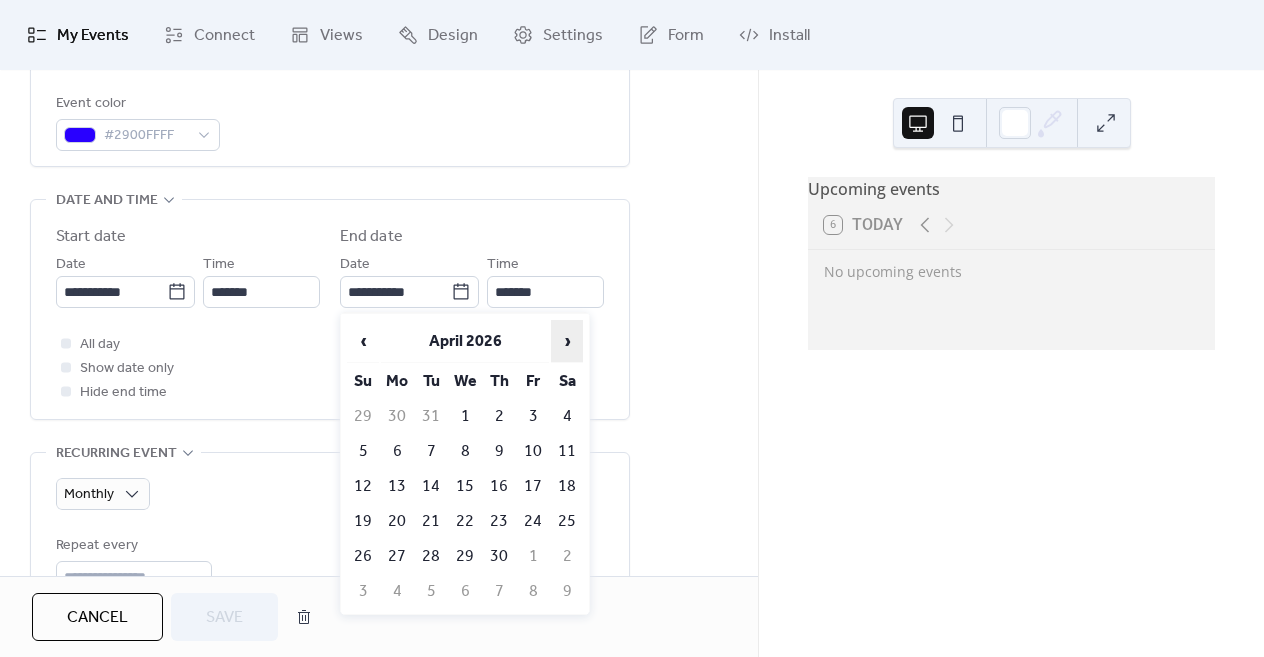 click on "›" at bounding box center (567, 341) 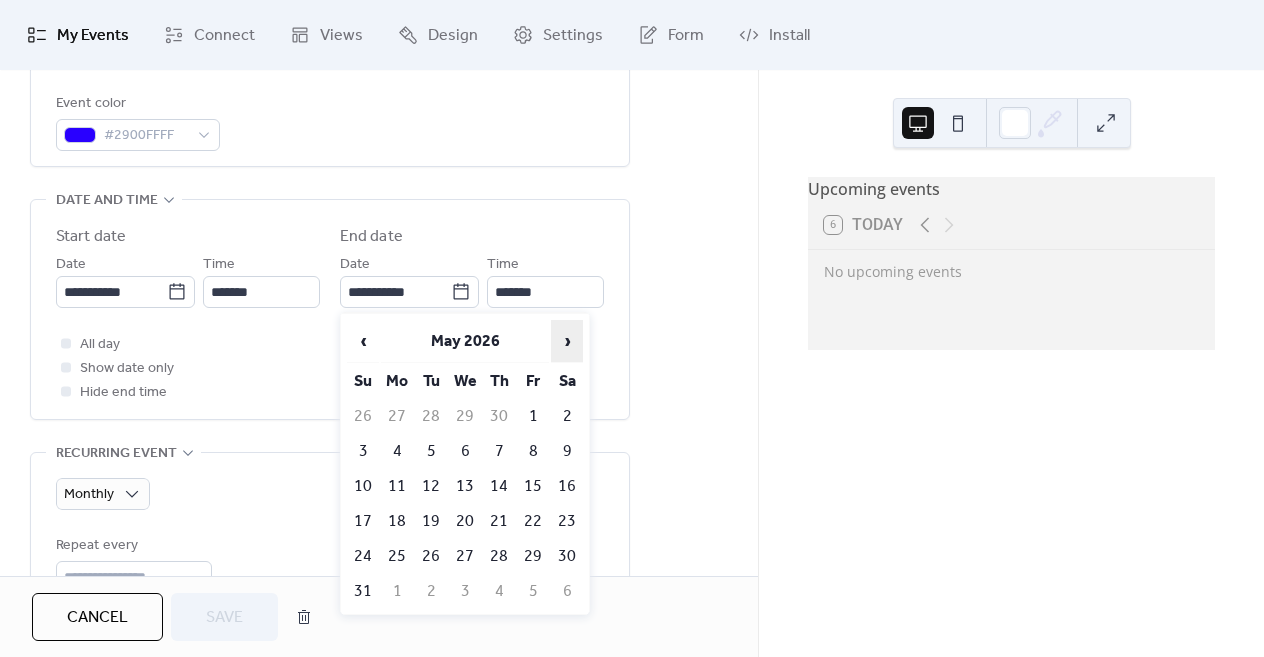 click on "›" at bounding box center (567, 341) 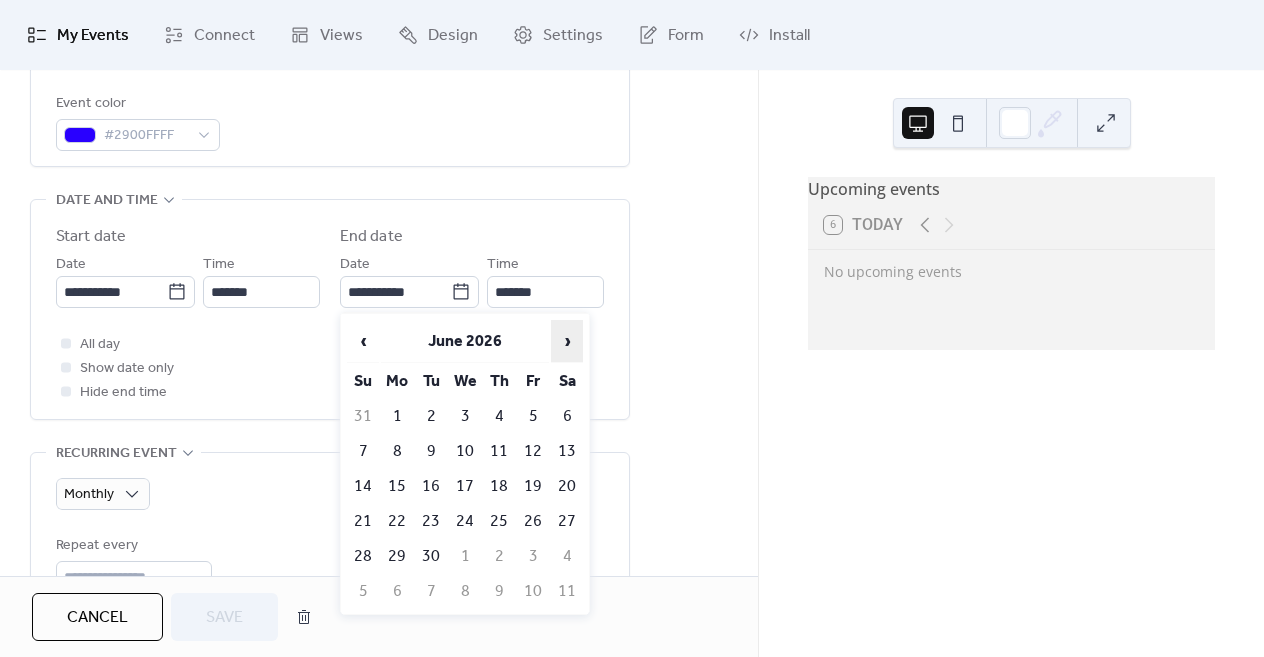 click on "›" at bounding box center [567, 341] 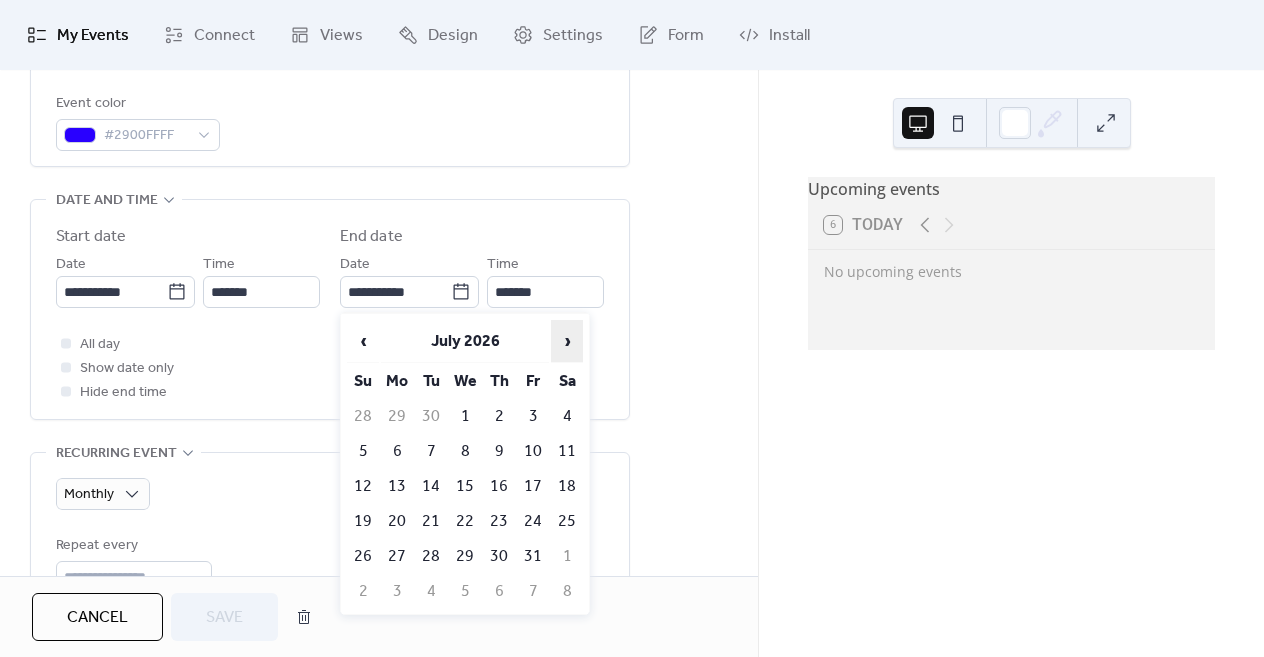 click on "›" at bounding box center [567, 341] 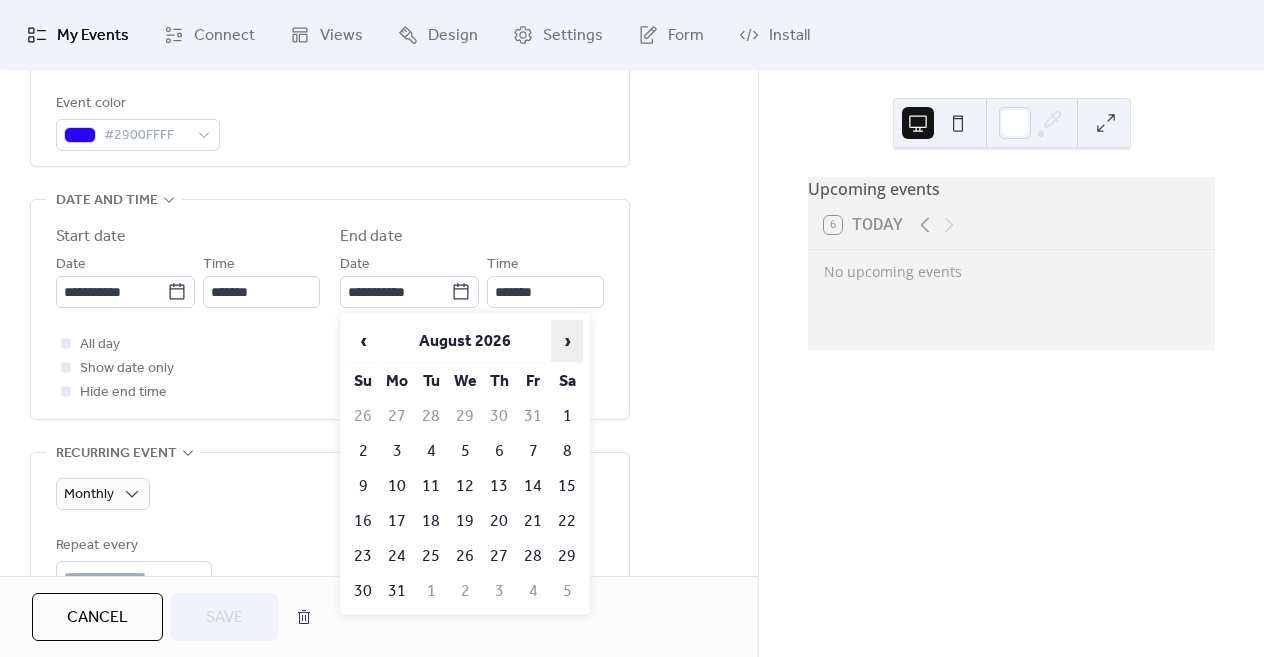 click on "›" at bounding box center [567, 341] 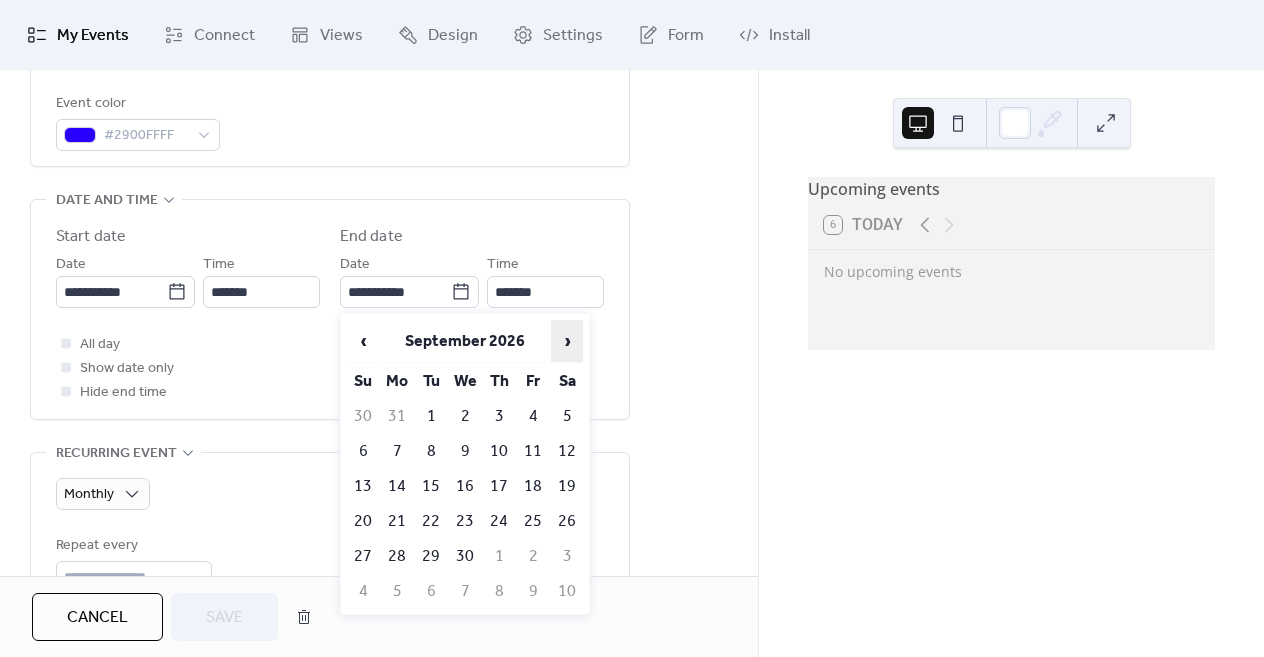 click on "›" at bounding box center [567, 341] 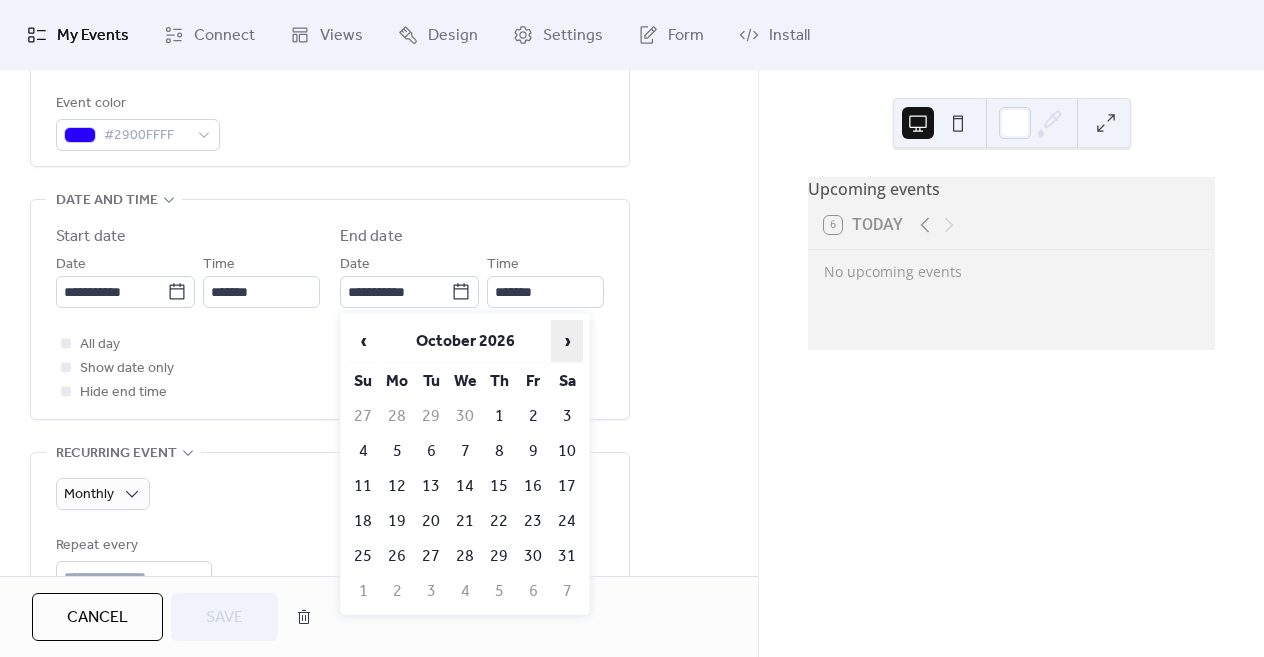 click on "›" at bounding box center [567, 341] 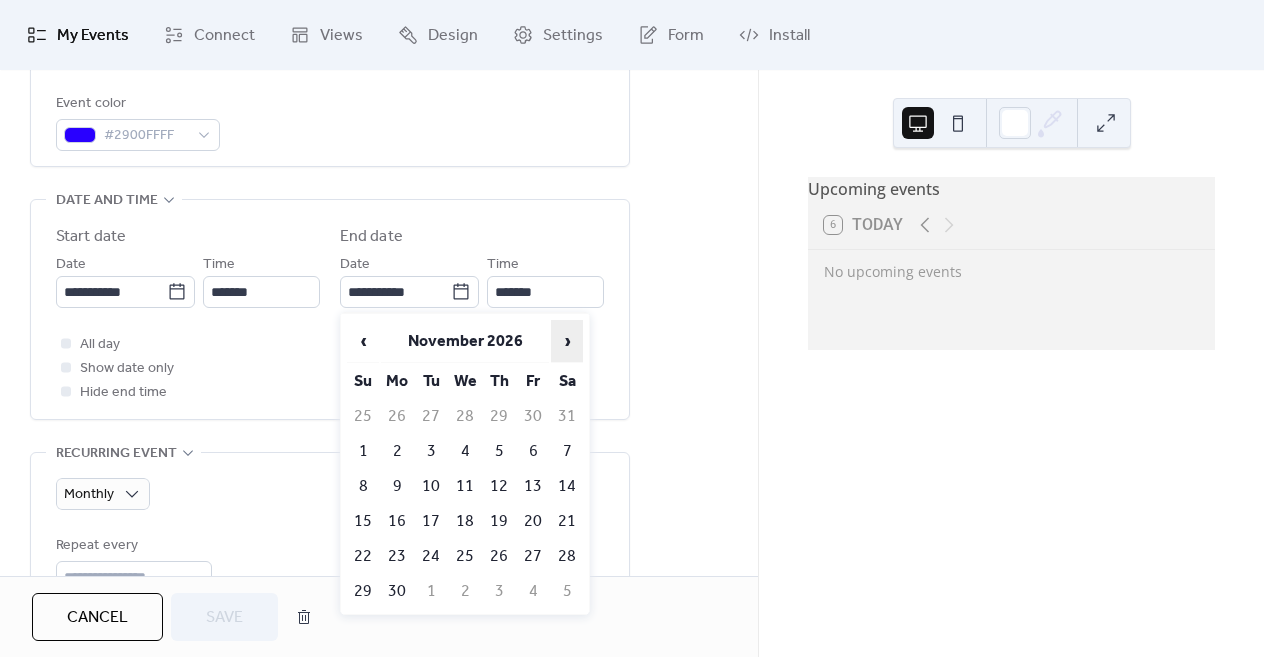 click on "›" at bounding box center (567, 341) 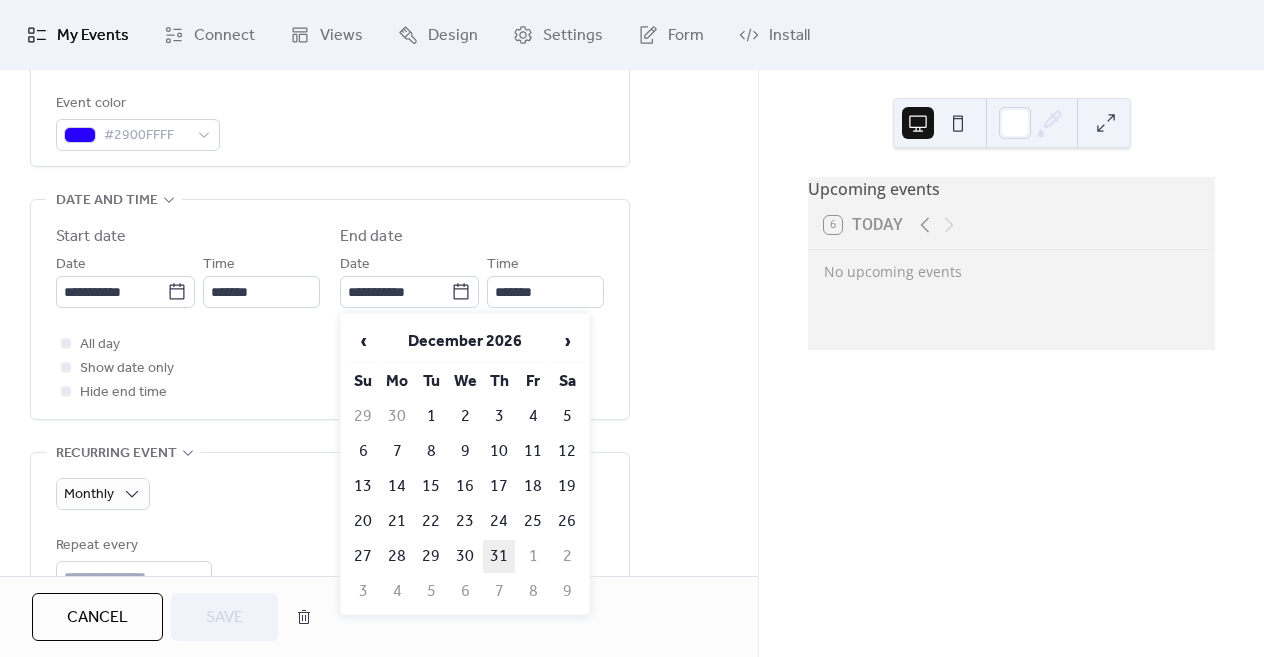click on "31" at bounding box center (499, 556) 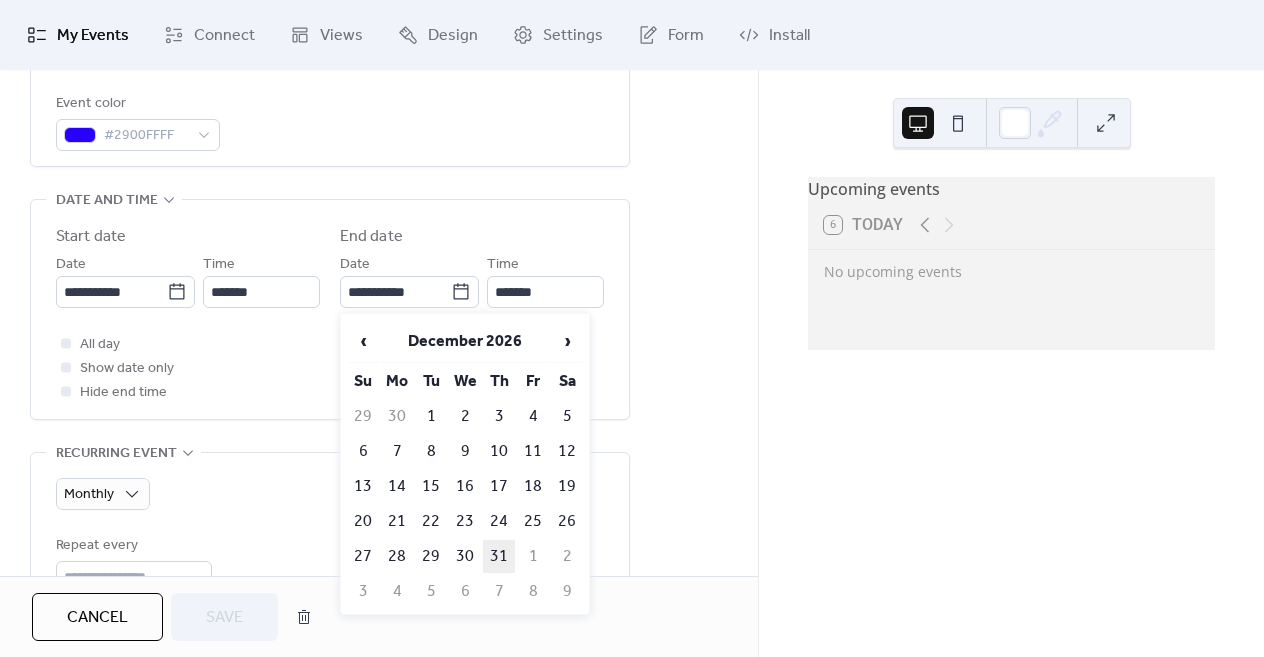 type on "**********" 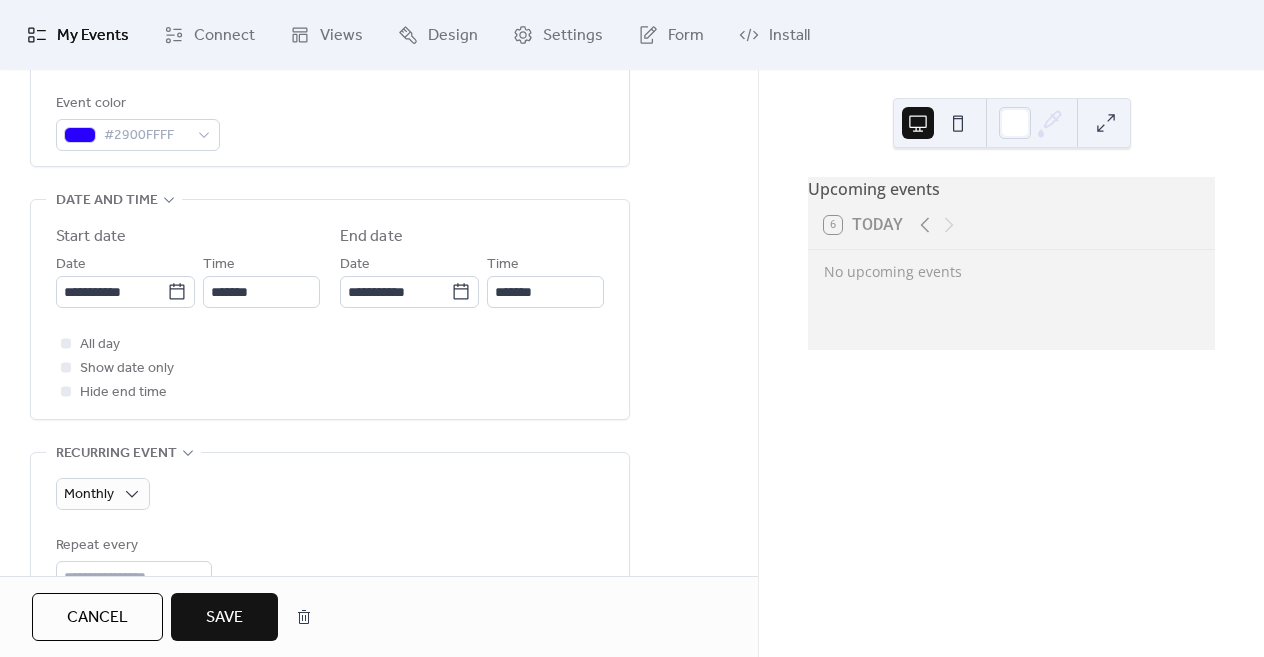 click on "Save" at bounding box center (224, 618) 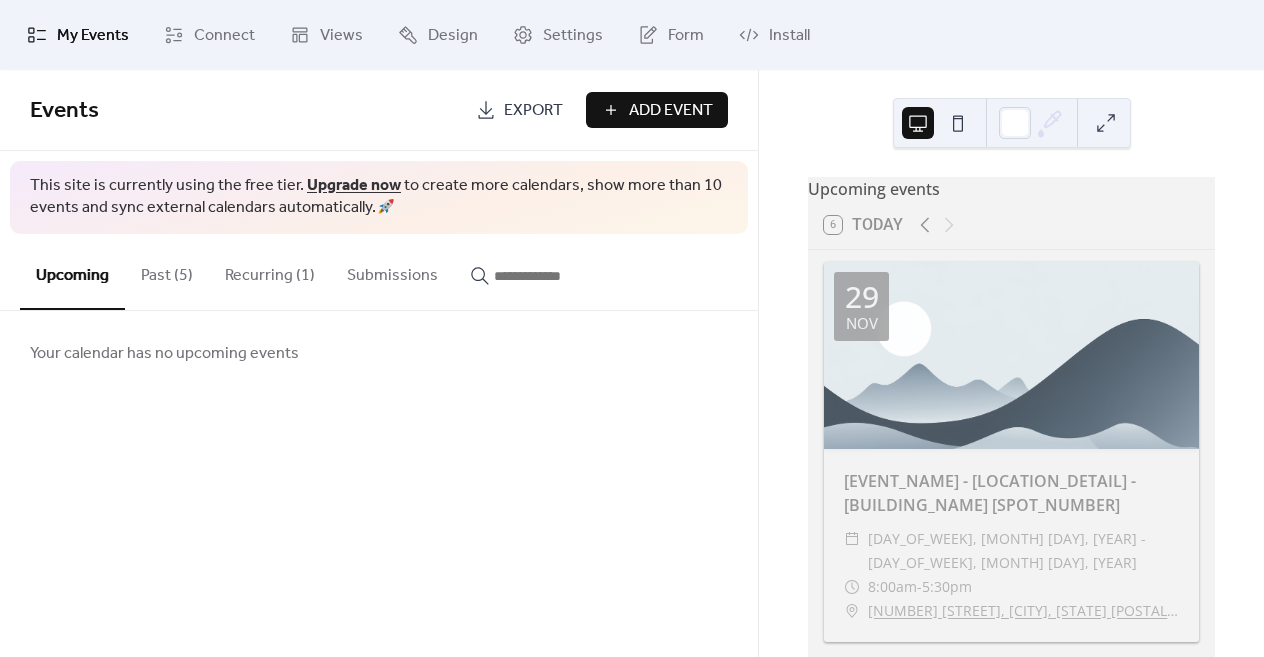 click on "Recurring (1)" at bounding box center [270, 271] 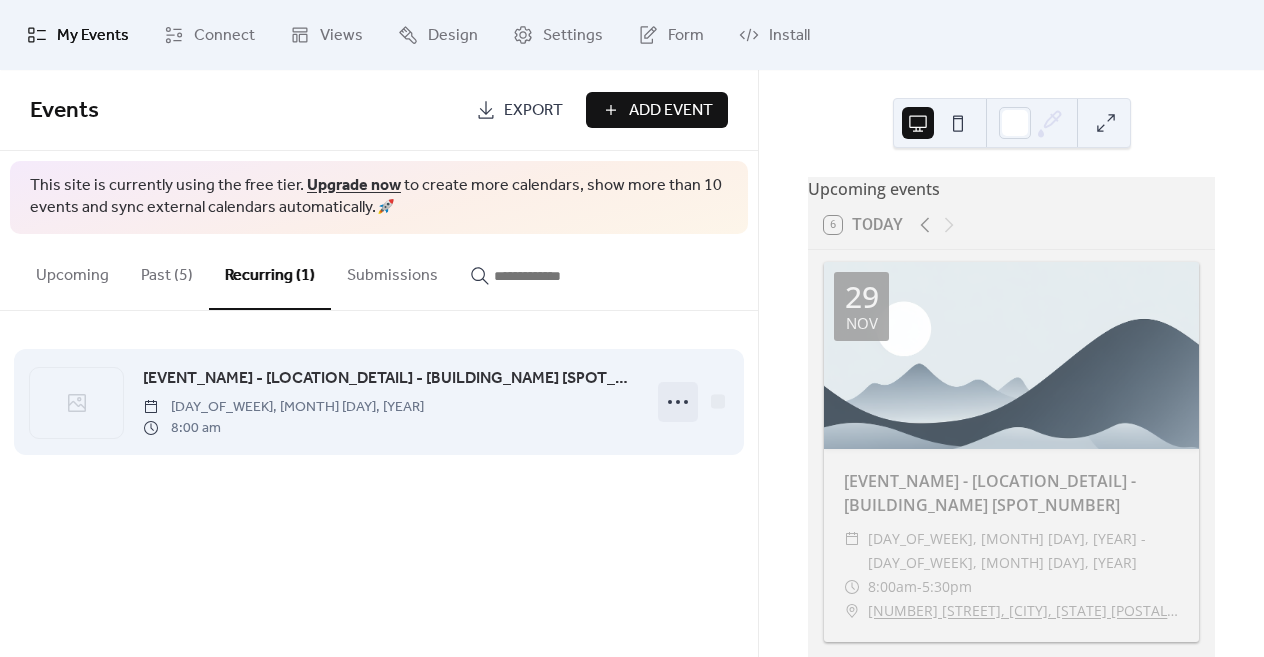 click 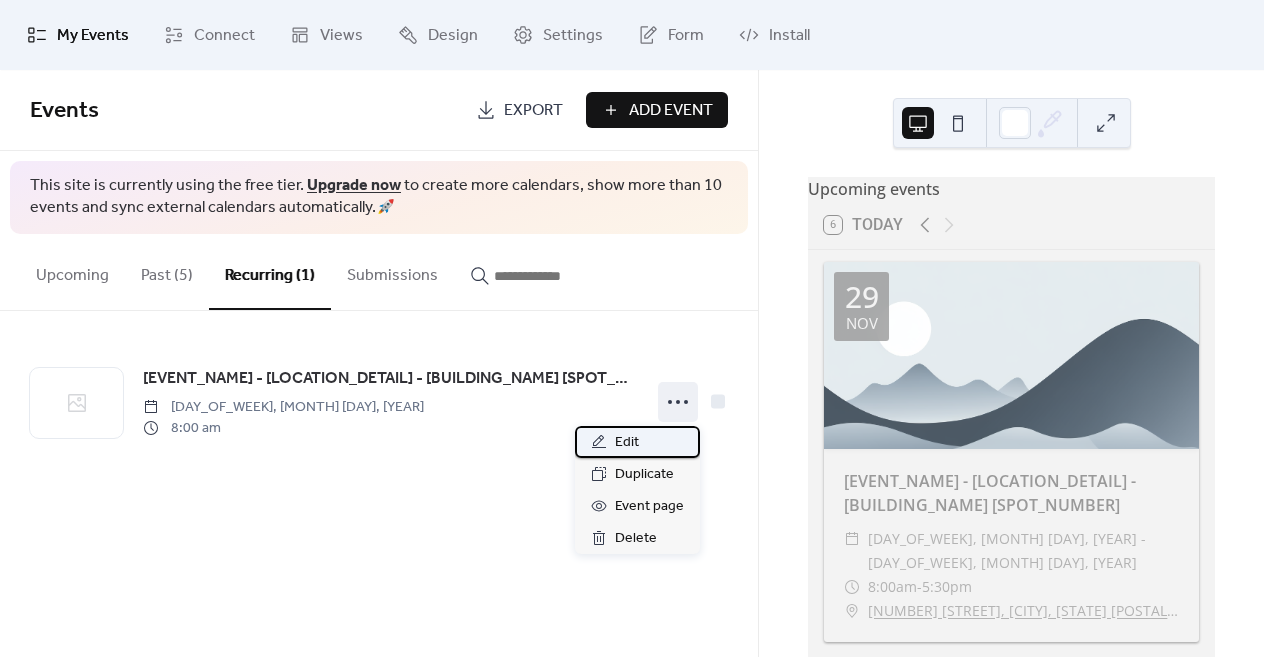 click on "Edit" at bounding box center (637, 442) 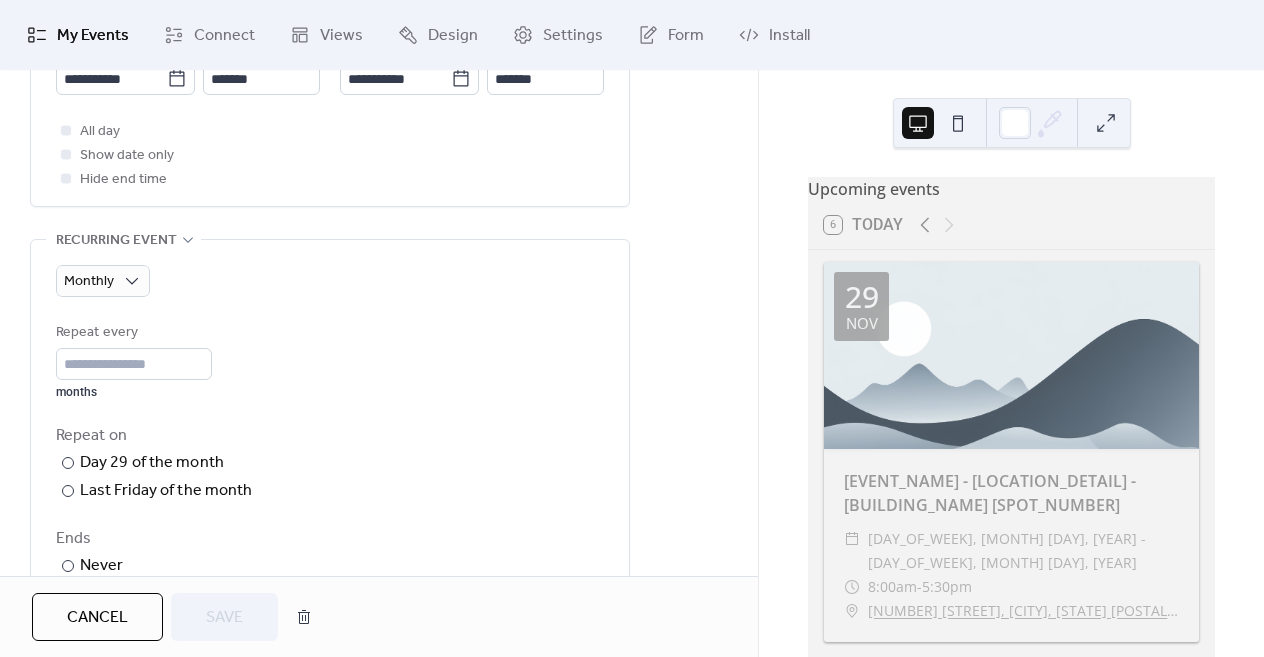 scroll, scrollTop: 784, scrollLeft: 0, axis: vertical 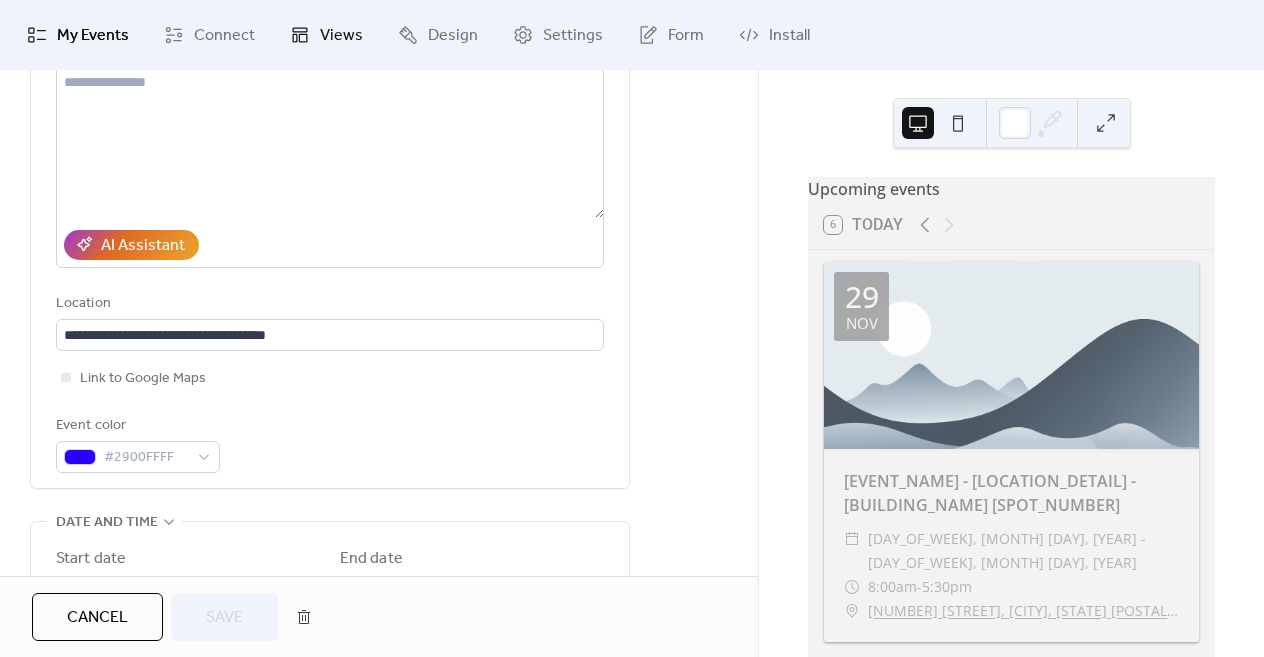 click on "Views" at bounding box center [341, 36] 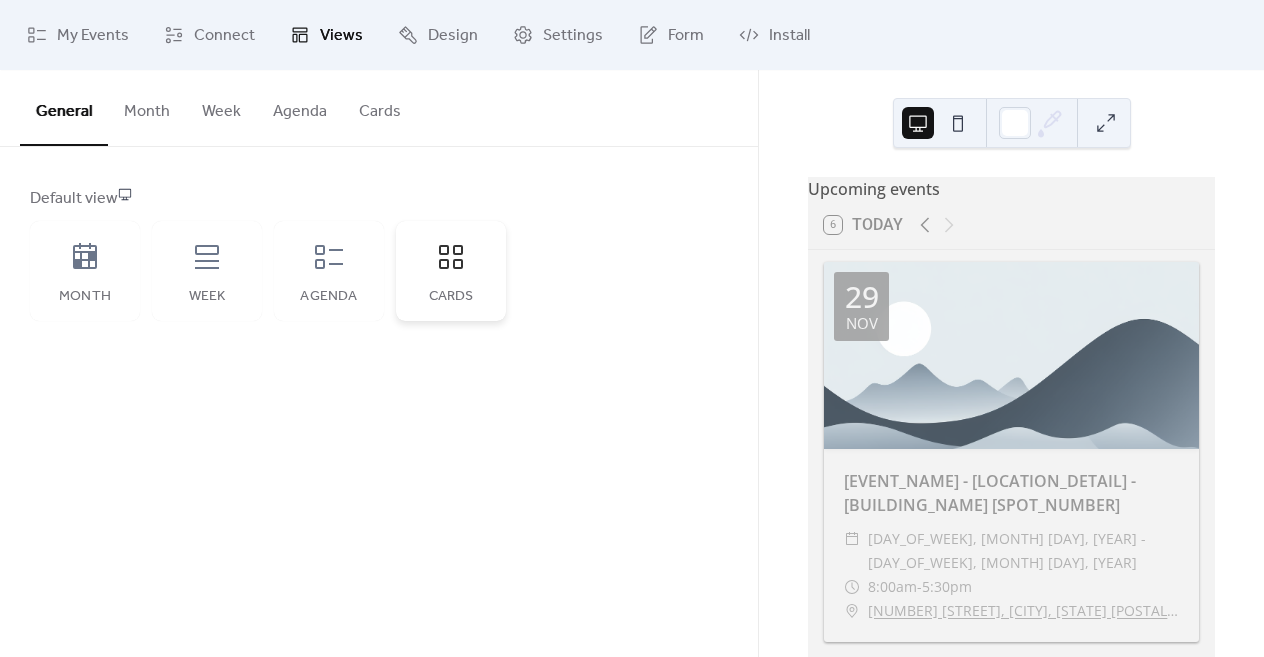 click 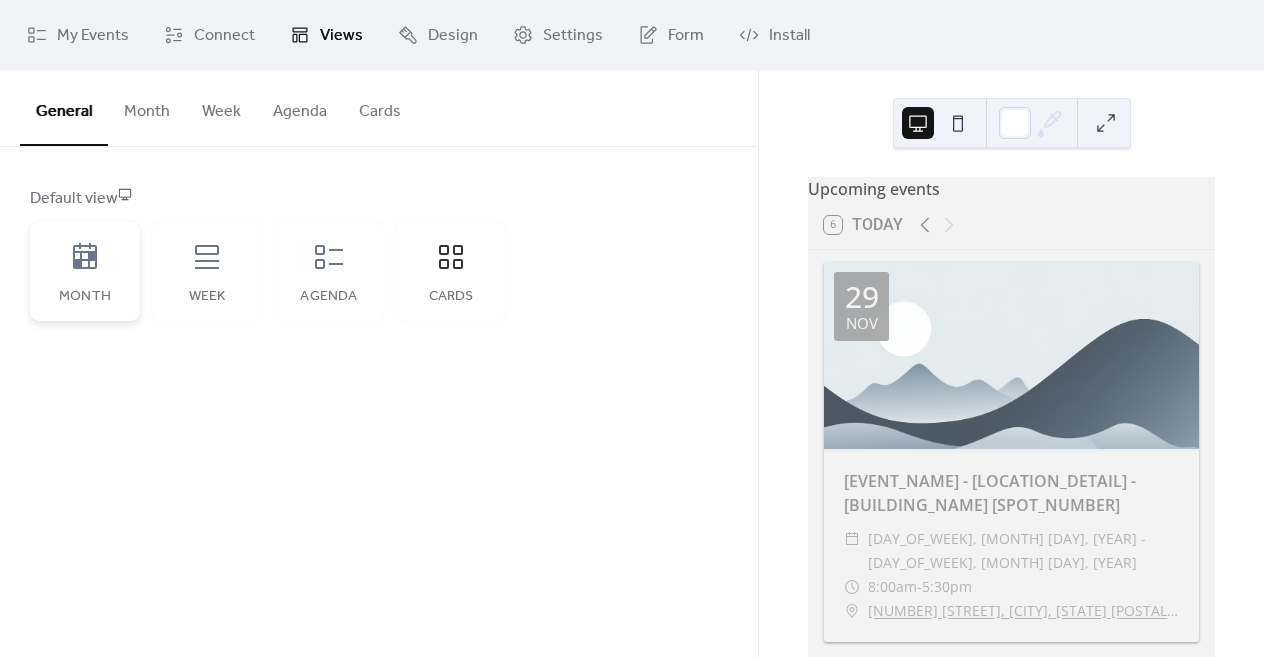 click 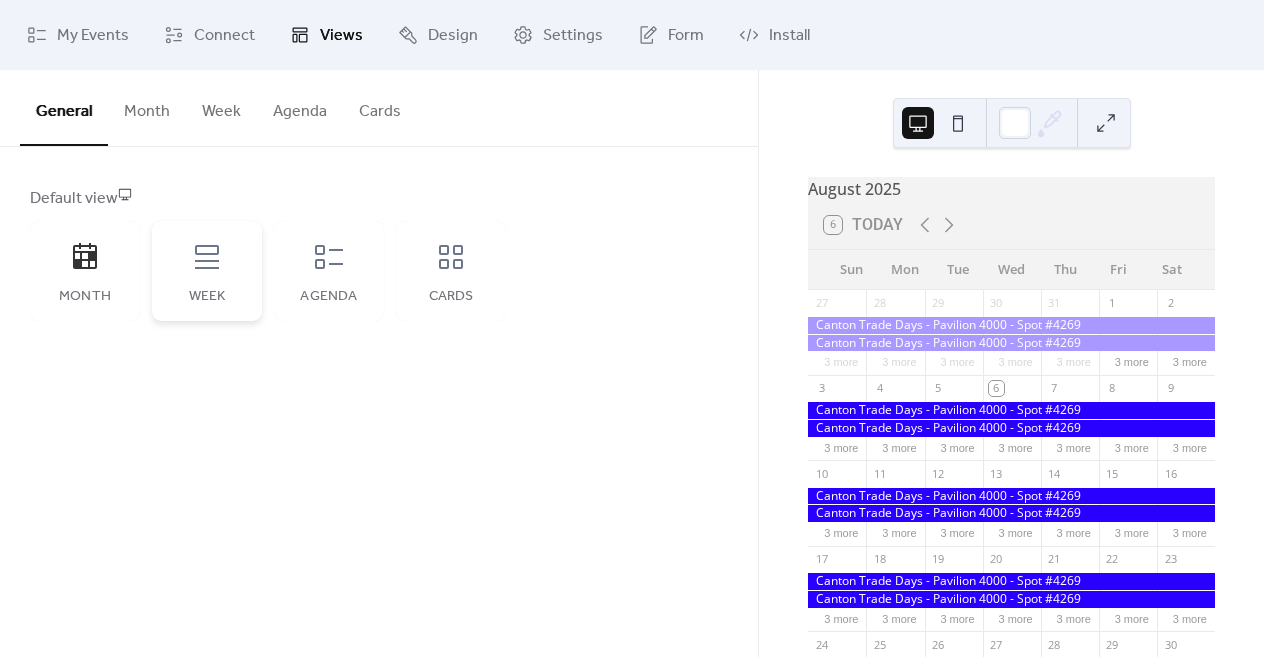 click 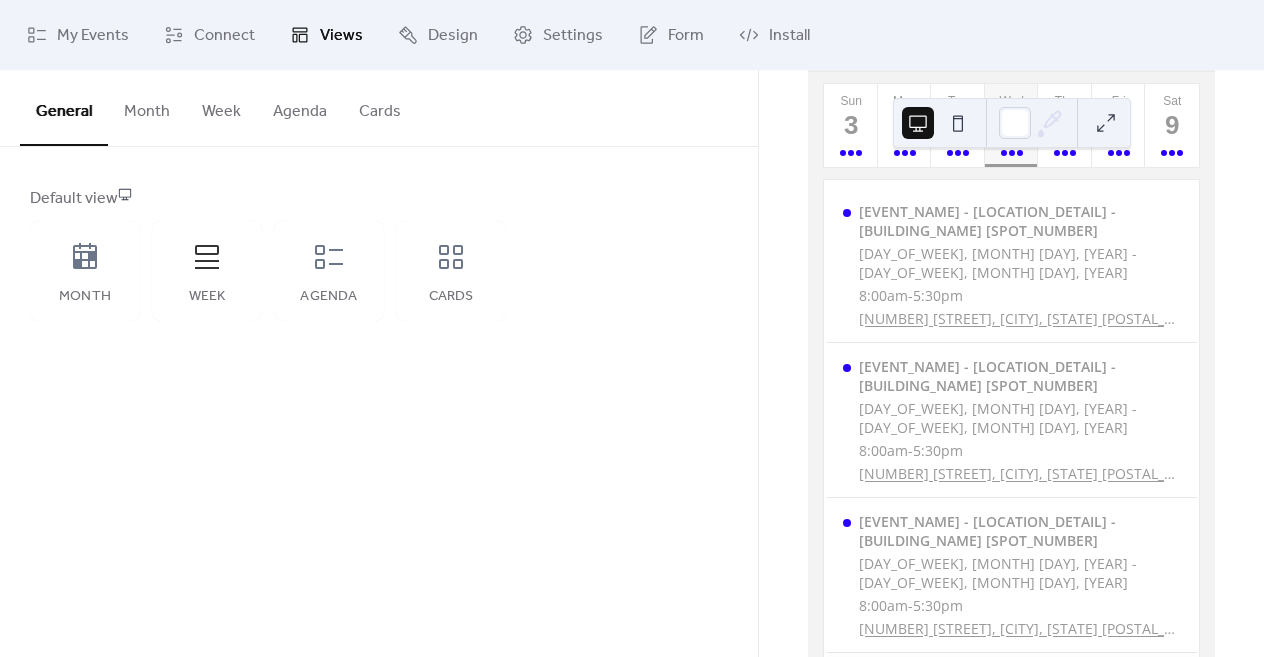 scroll, scrollTop: 0, scrollLeft: 0, axis: both 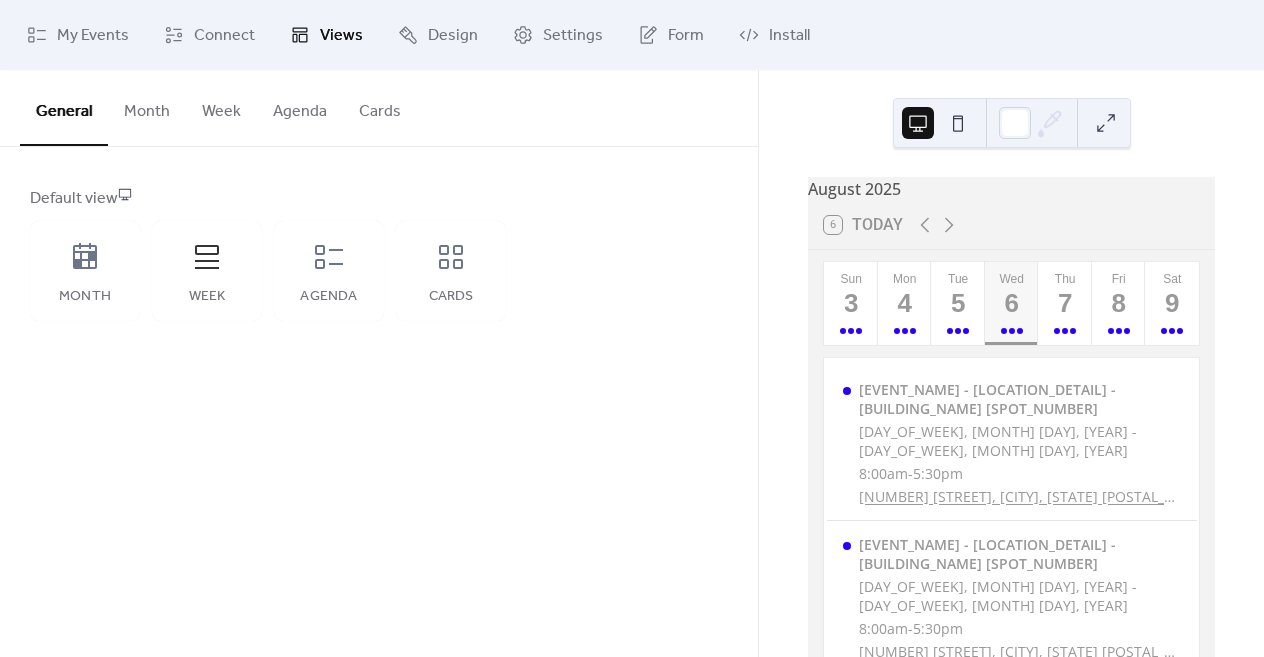 click on "Month" at bounding box center (147, 107) 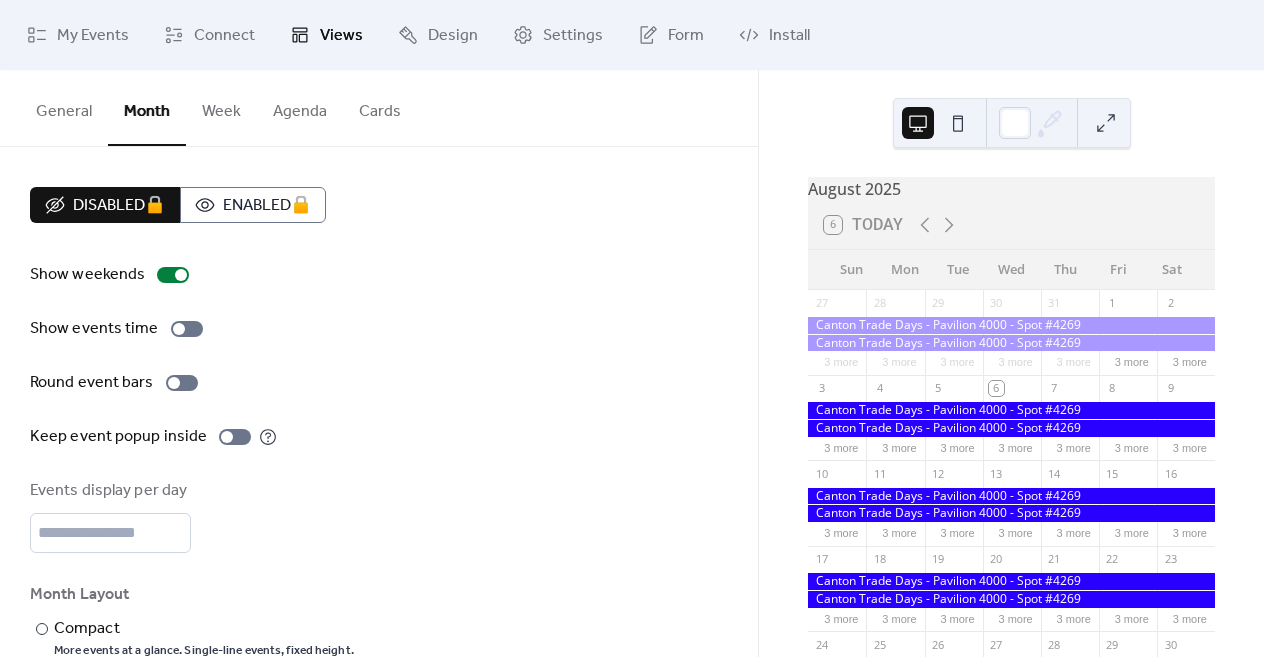 click on "General" at bounding box center (64, 107) 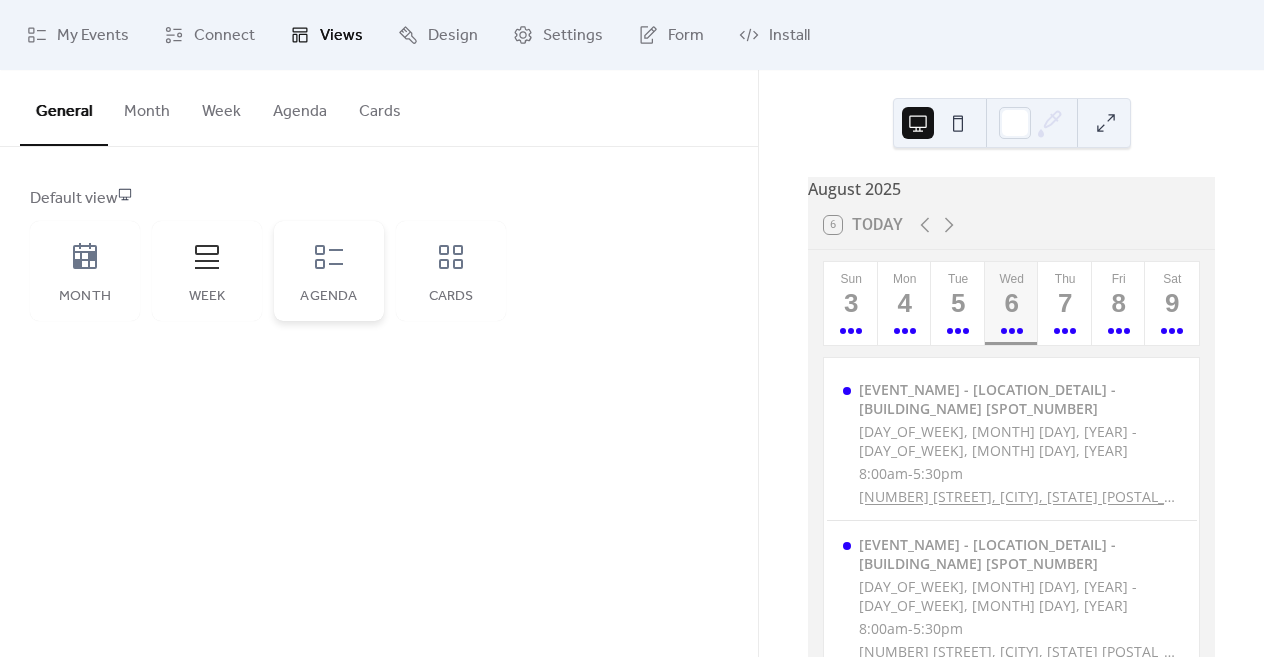 click 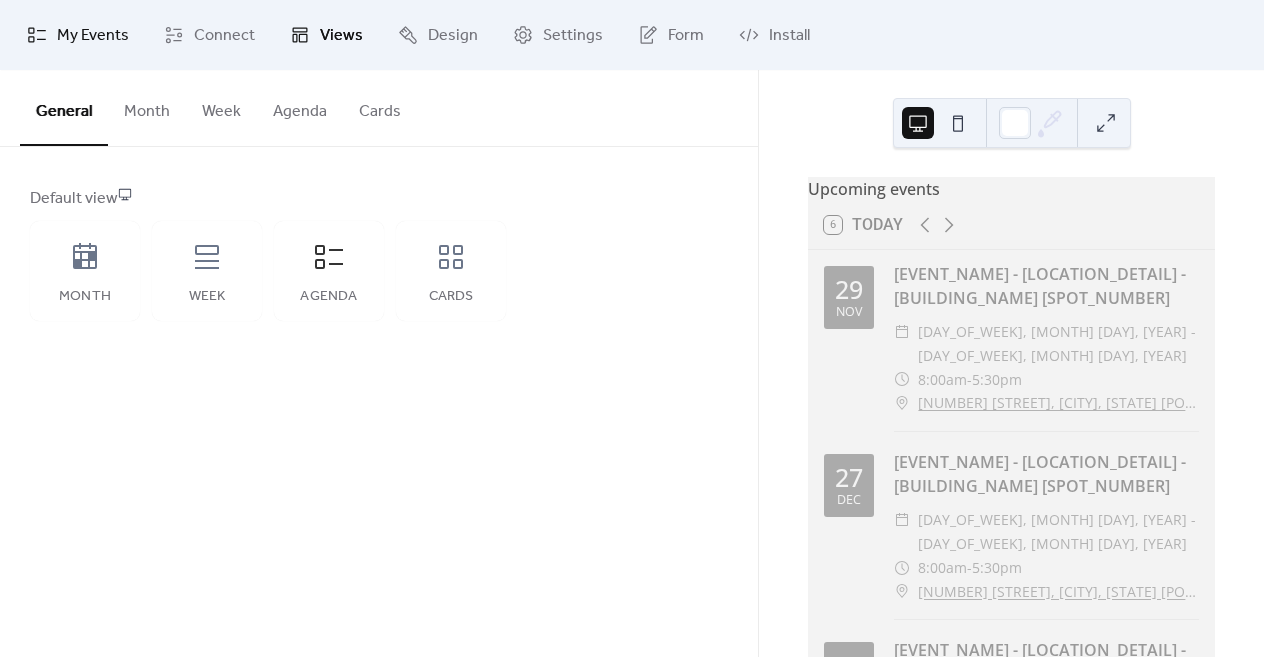 click on "My Events" at bounding box center (93, 36) 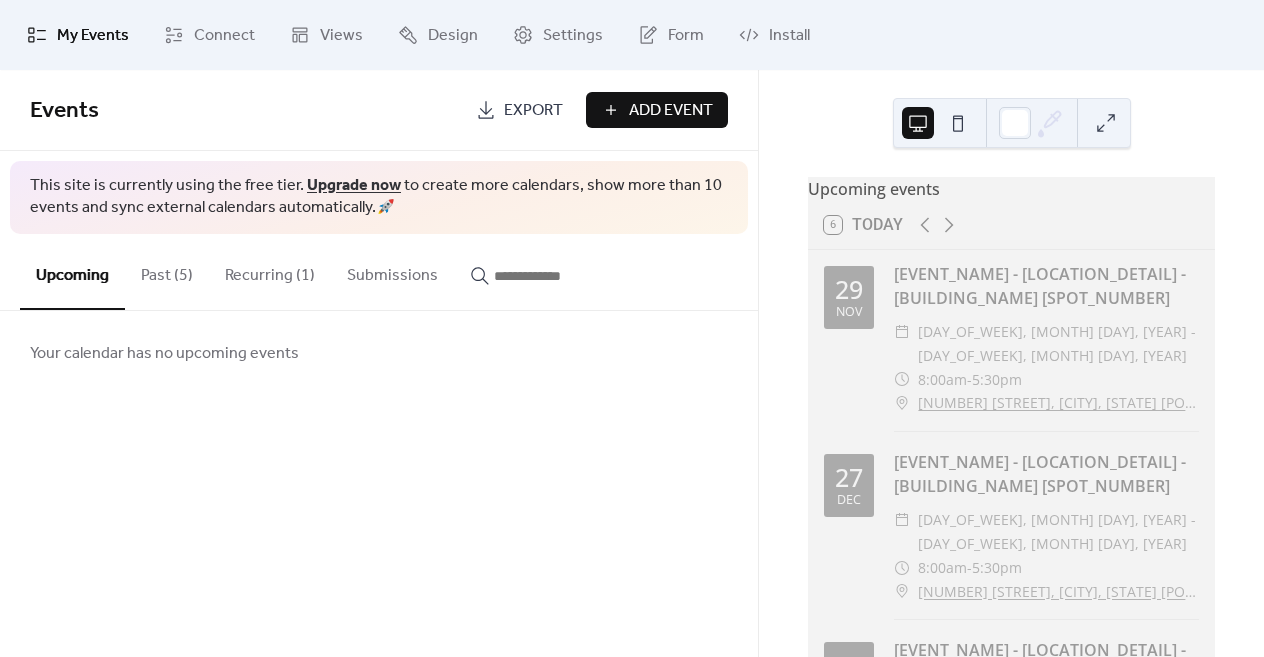 click on "Recurring (1)" at bounding box center (270, 271) 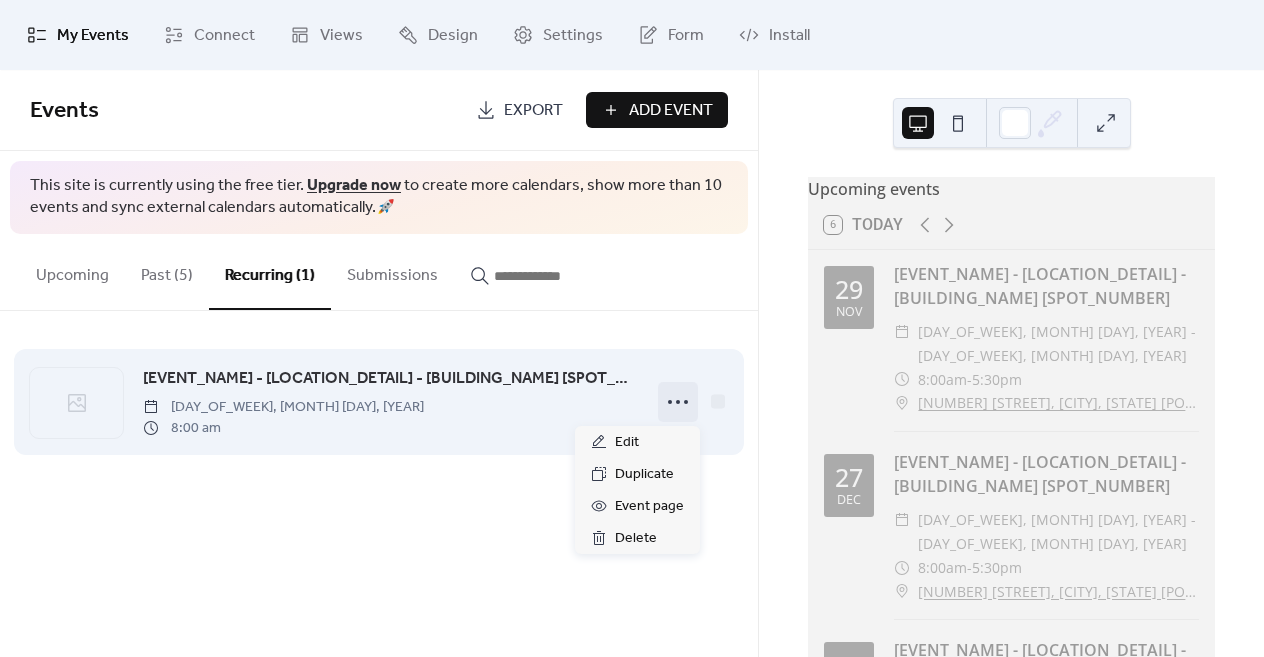 click 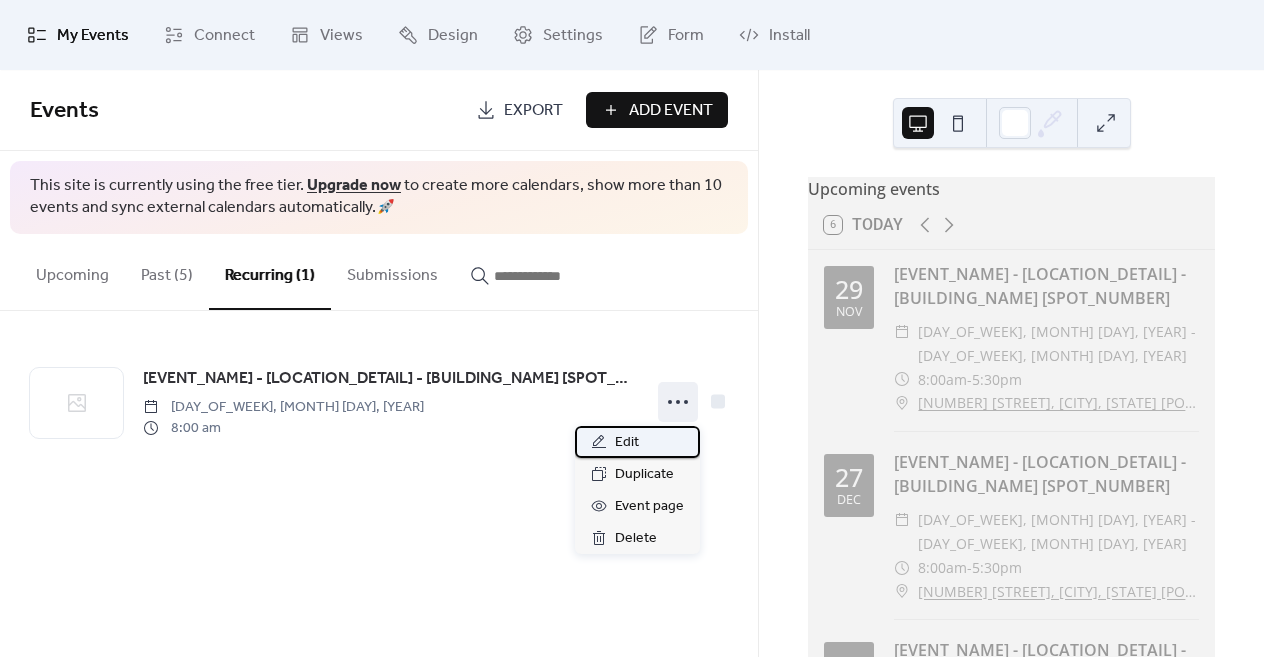 click on "Edit" at bounding box center (627, 443) 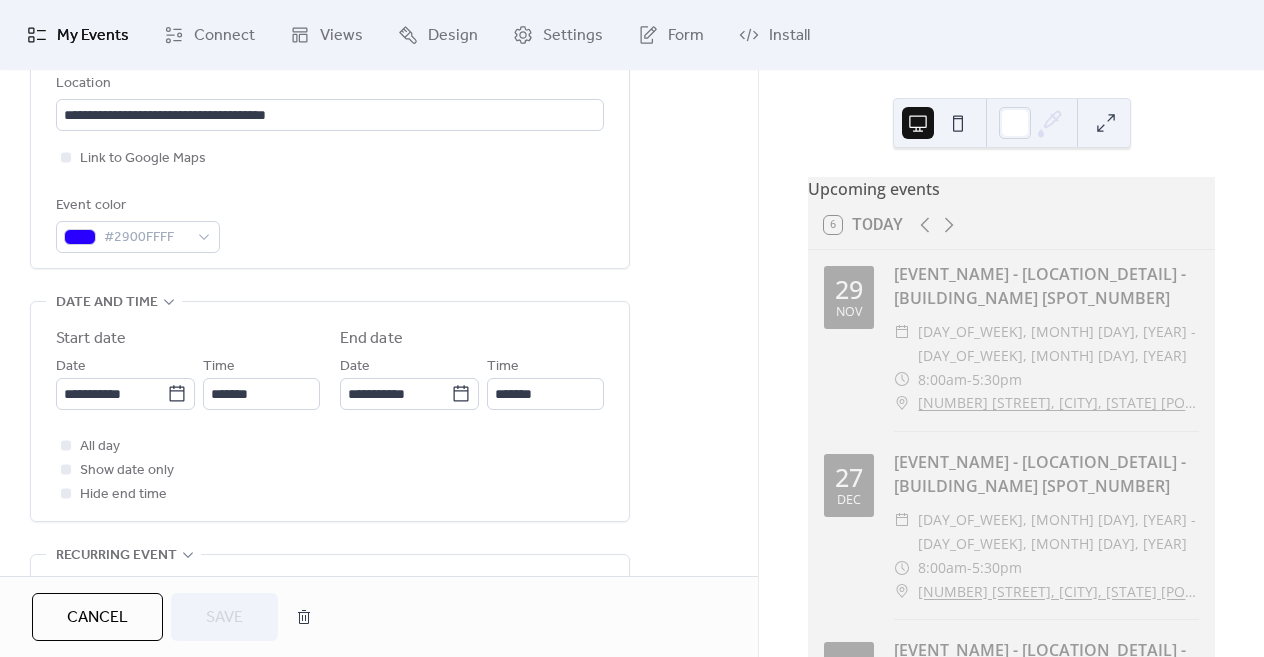 scroll, scrollTop: 468, scrollLeft: 0, axis: vertical 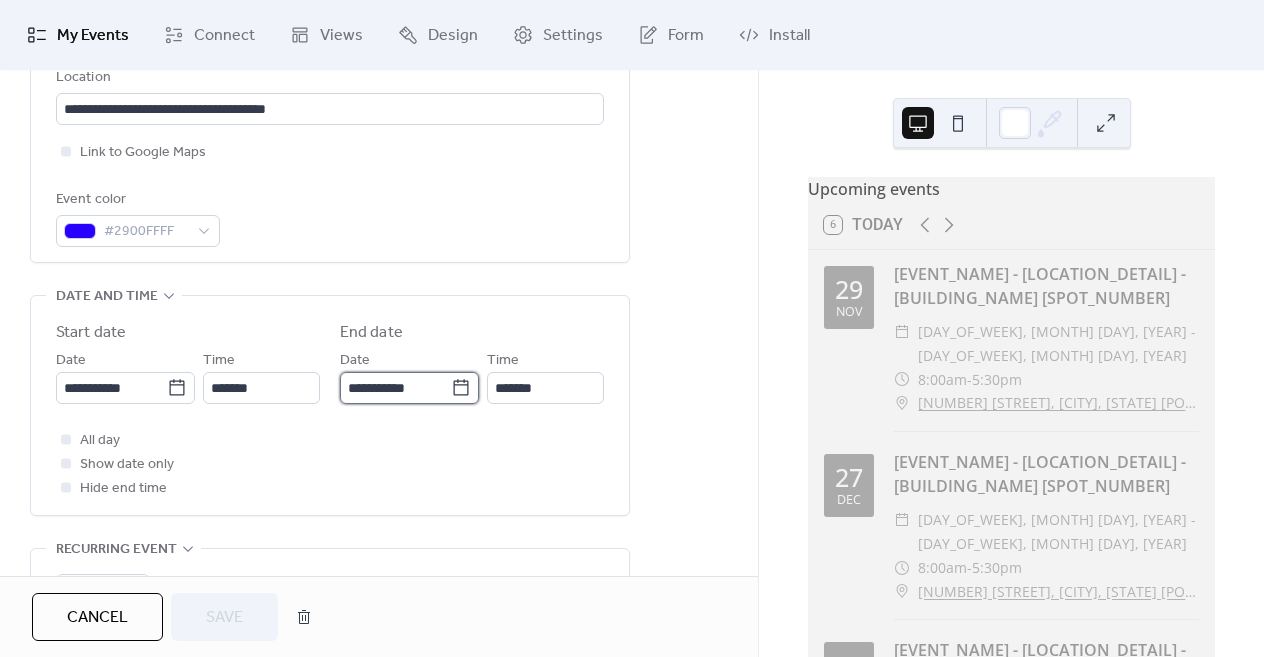 click on "**********" at bounding box center [395, 388] 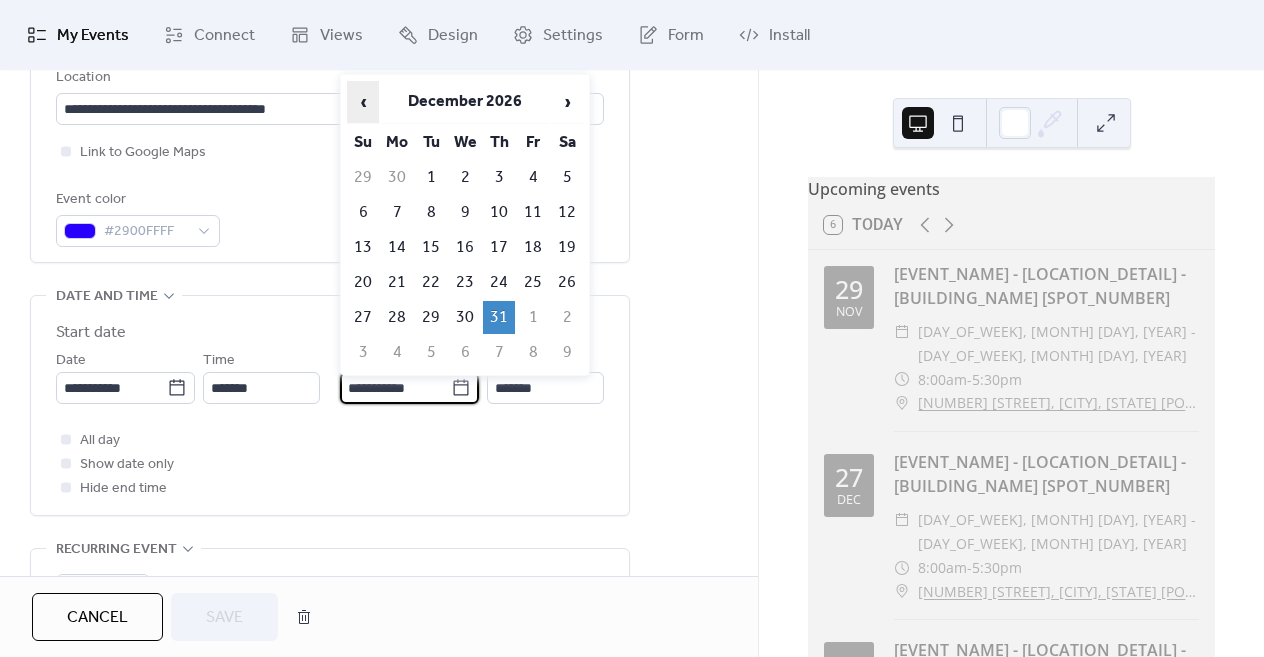 click on "‹" at bounding box center [363, 102] 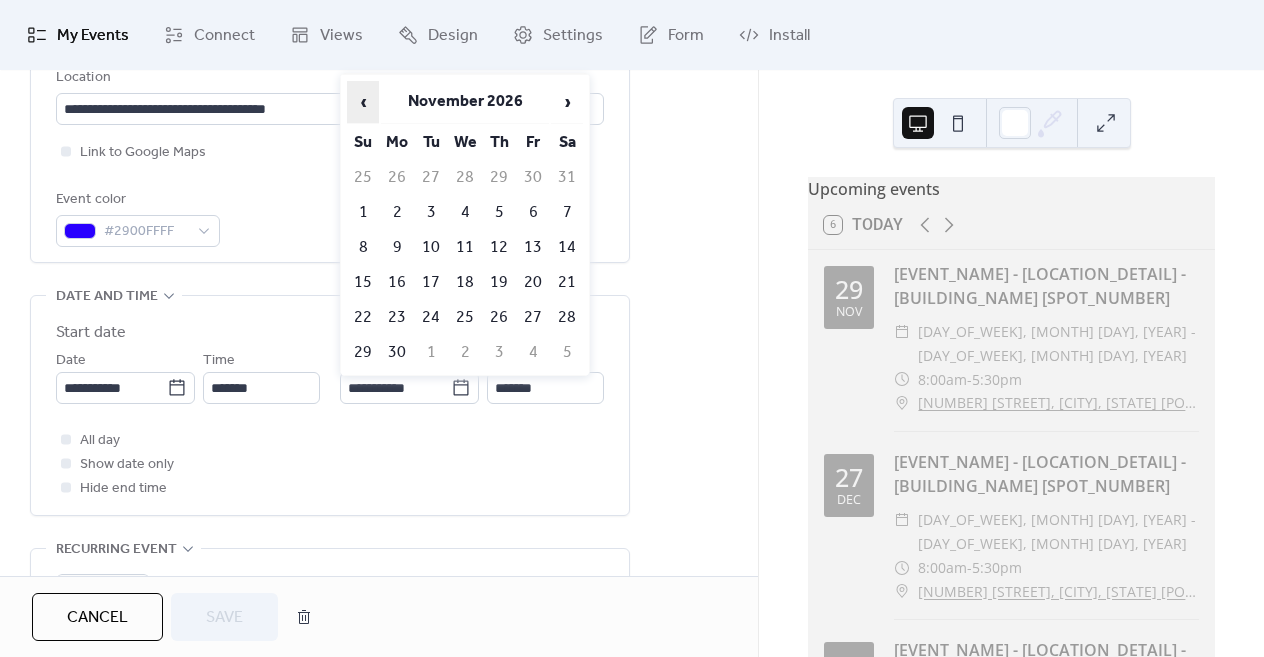 click on "‹" at bounding box center (363, 102) 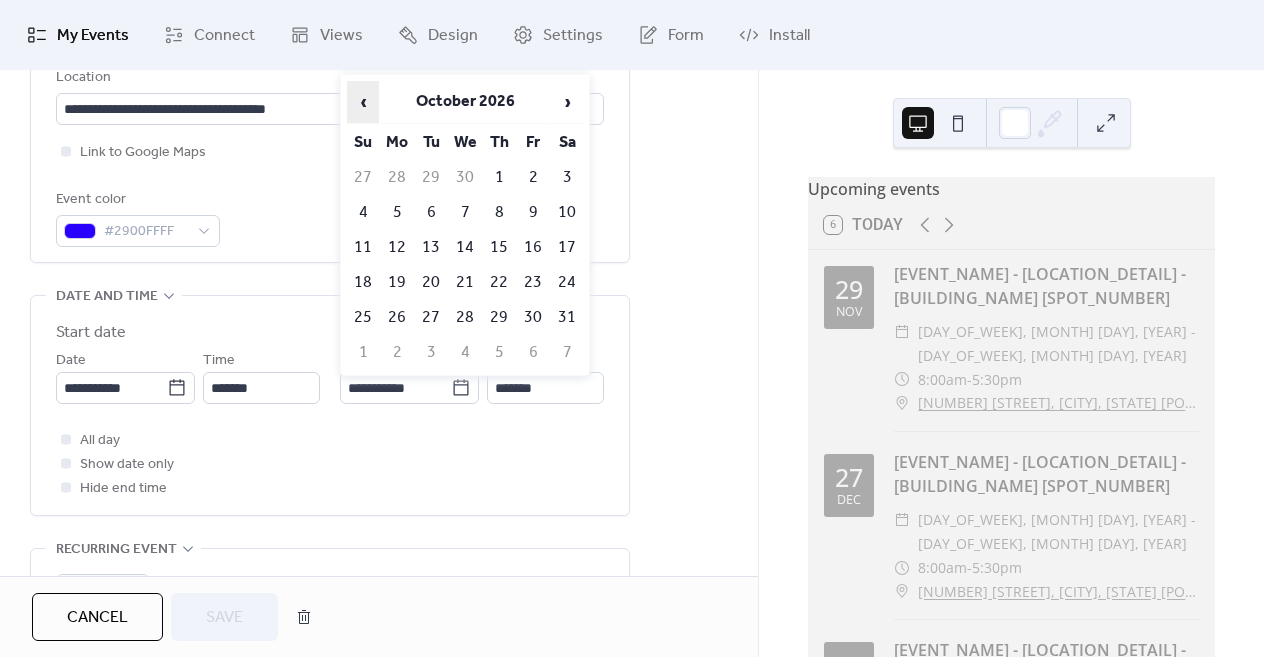 click on "‹" at bounding box center (363, 102) 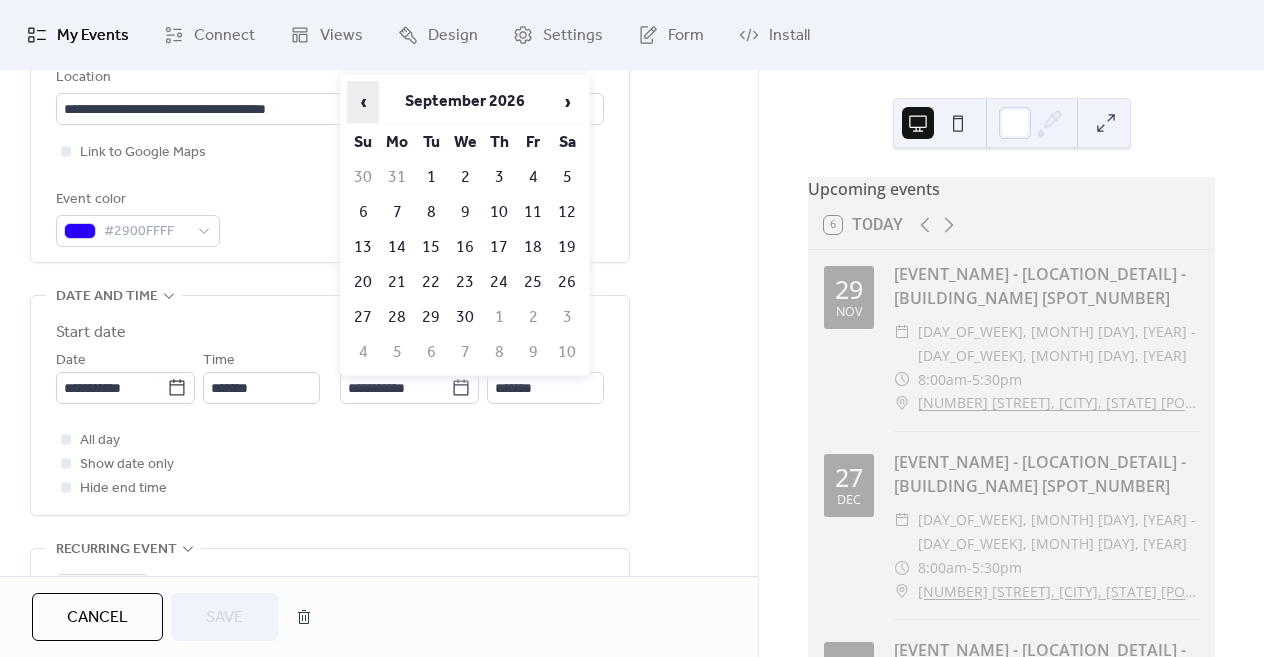 click on "‹" at bounding box center [363, 102] 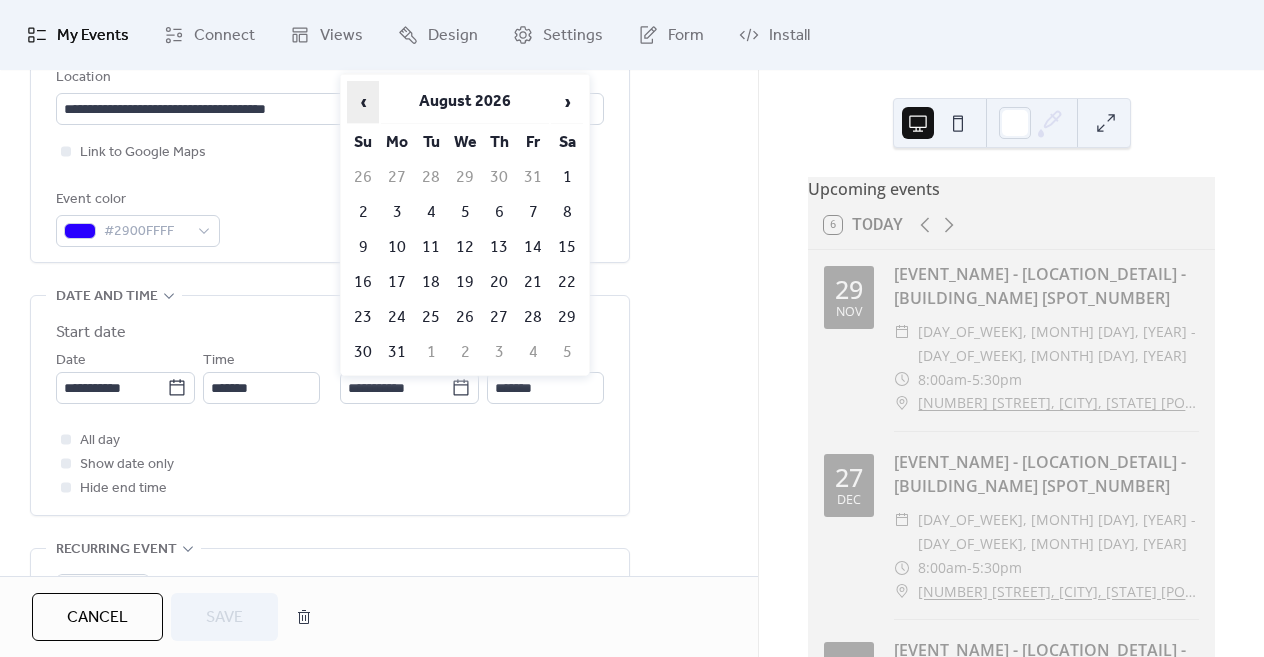 click on "‹" at bounding box center (363, 102) 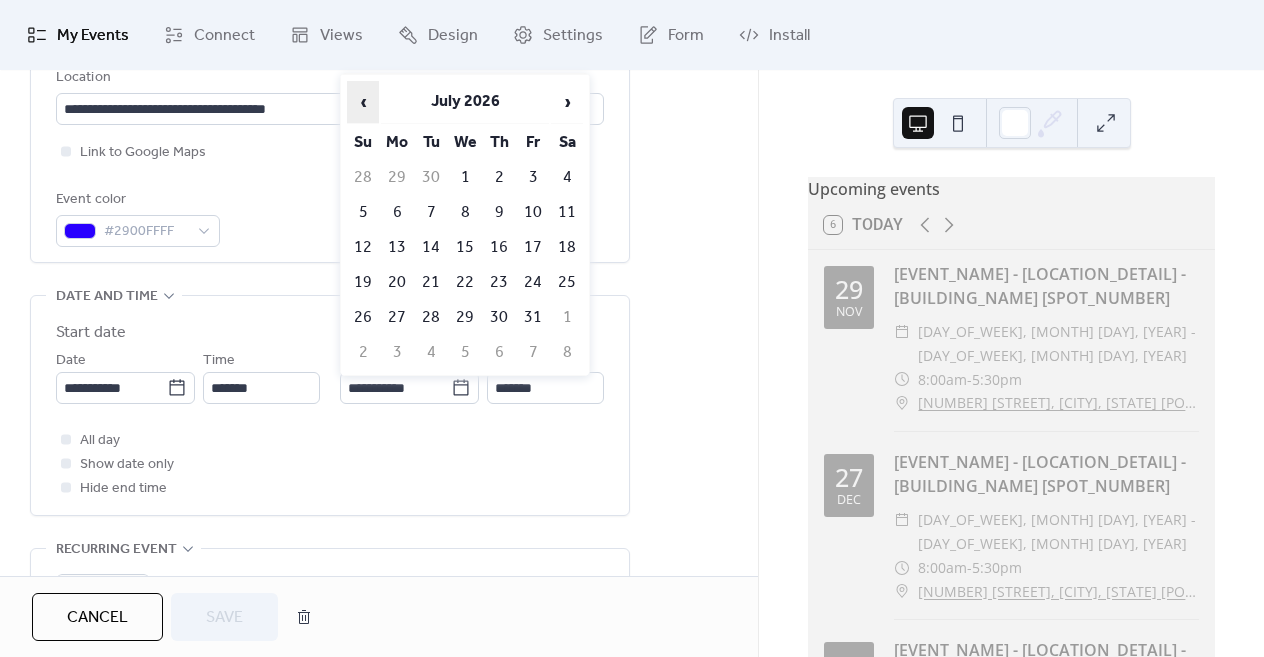 click on "‹" at bounding box center (363, 102) 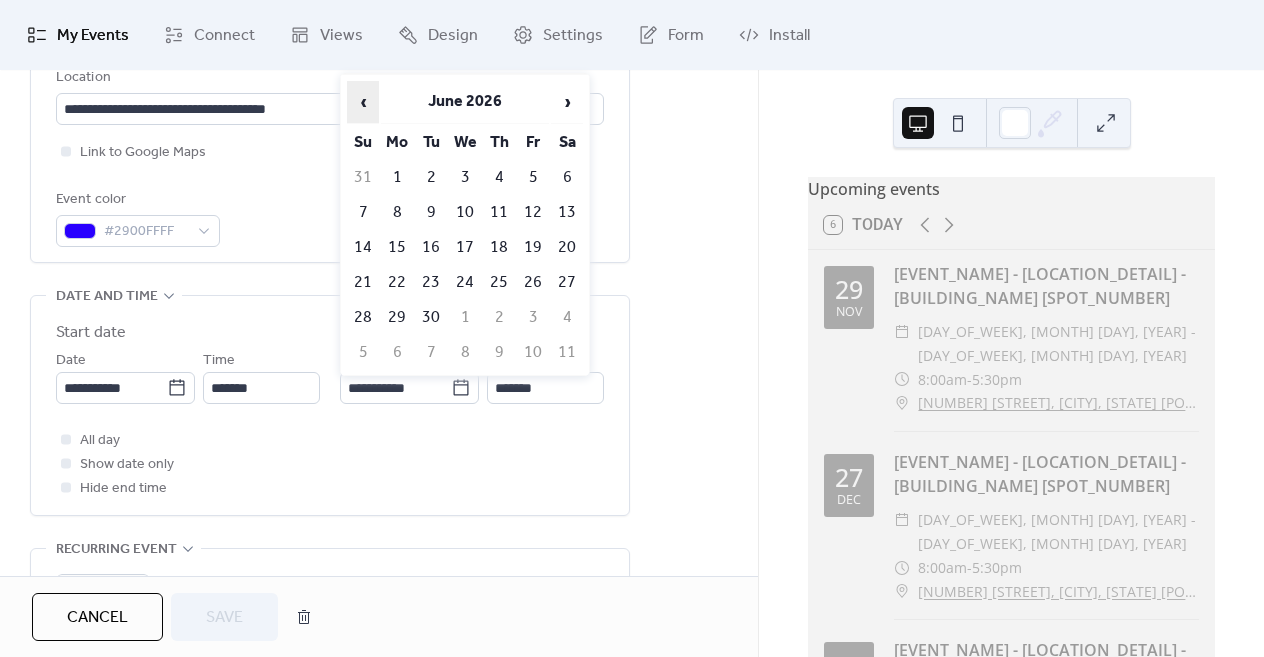 click on "‹" at bounding box center [363, 102] 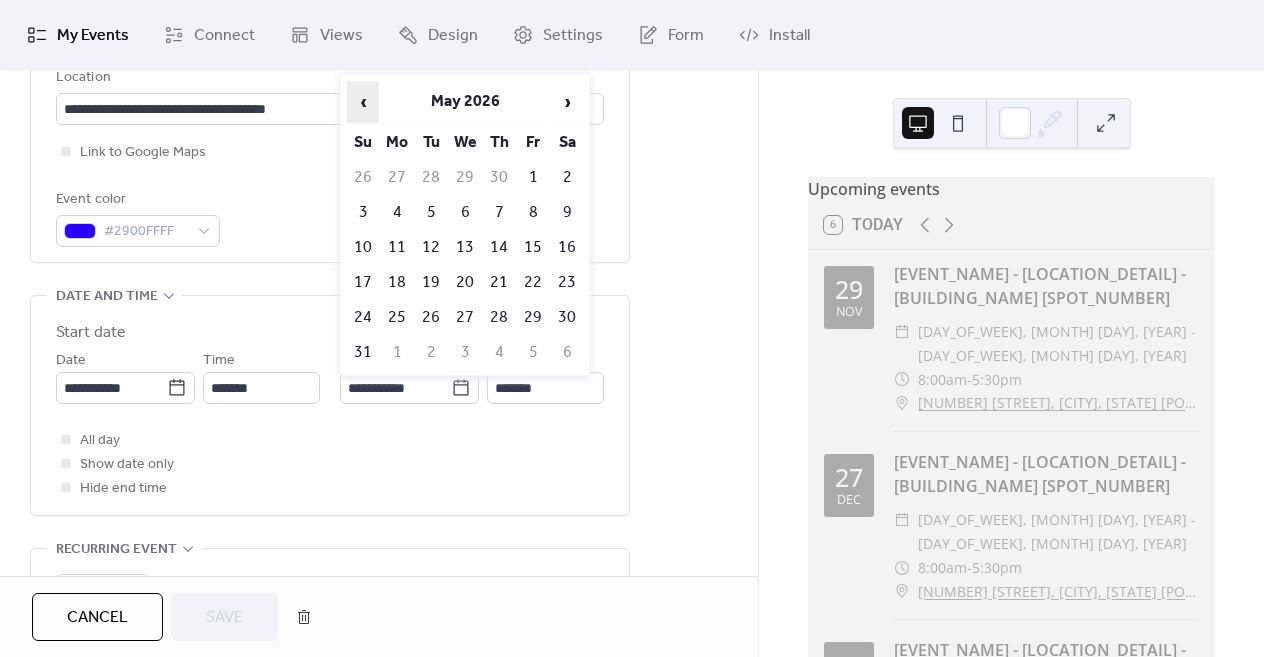 click on "‹" at bounding box center (363, 102) 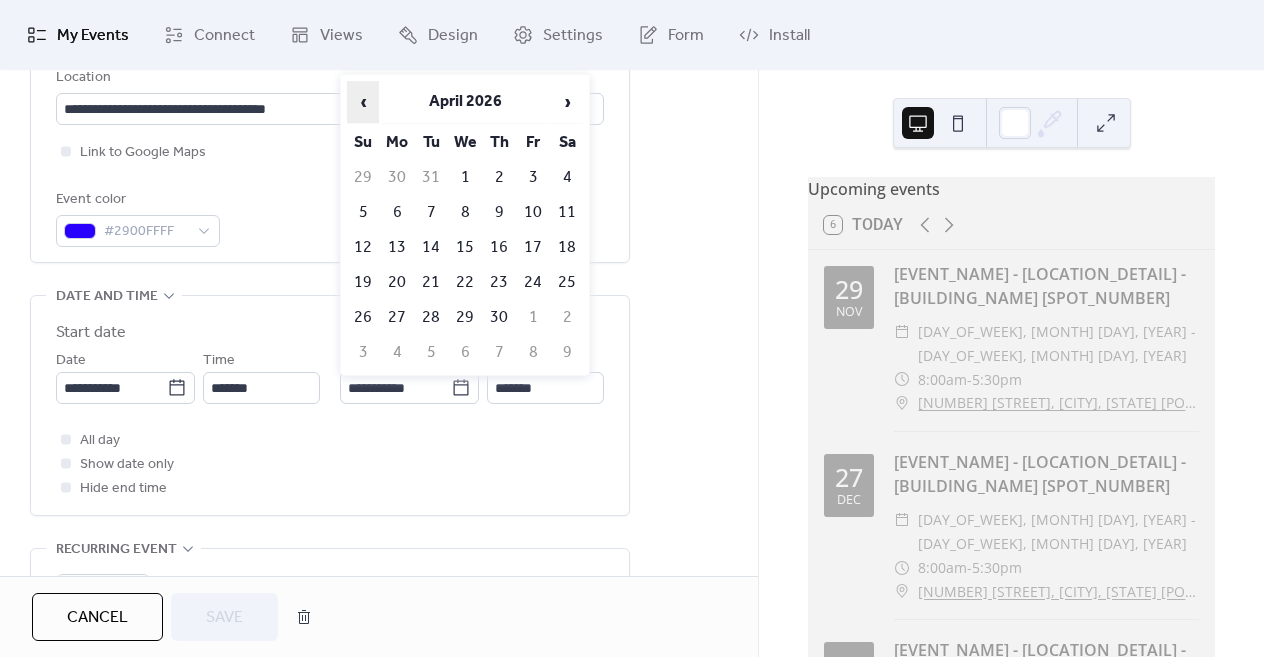 click on "‹" at bounding box center (363, 102) 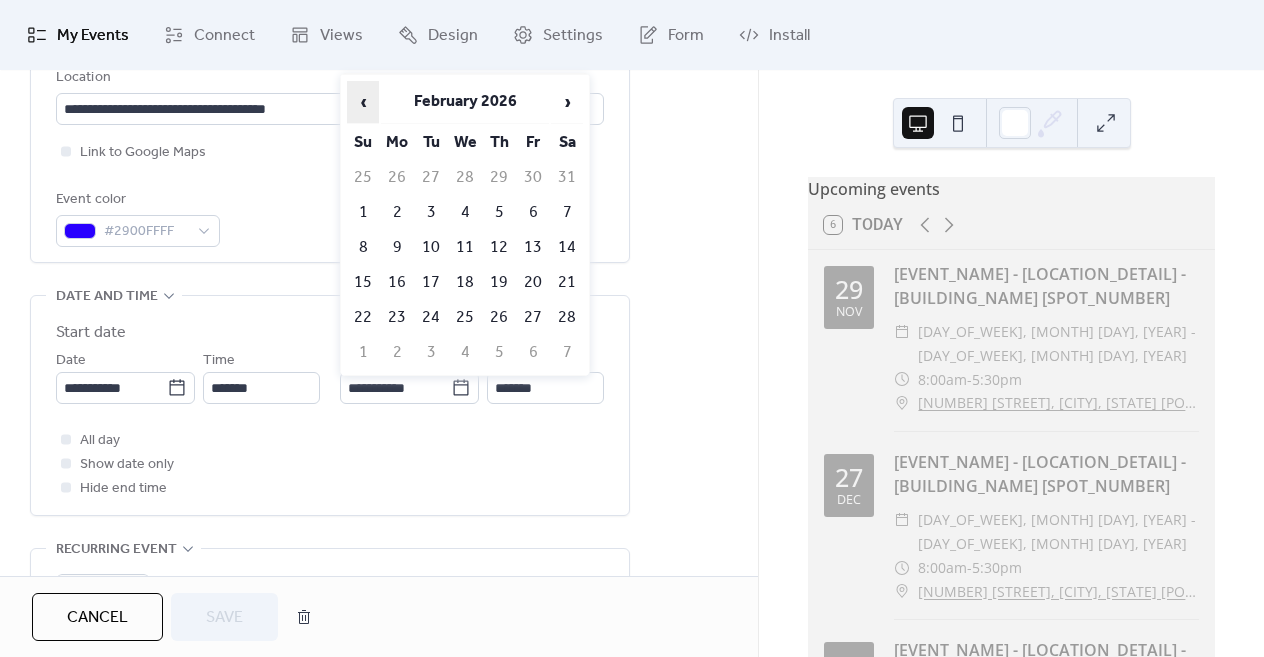 click on "‹" at bounding box center (363, 102) 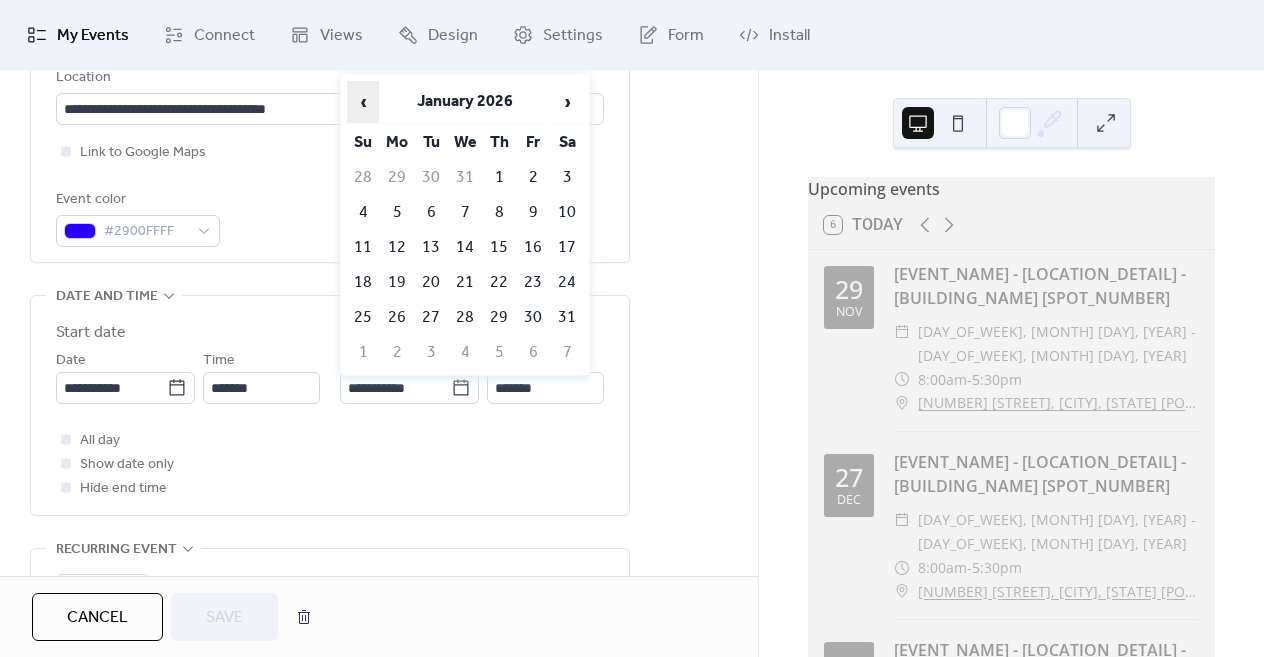 click on "‹" at bounding box center [363, 102] 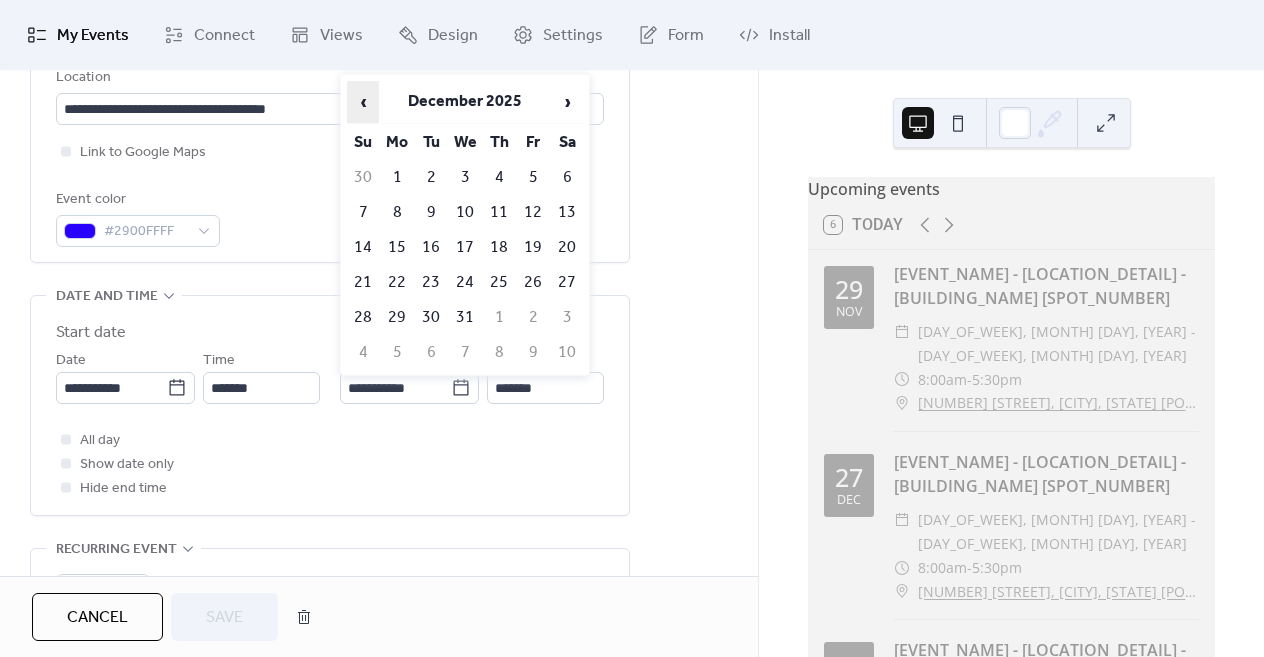 click on "‹" at bounding box center [363, 102] 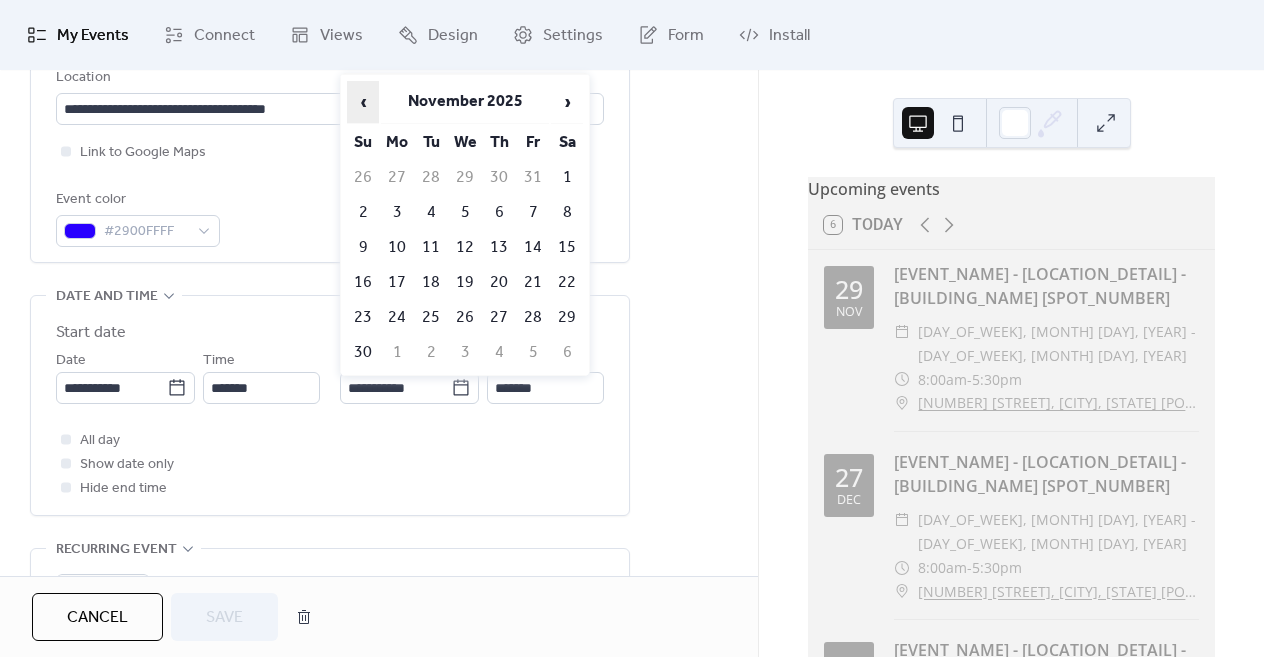 click on "‹" at bounding box center [363, 102] 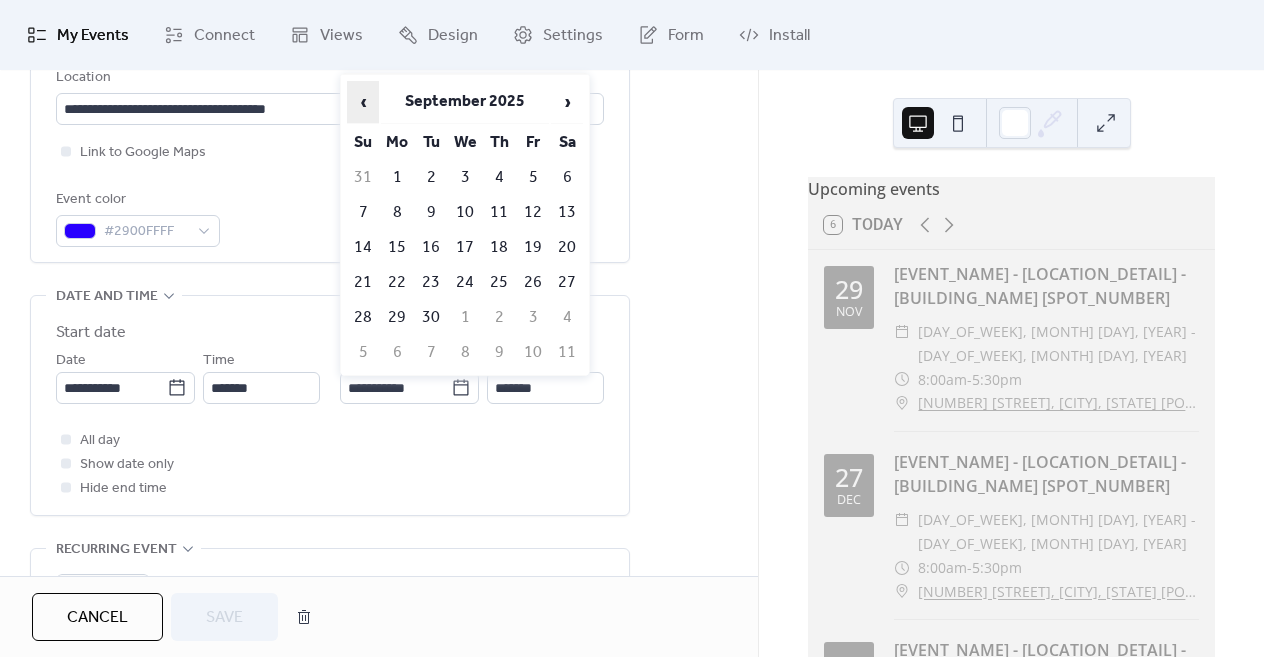 click on "‹" at bounding box center [363, 102] 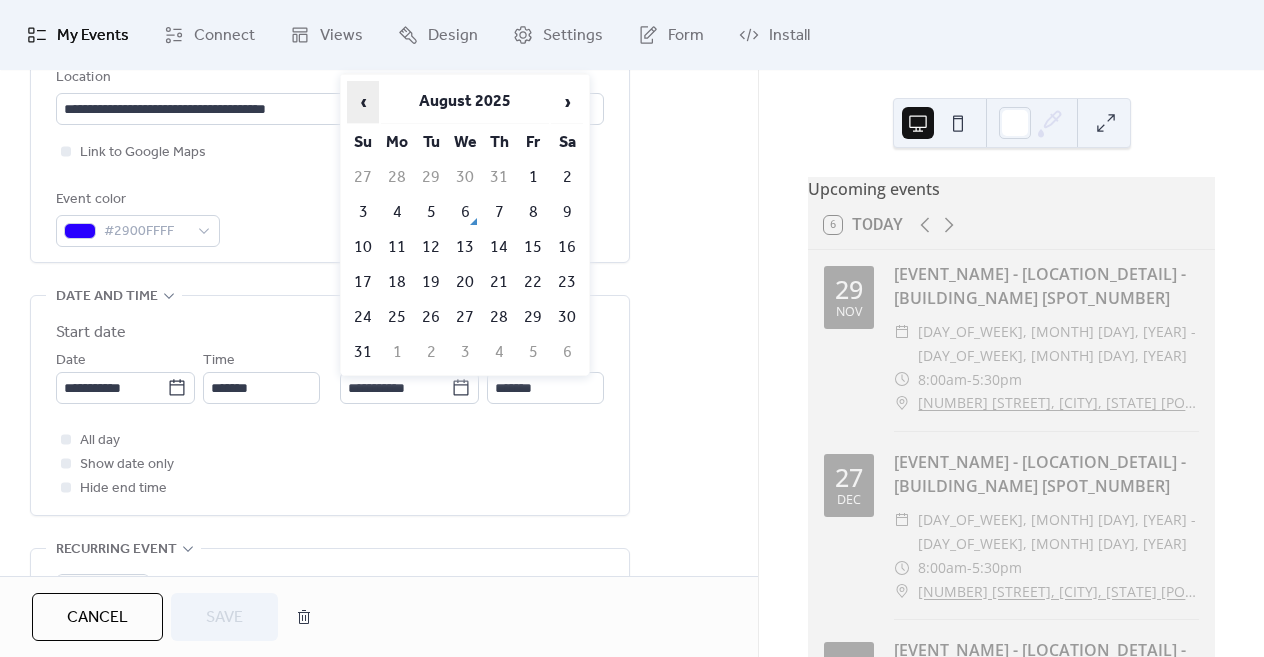 click on "‹" at bounding box center (363, 102) 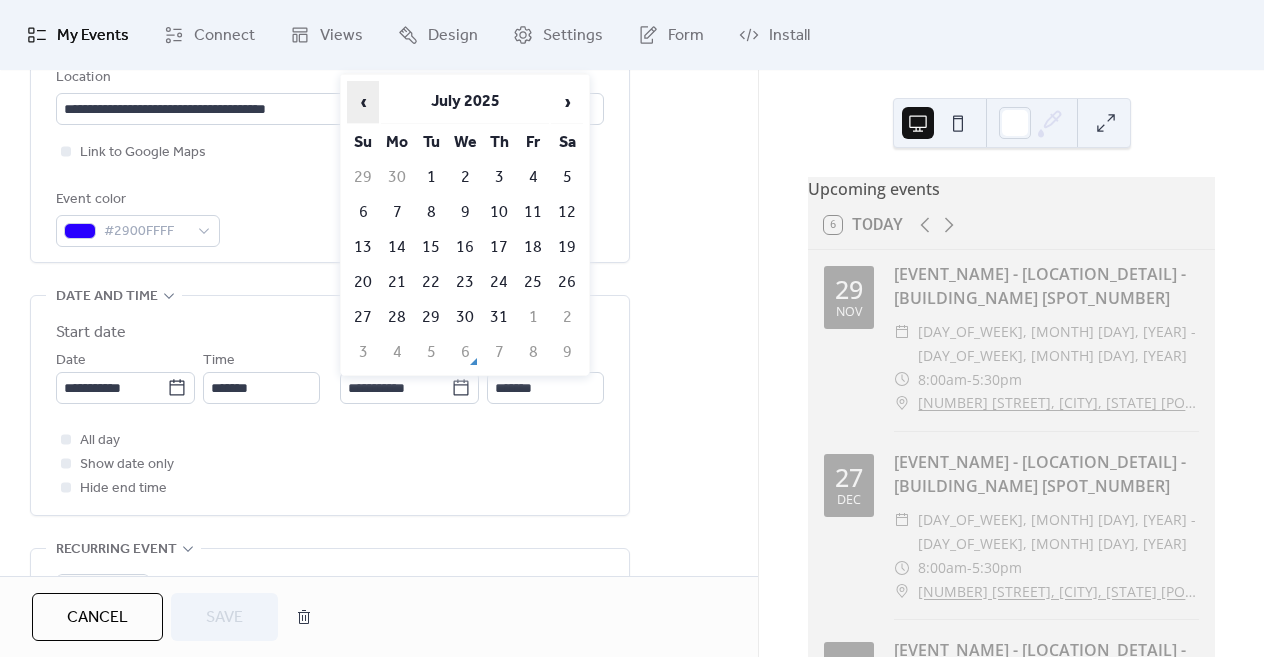 click on "‹" at bounding box center [363, 102] 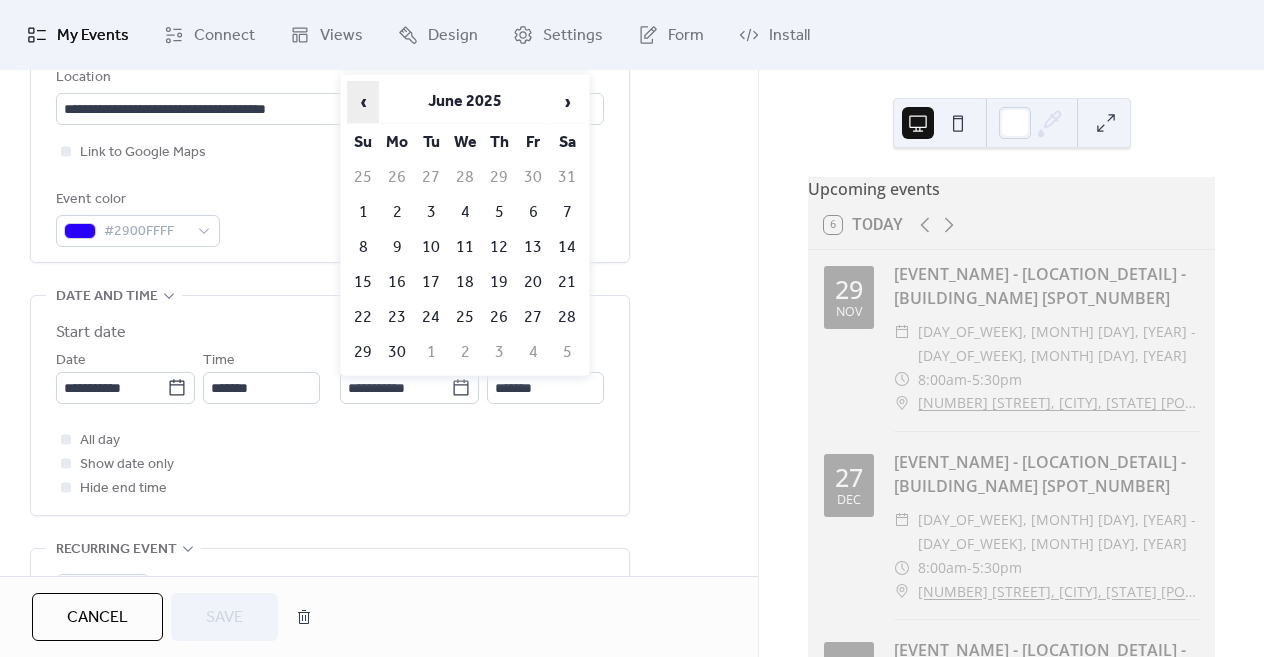 click on "‹" at bounding box center [363, 102] 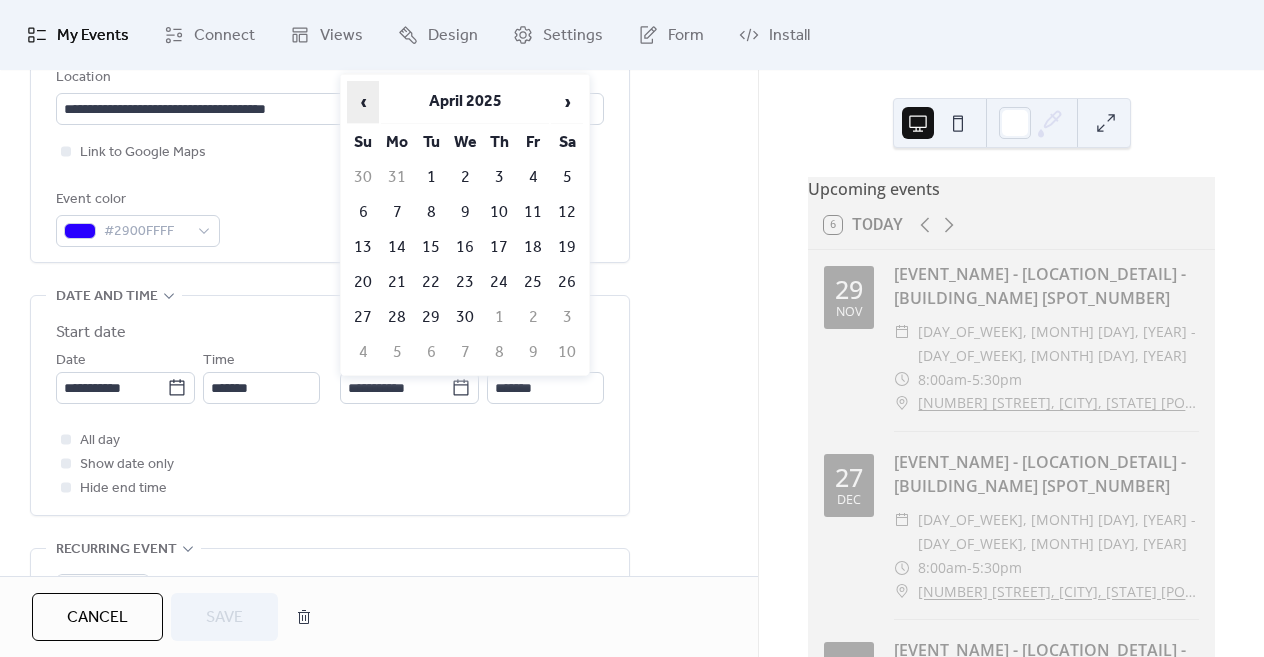 click on "‹" at bounding box center (363, 102) 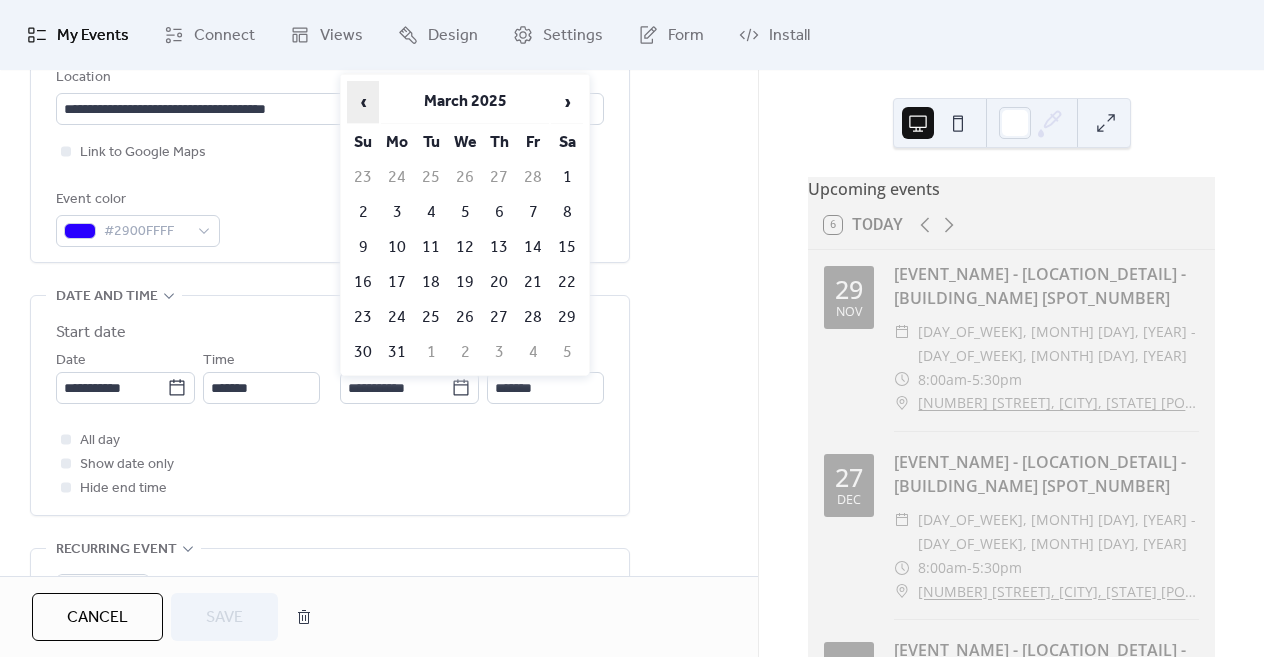 click on "‹" at bounding box center (363, 102) 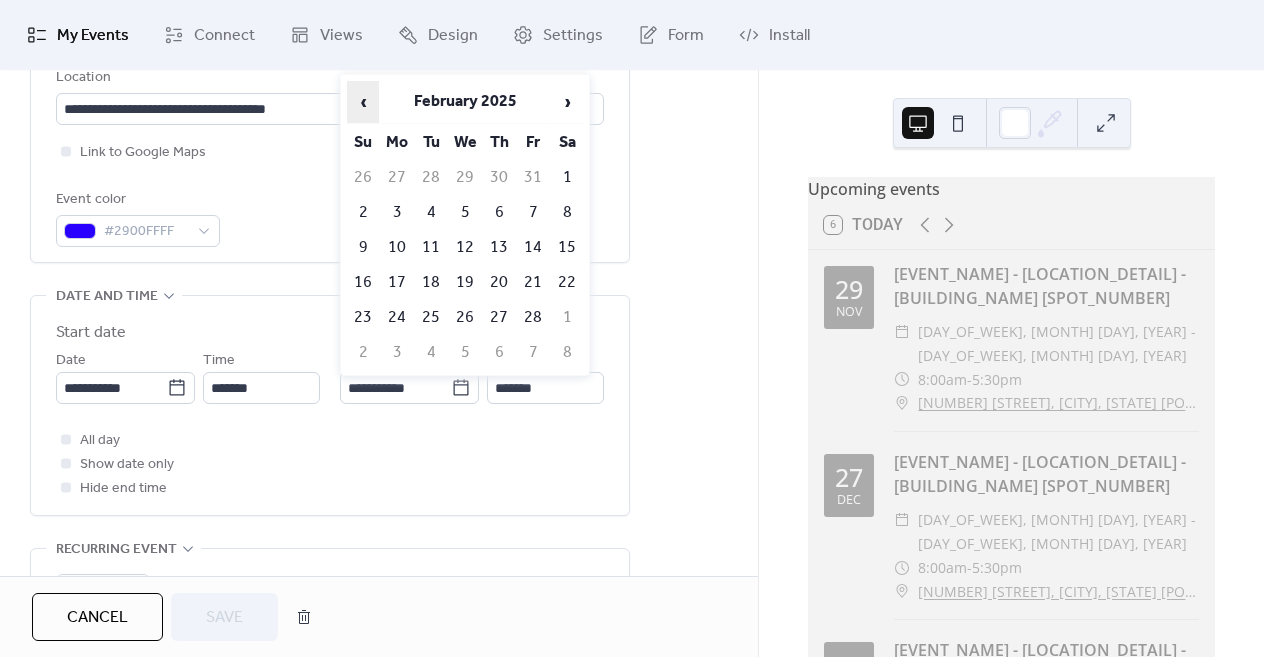 click on "‹" at bounding box center [363, 102] 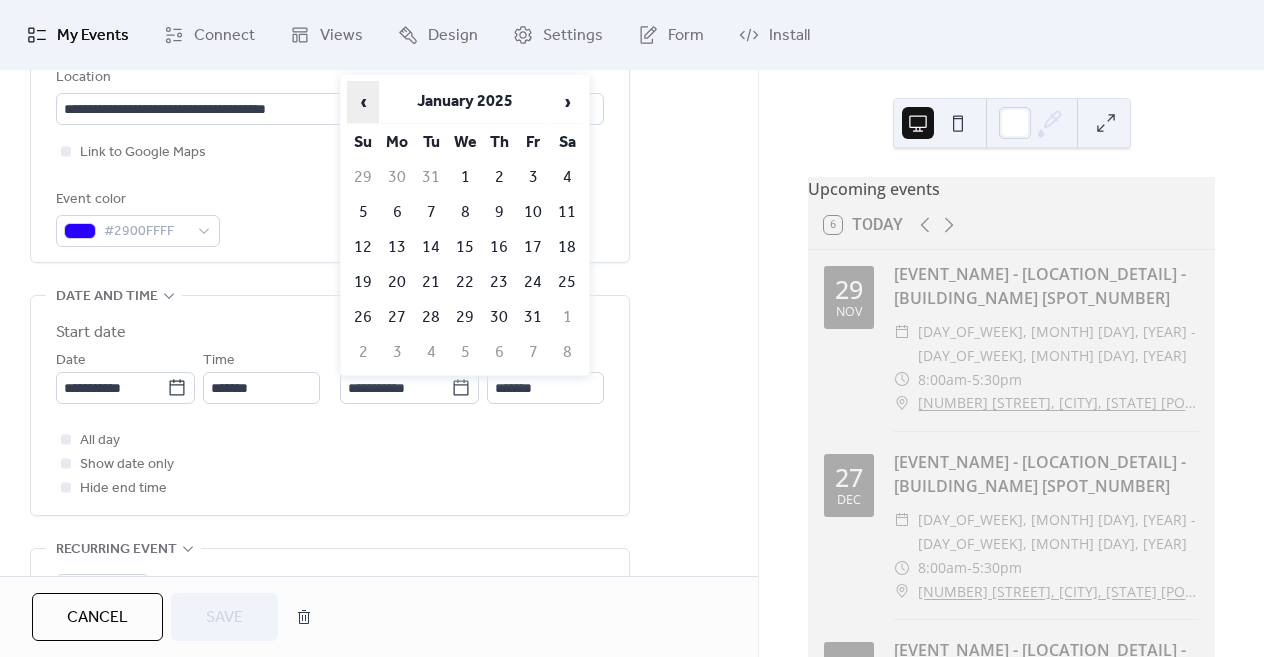 click on "‹" at bounding box center [363, 102] 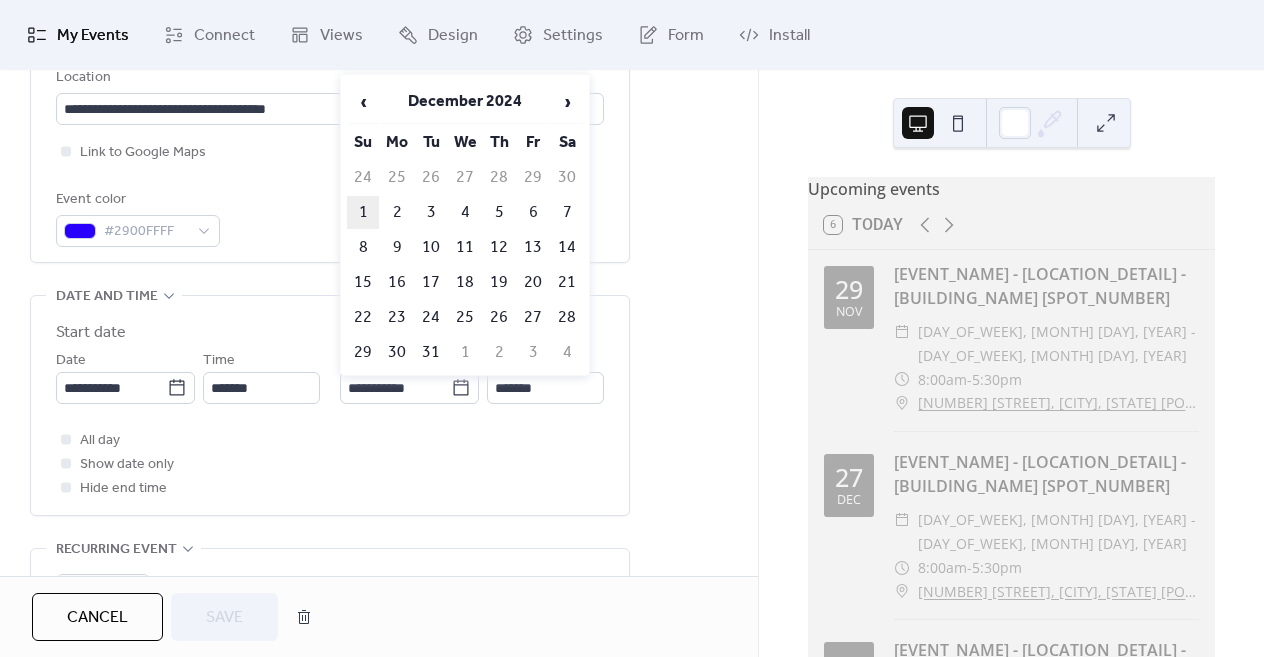 click on "1" at bounding box center [363, 212] 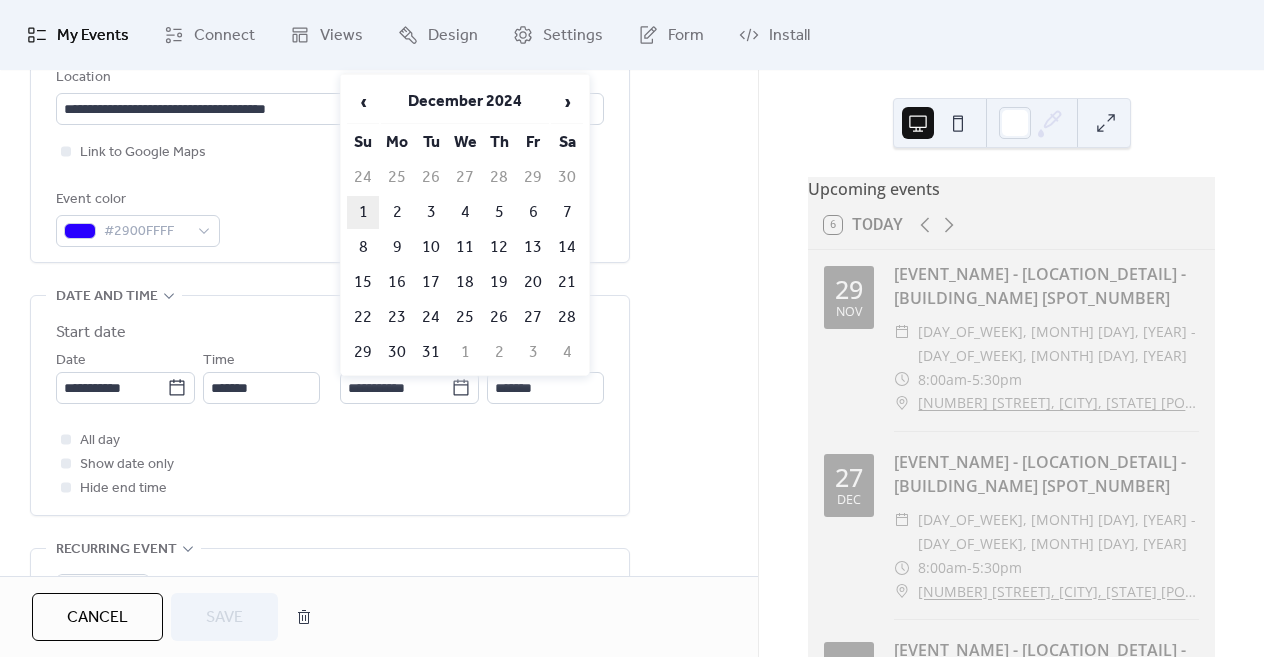 type on "**********" 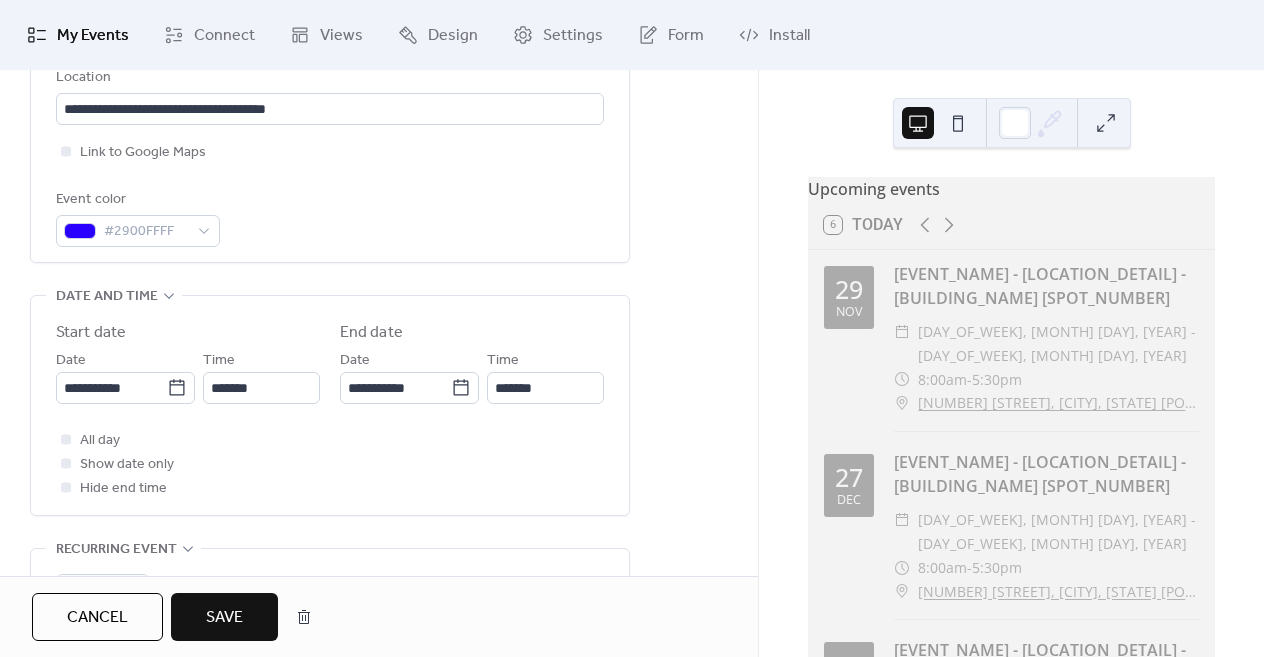 click on "Save" at bounding box center [224, 618] 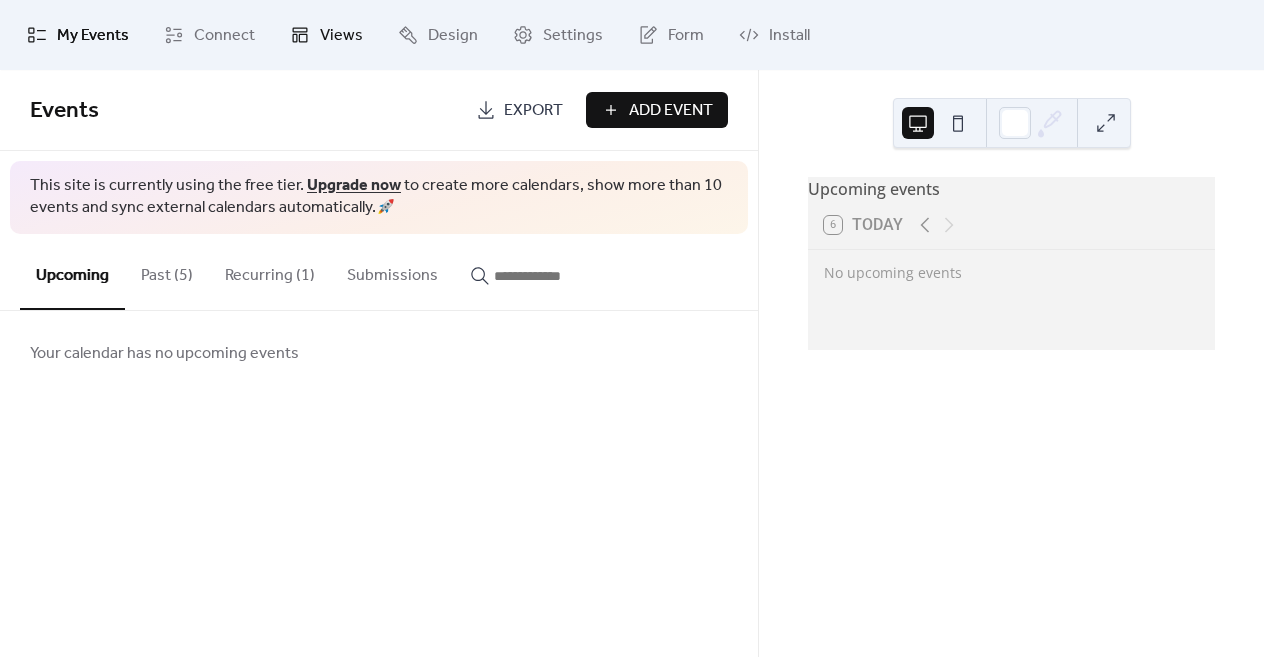 click on "Views" at bounding box center (341, 36) 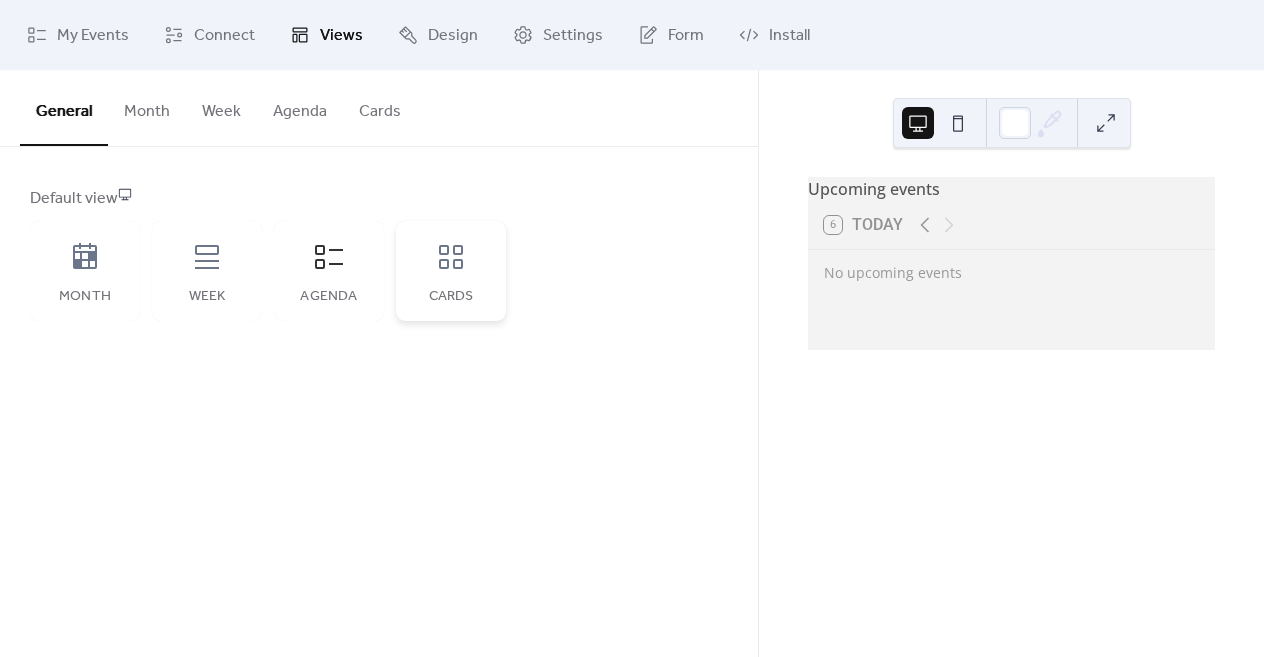 click on "Cards" at bounding box center [451, 271] 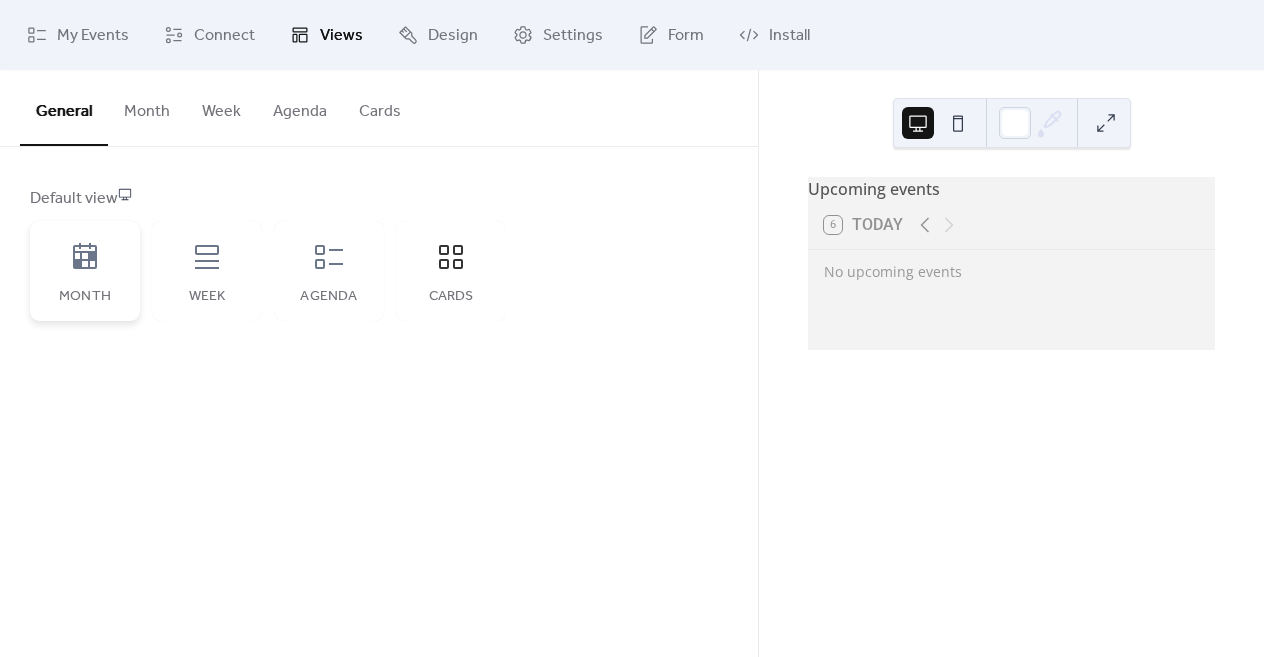 click on "Month" at bounding box center (85, 271) 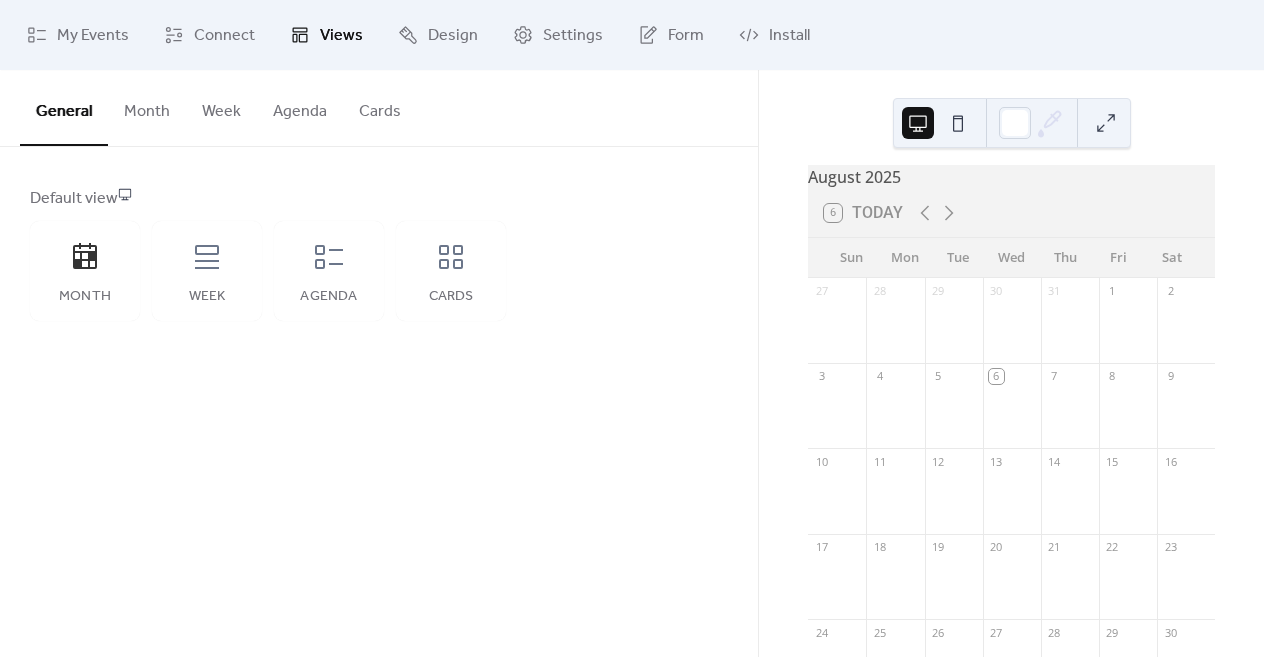 scroll, scrollTop: 10, scrollLeft: 0, axis: vertical 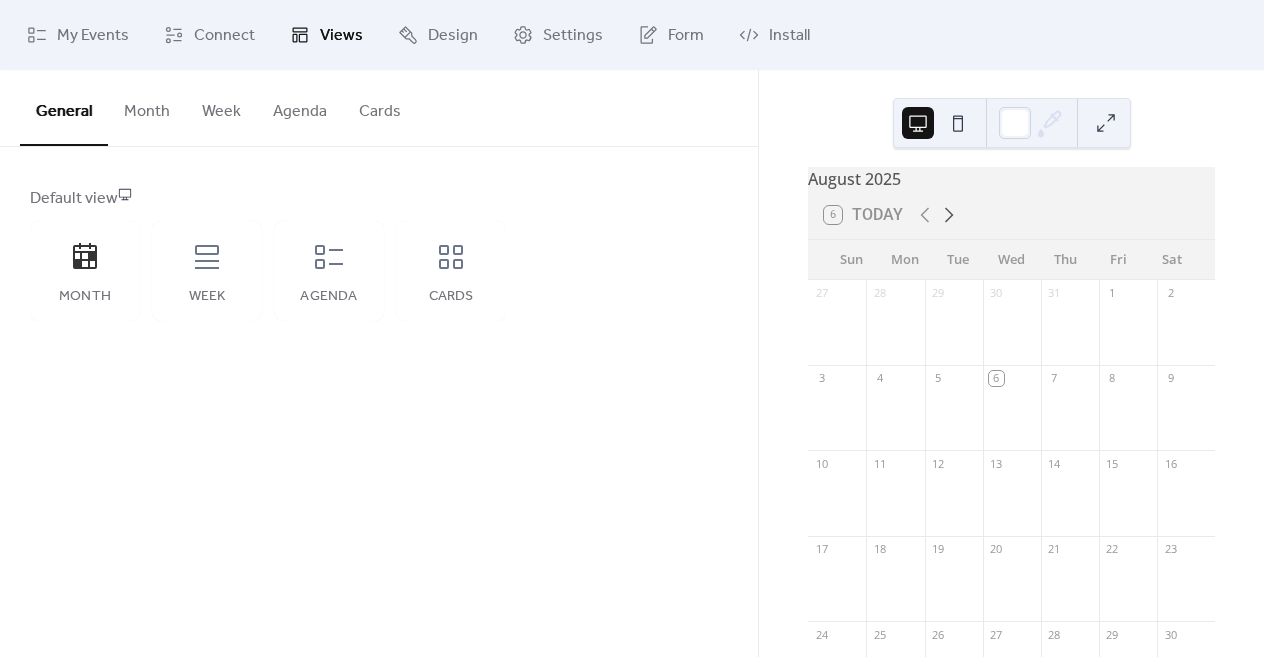 click 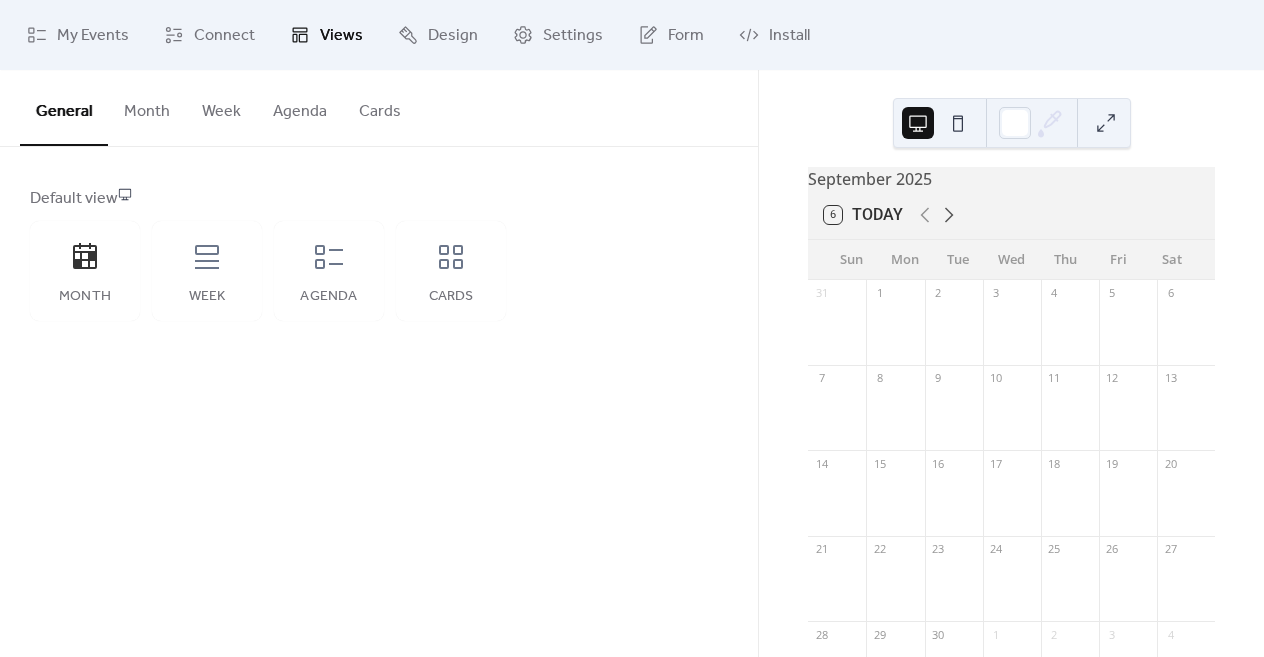 click 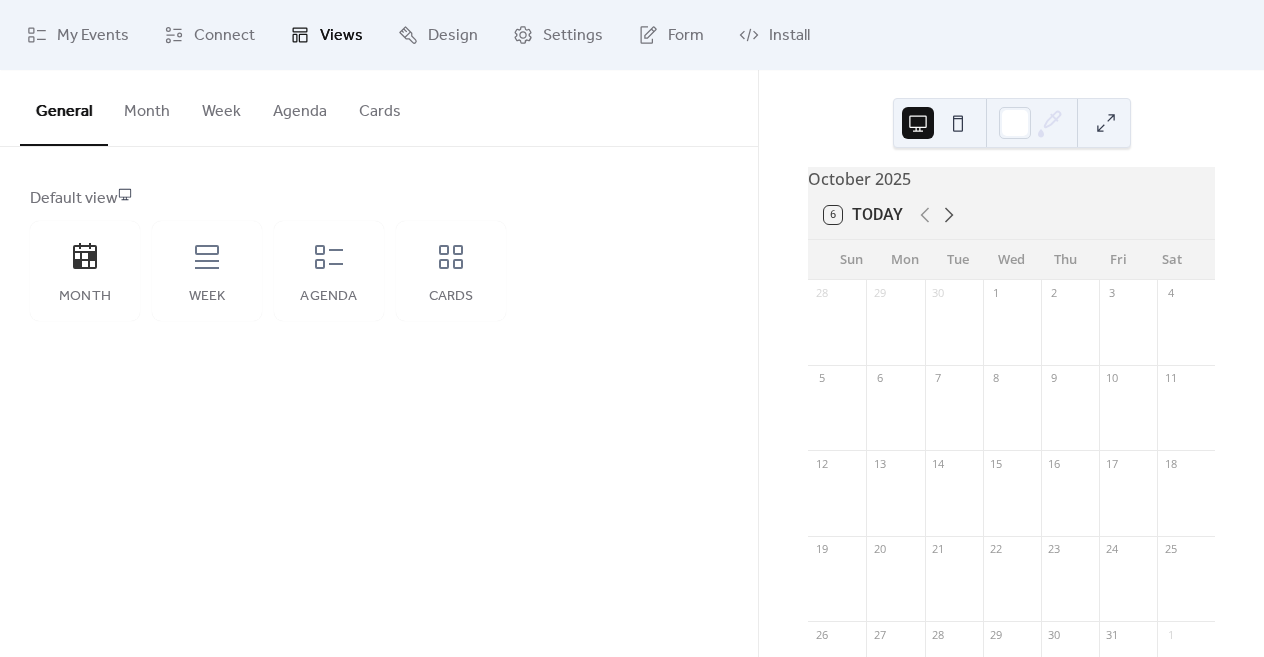 click 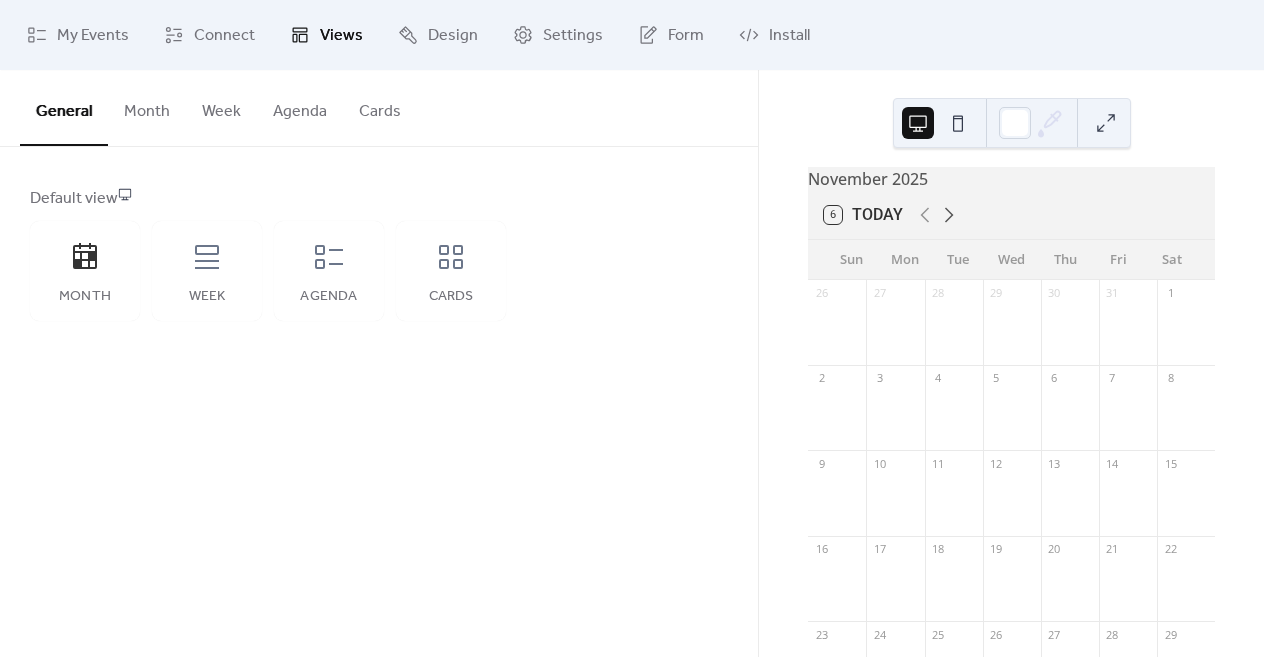click 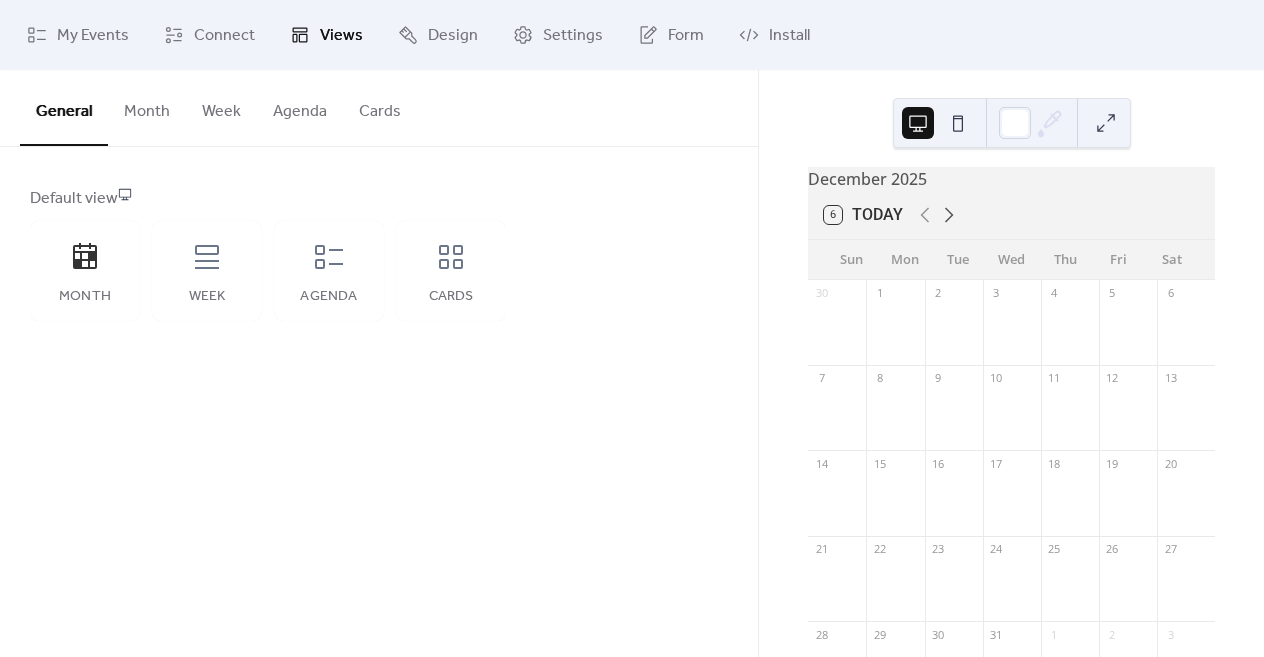 click 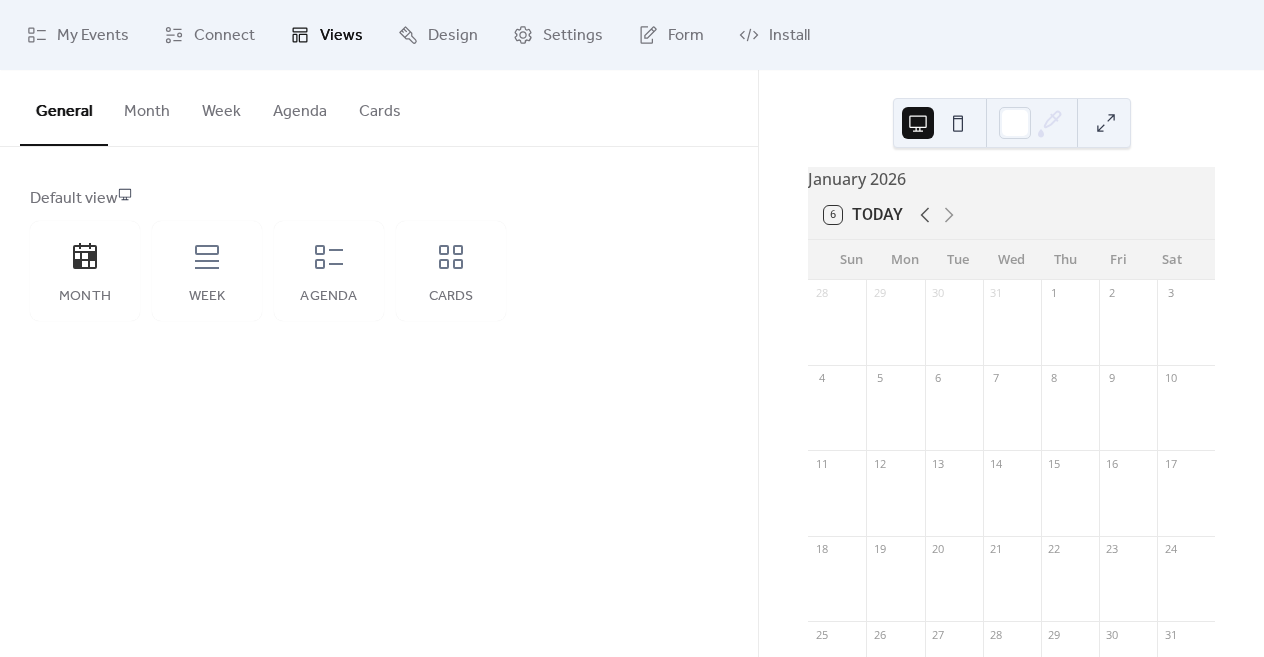 click 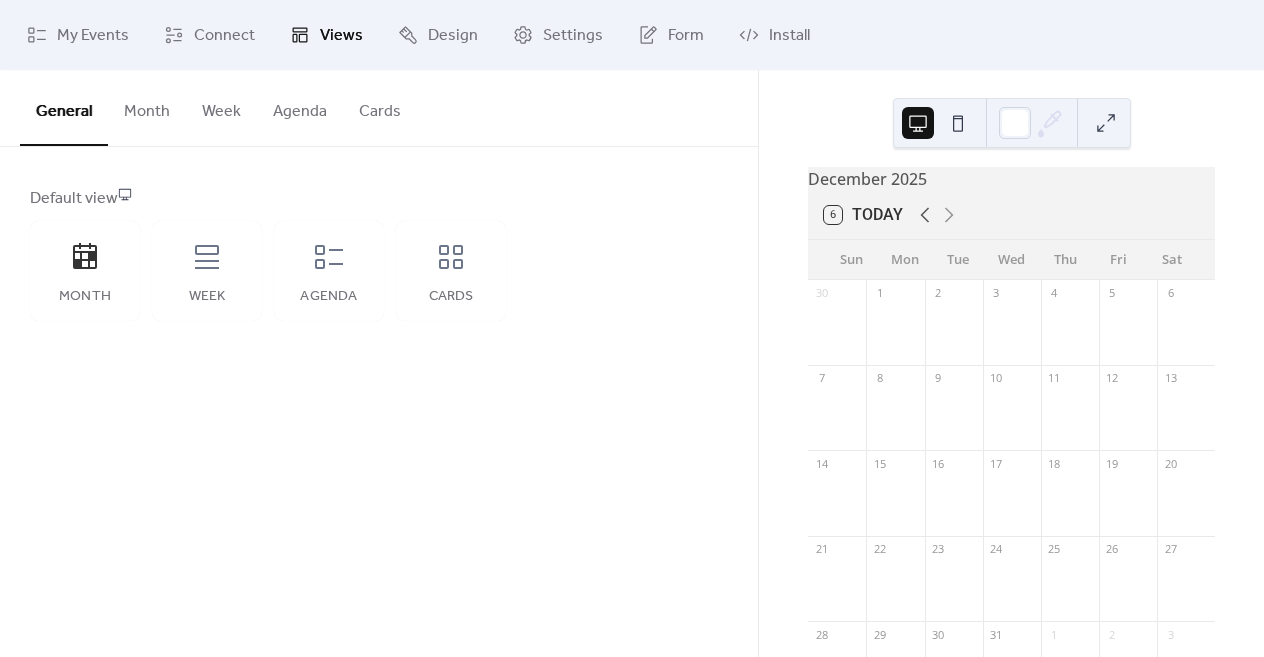 click 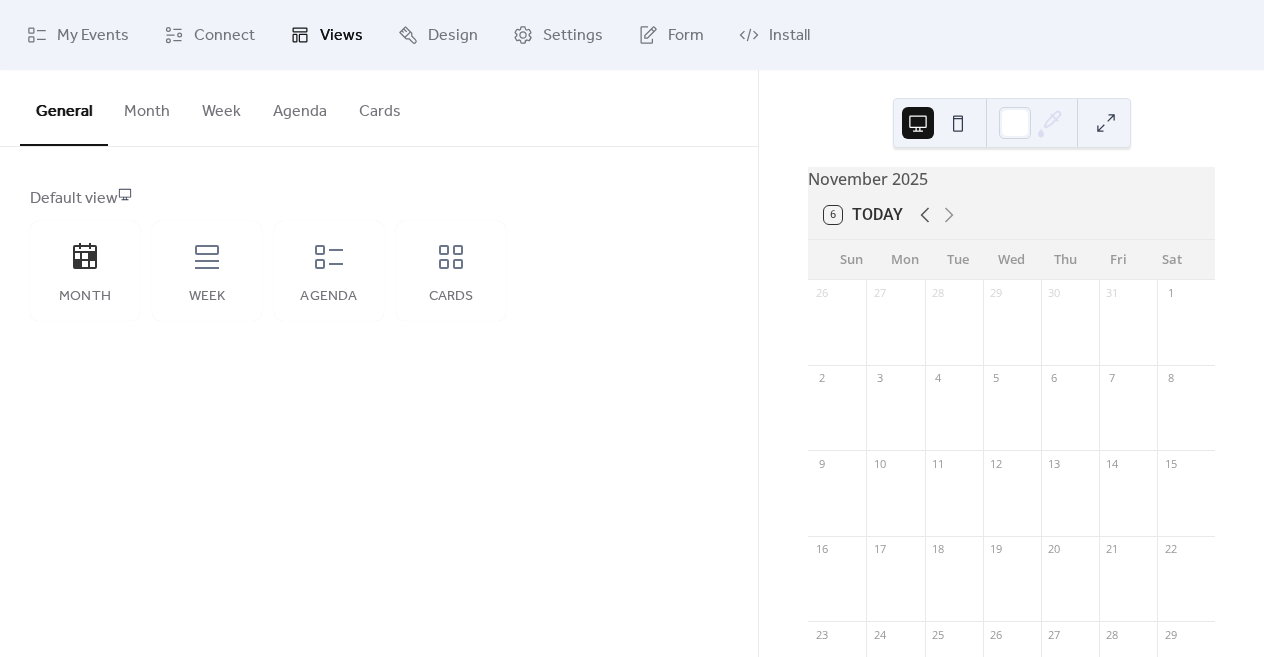 click 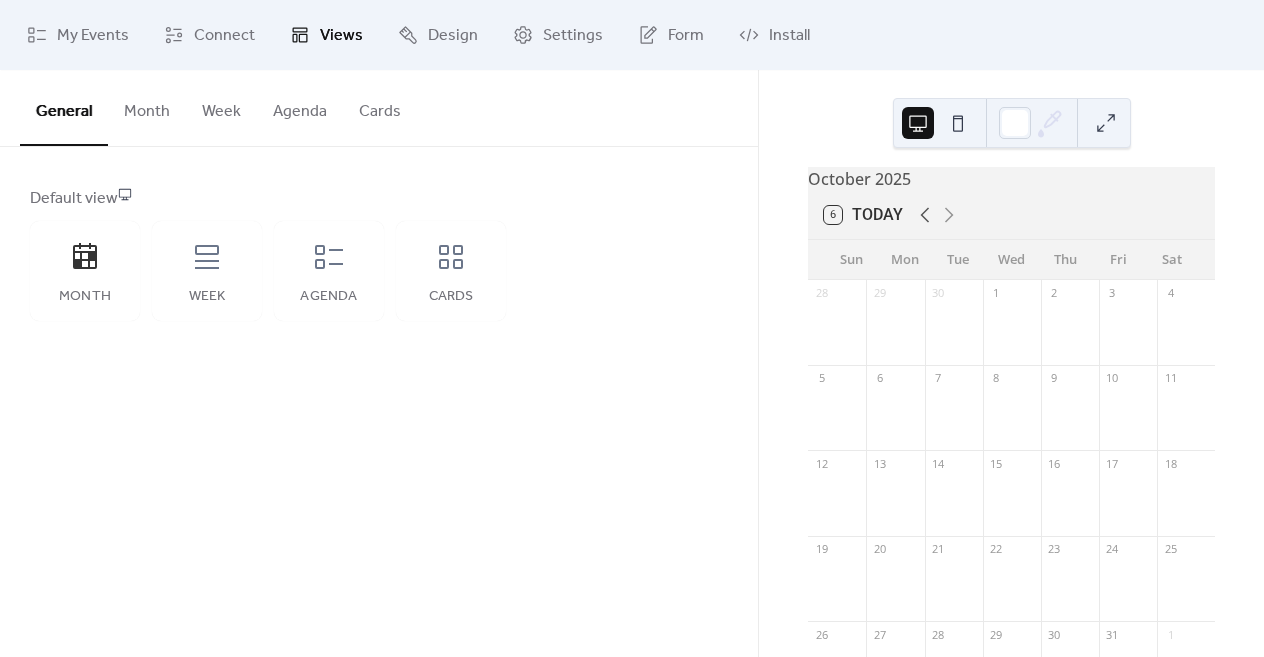 click 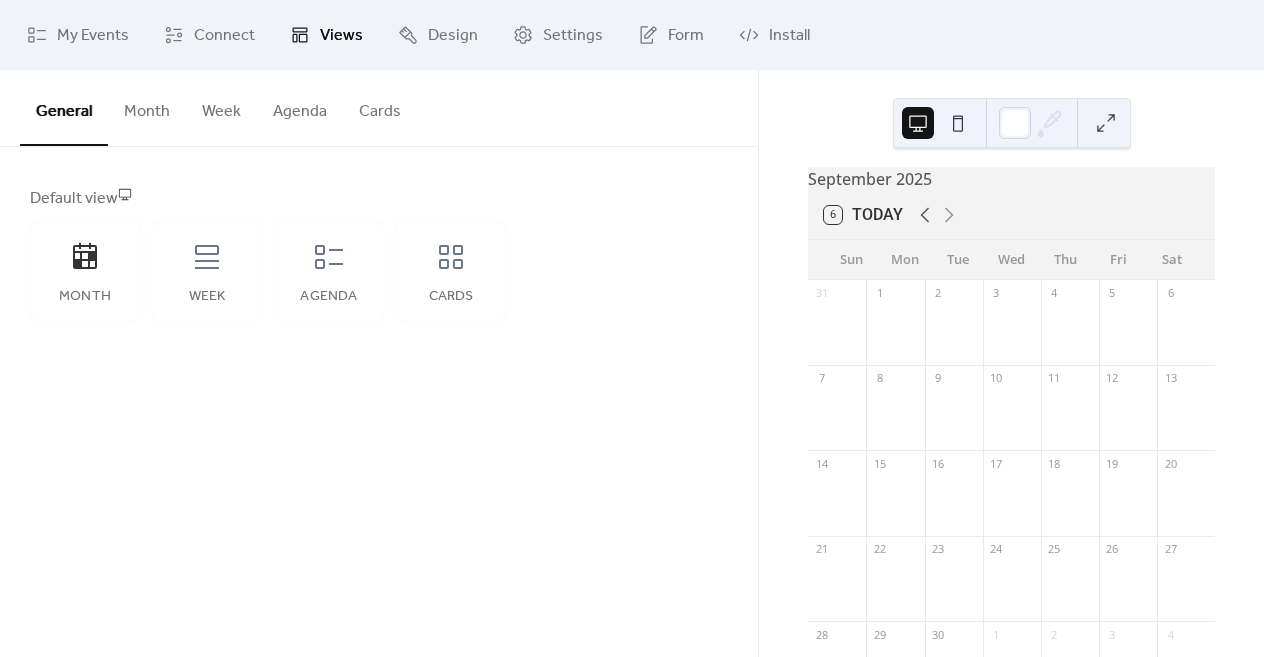 click 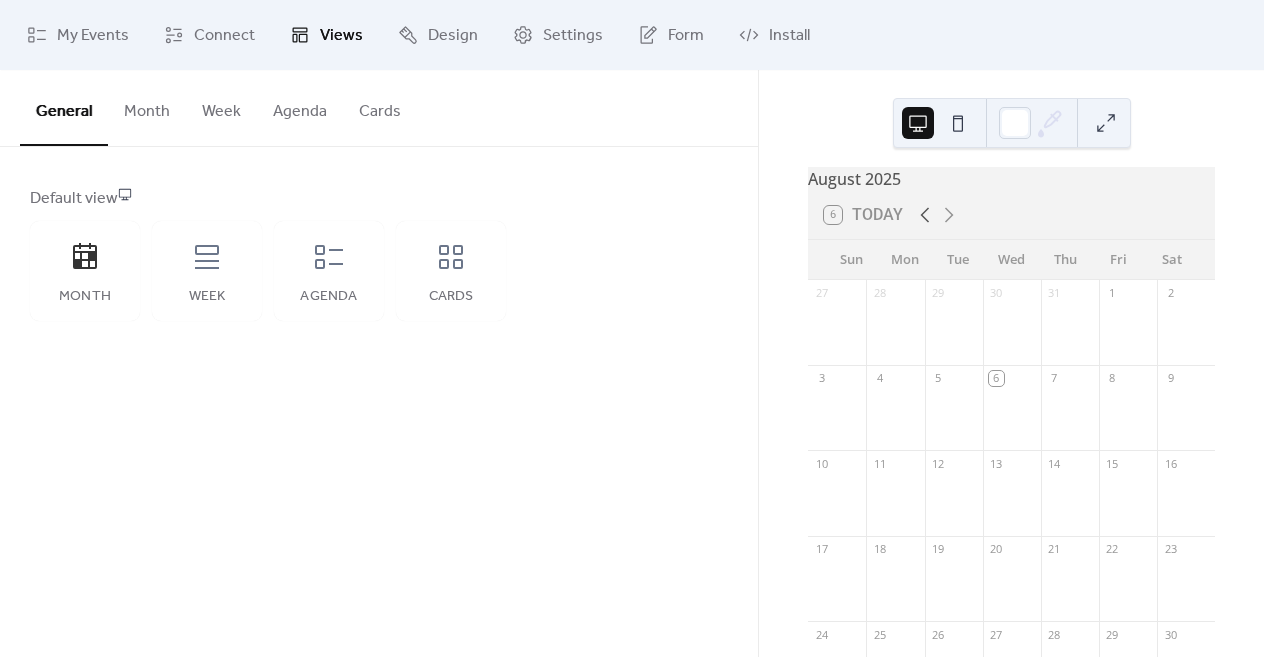click 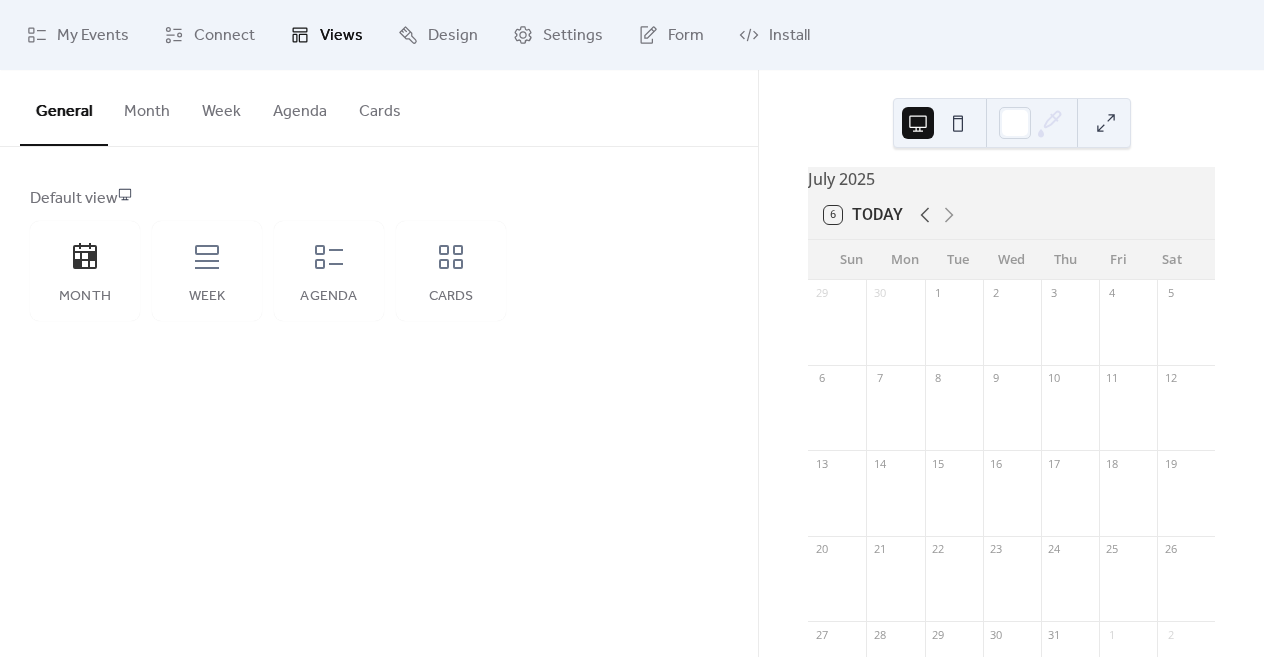 click 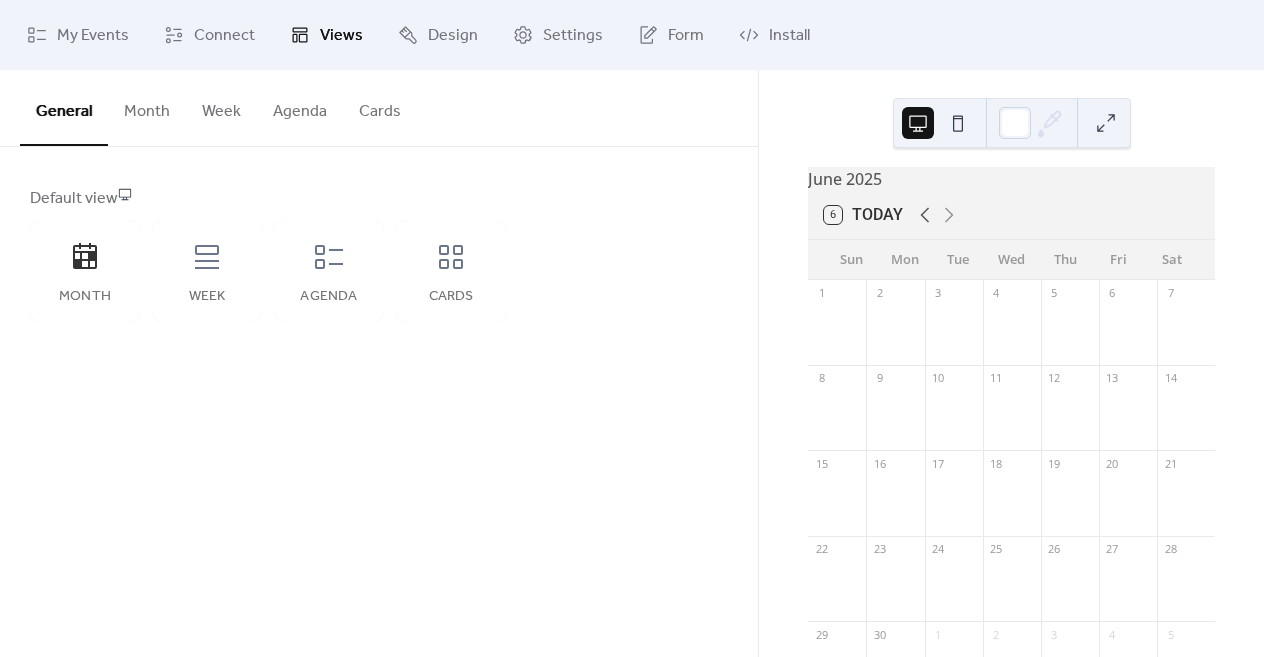 click 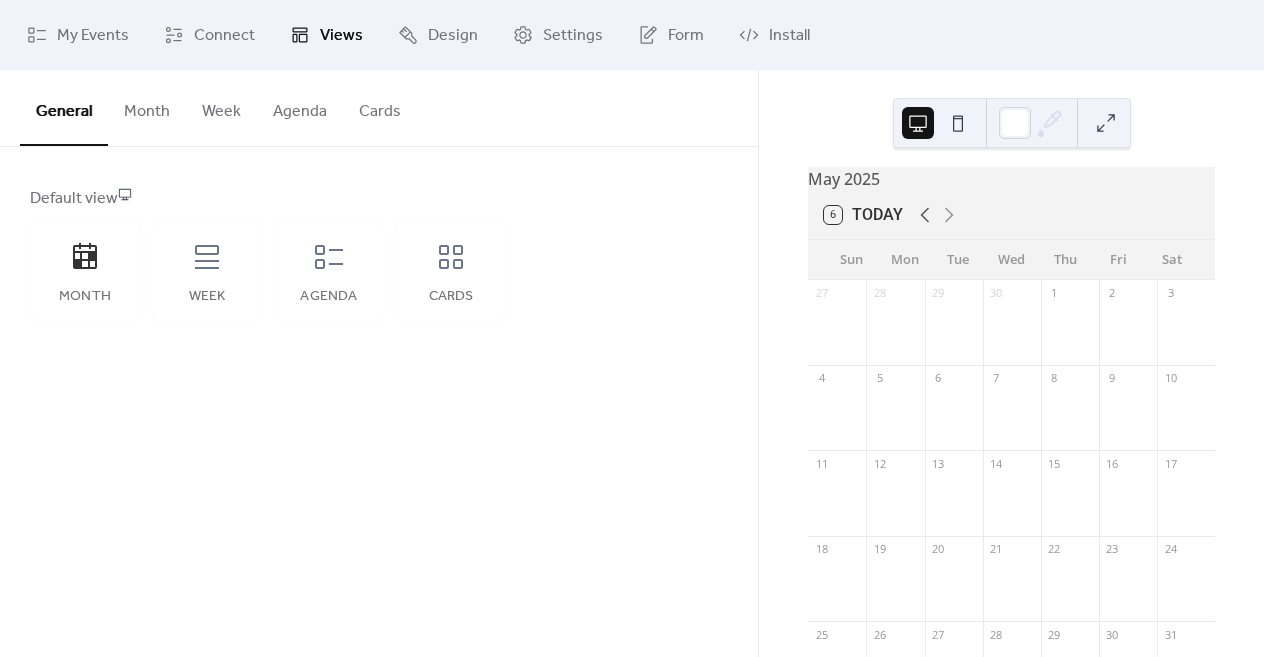 click 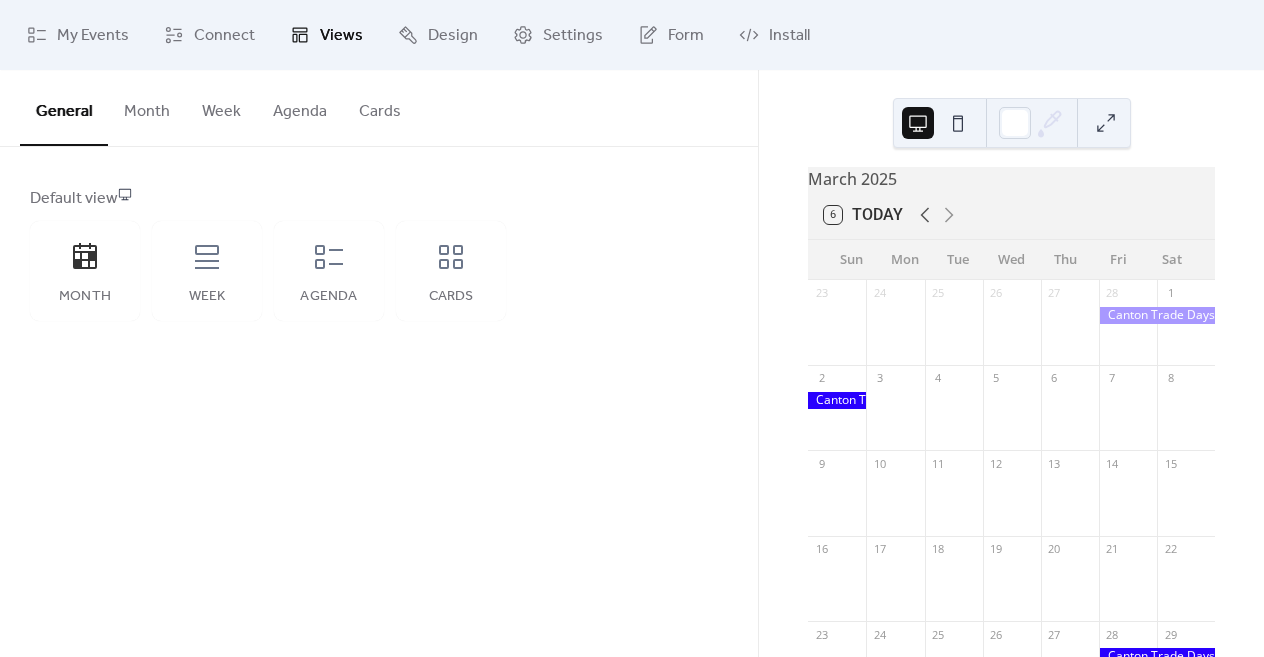 click 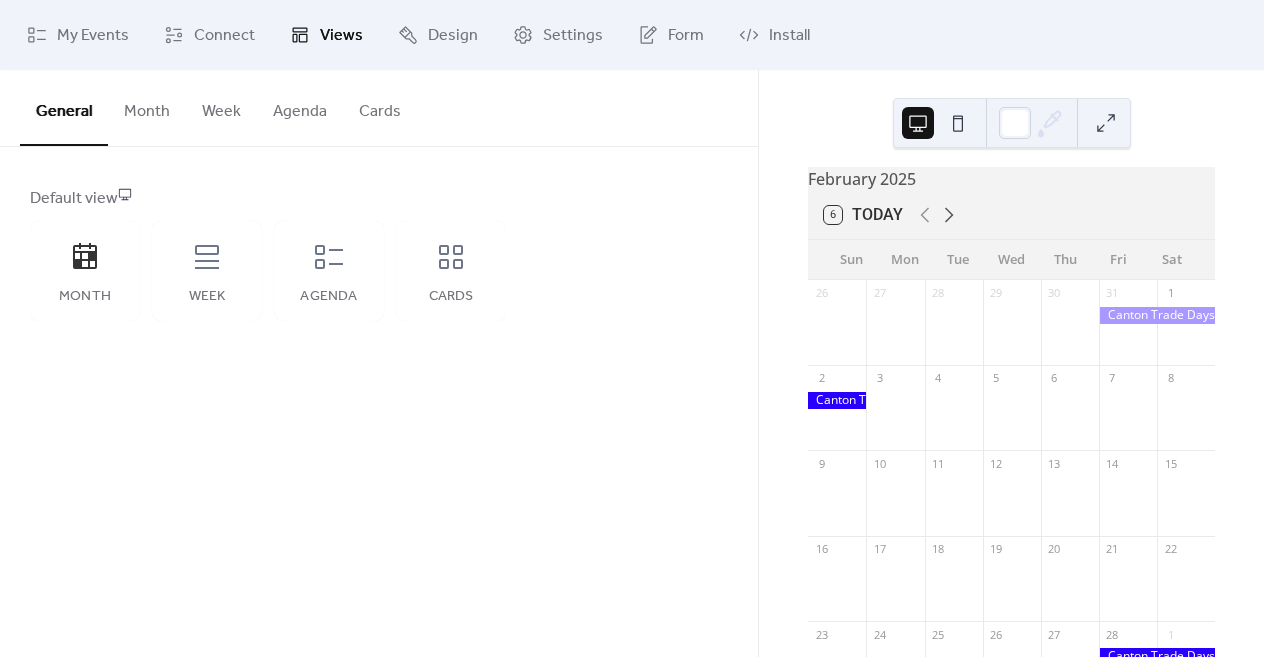 click 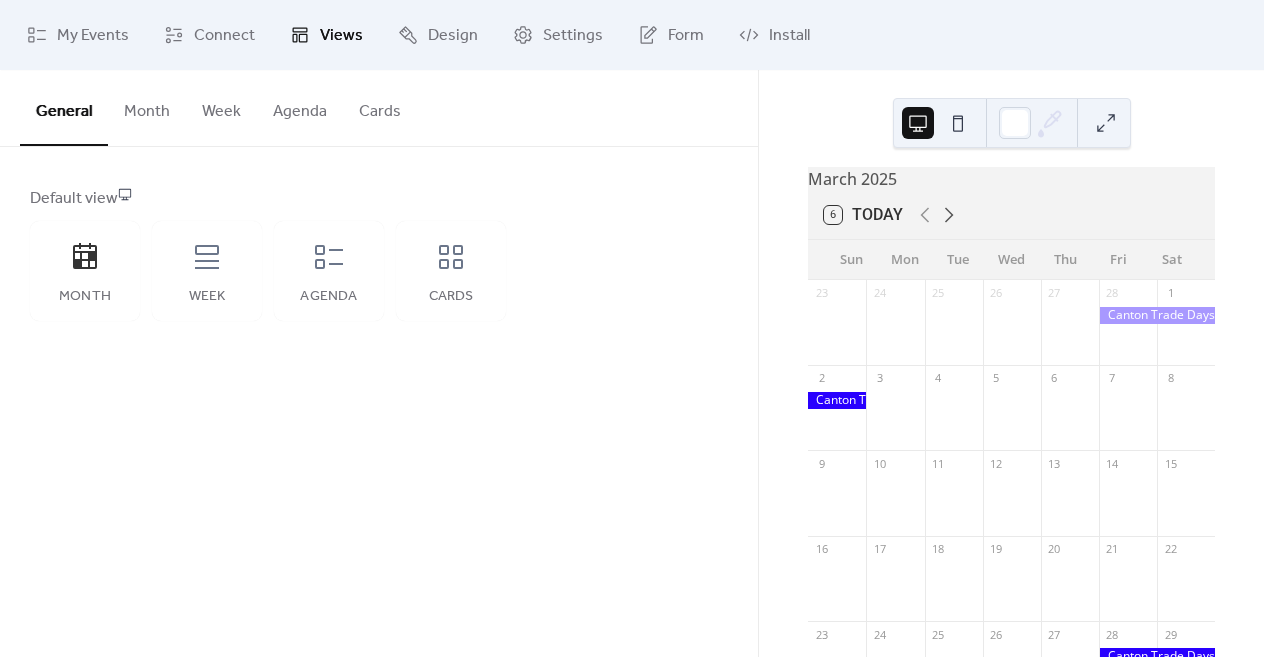 click 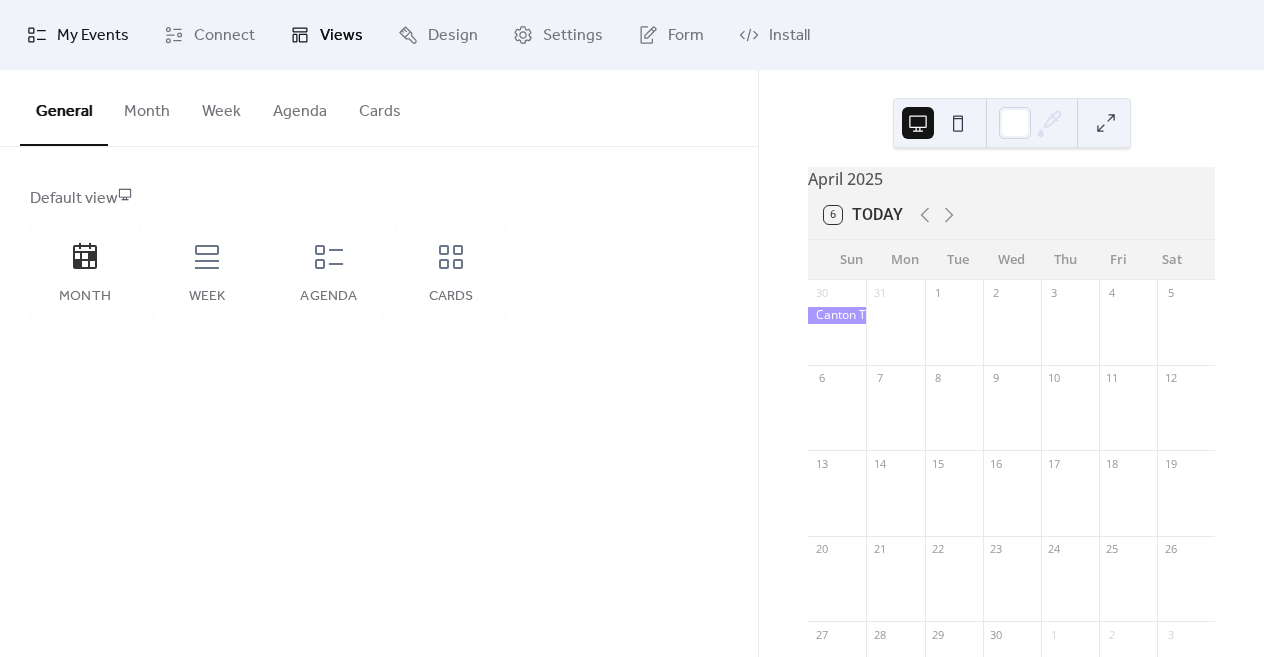 click on "My Events" at bounding box center (93, 36) 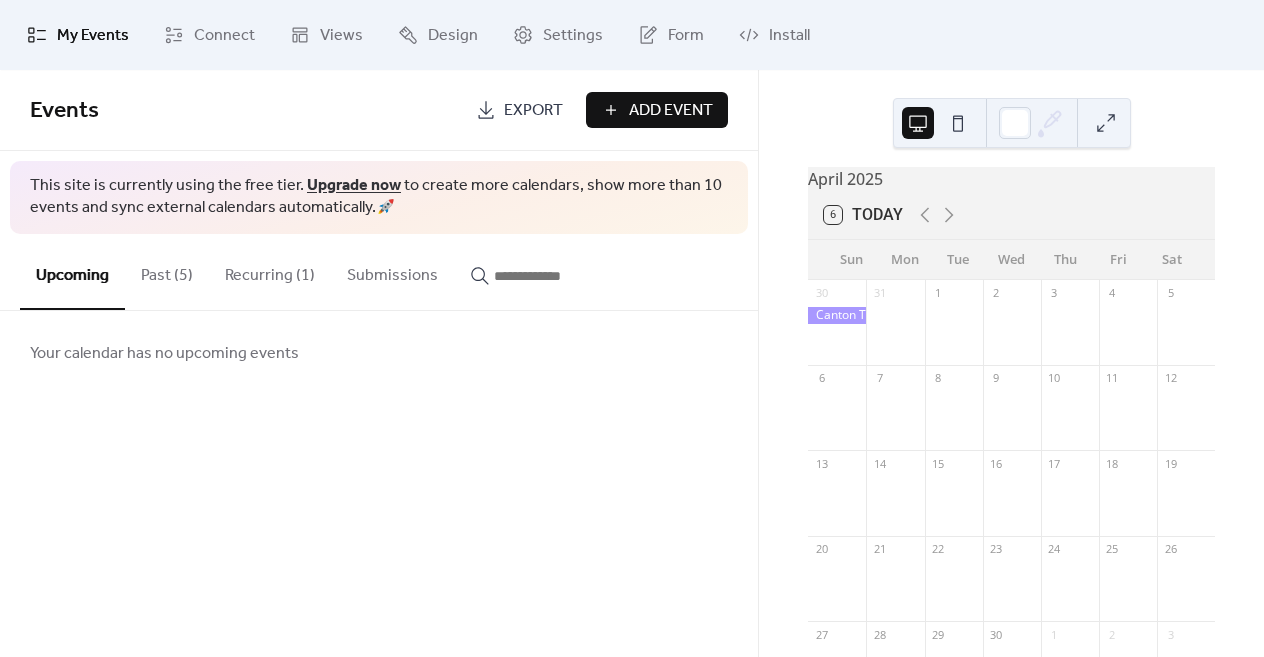 click on "Recurring (1)" at bounding box center [270, 271] 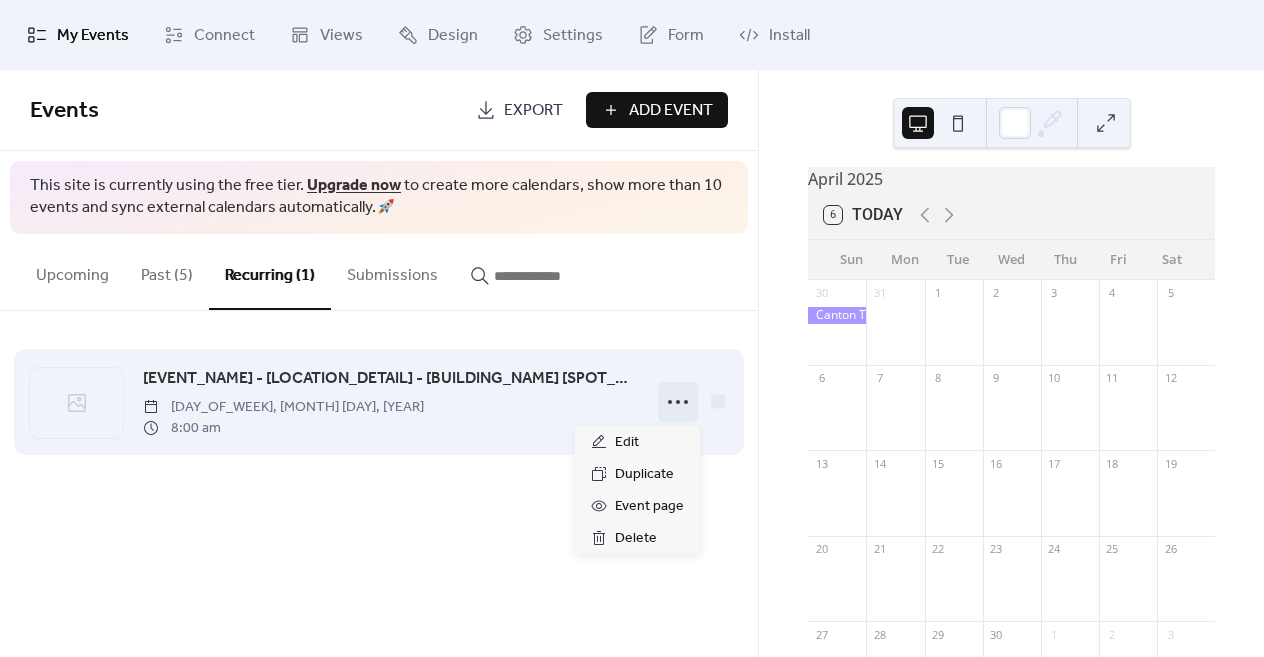 click 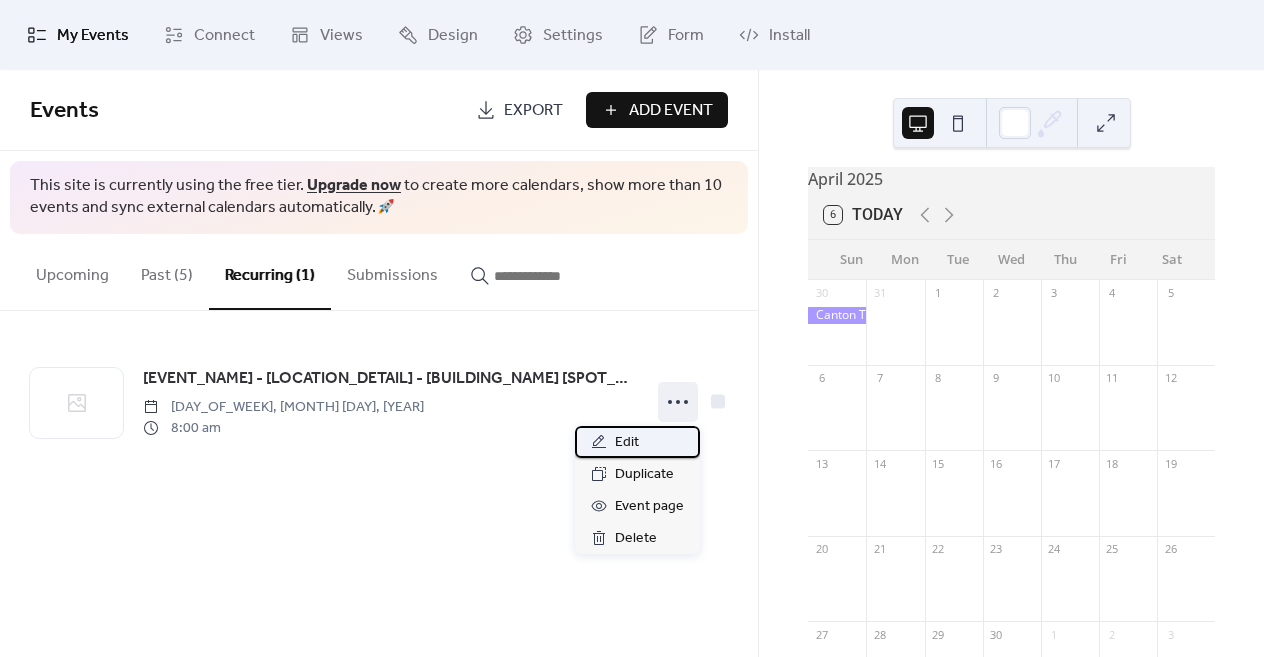 click on "Edit" at bounding box center (627, 443) 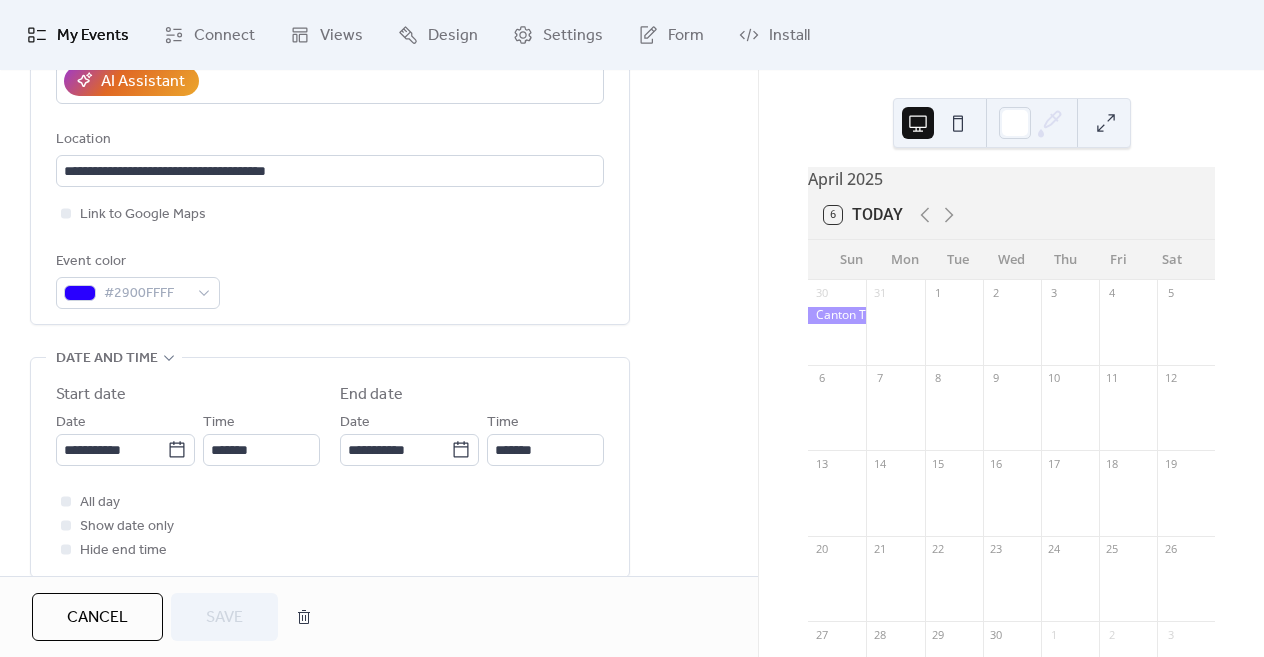 scroll, scrollTop: 419, scrollLeft: 0, axis: vertical 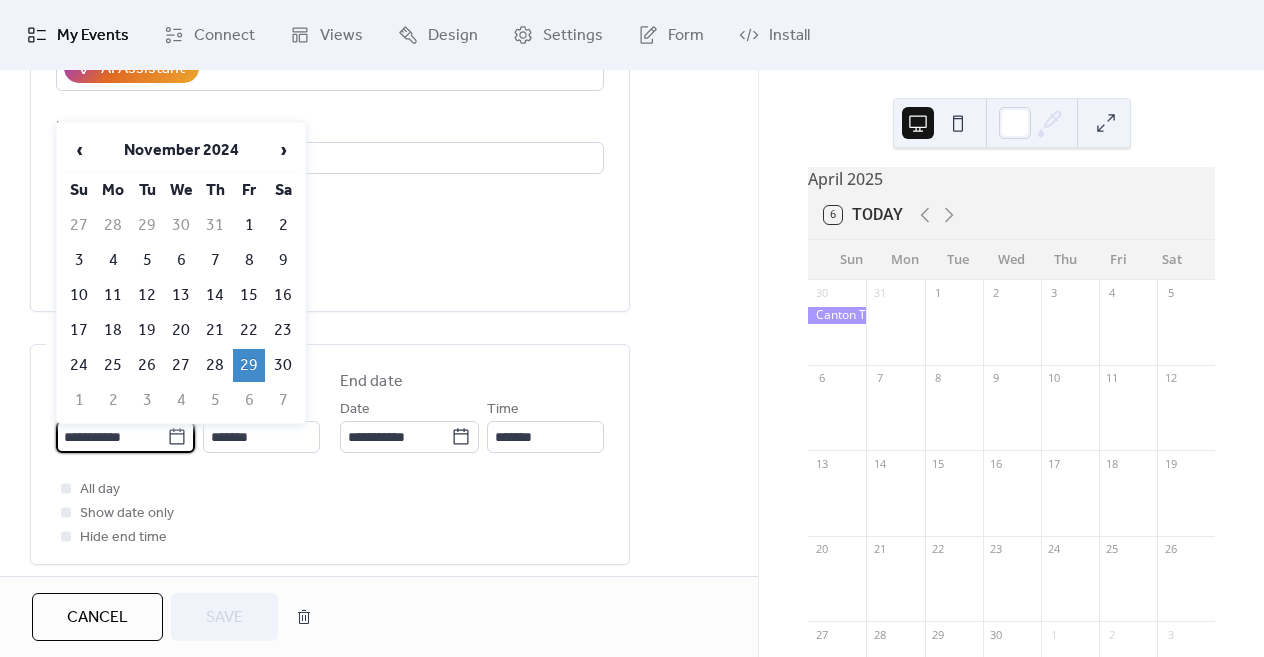 click on "**********" at bounding box center (111, 437) 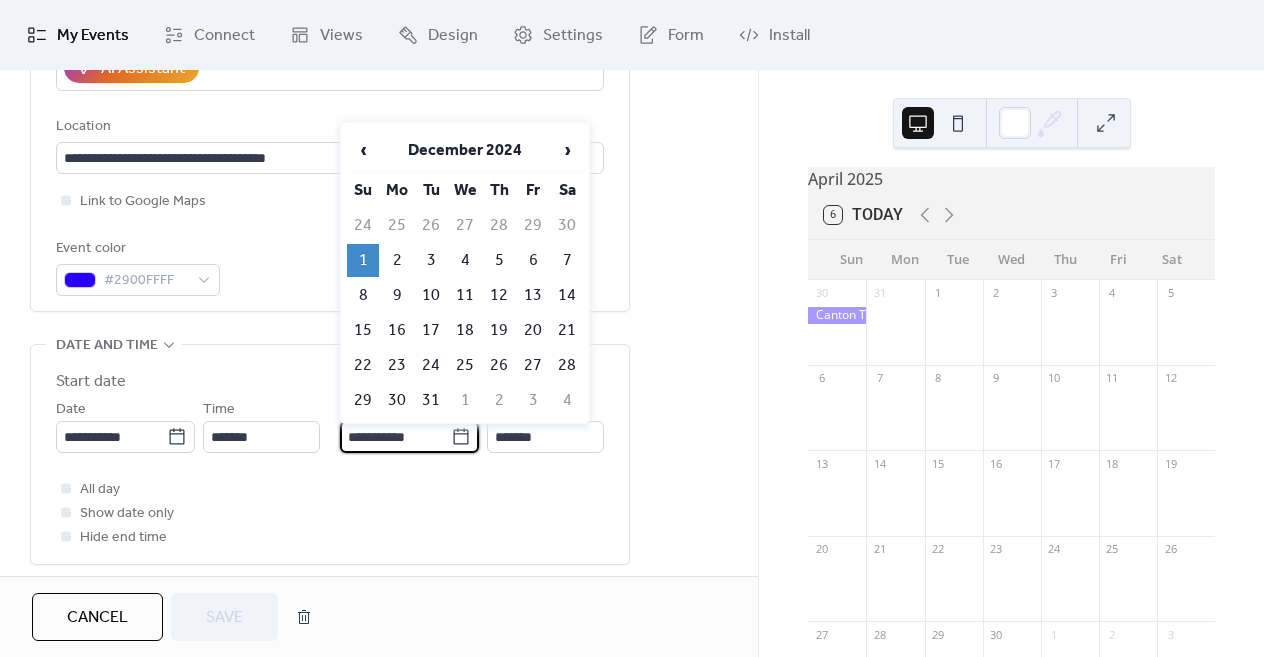 click on "**********" at bounding box center [395, 437] 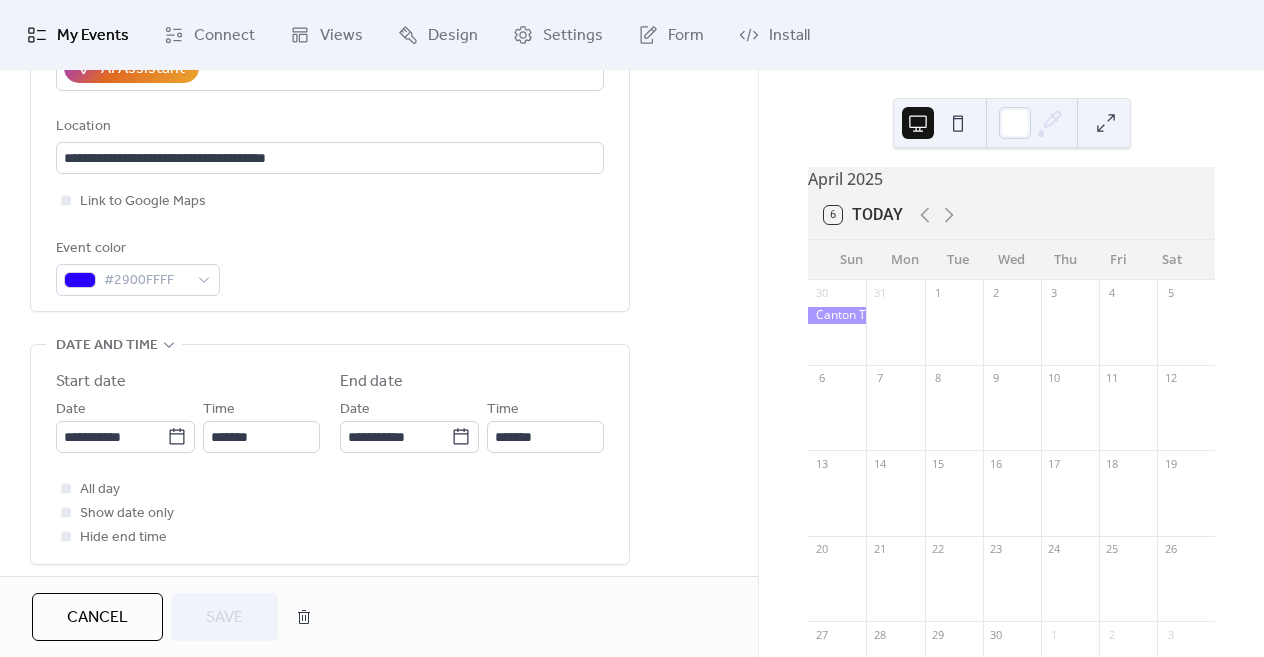 click on "All day Show date only Hide end time" at bounding box center (330, 513) 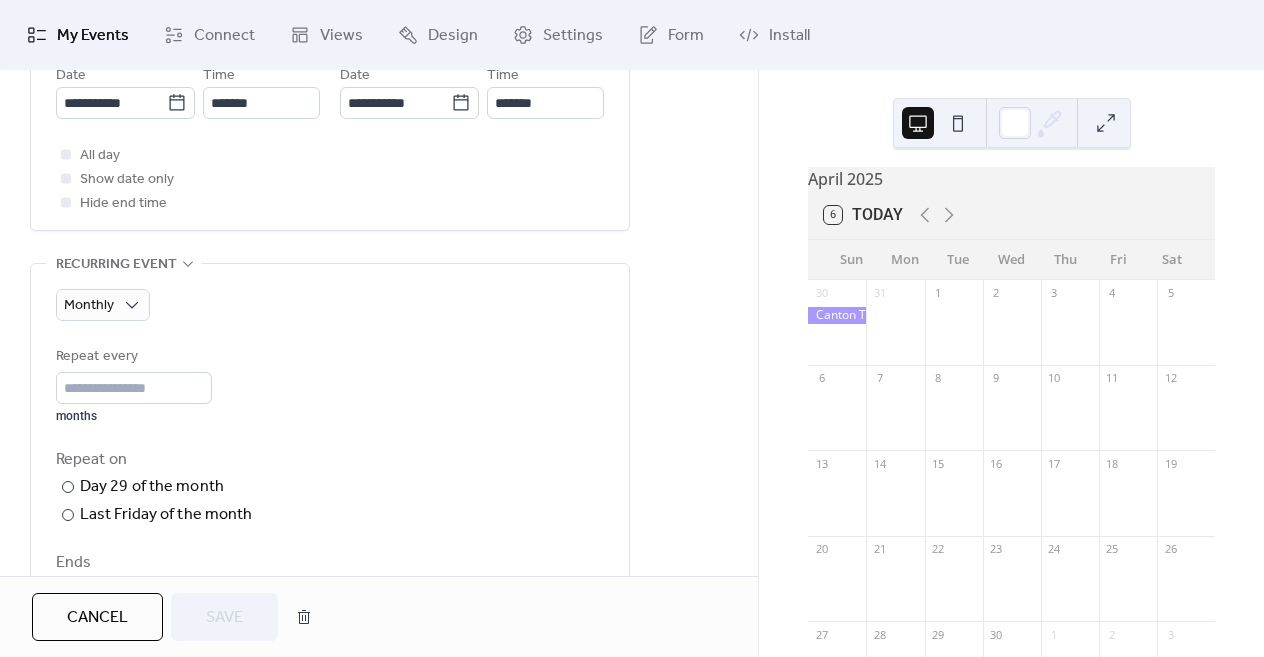 scroll, scrollTop: 773, scrollLeft: 0, axis: vertical 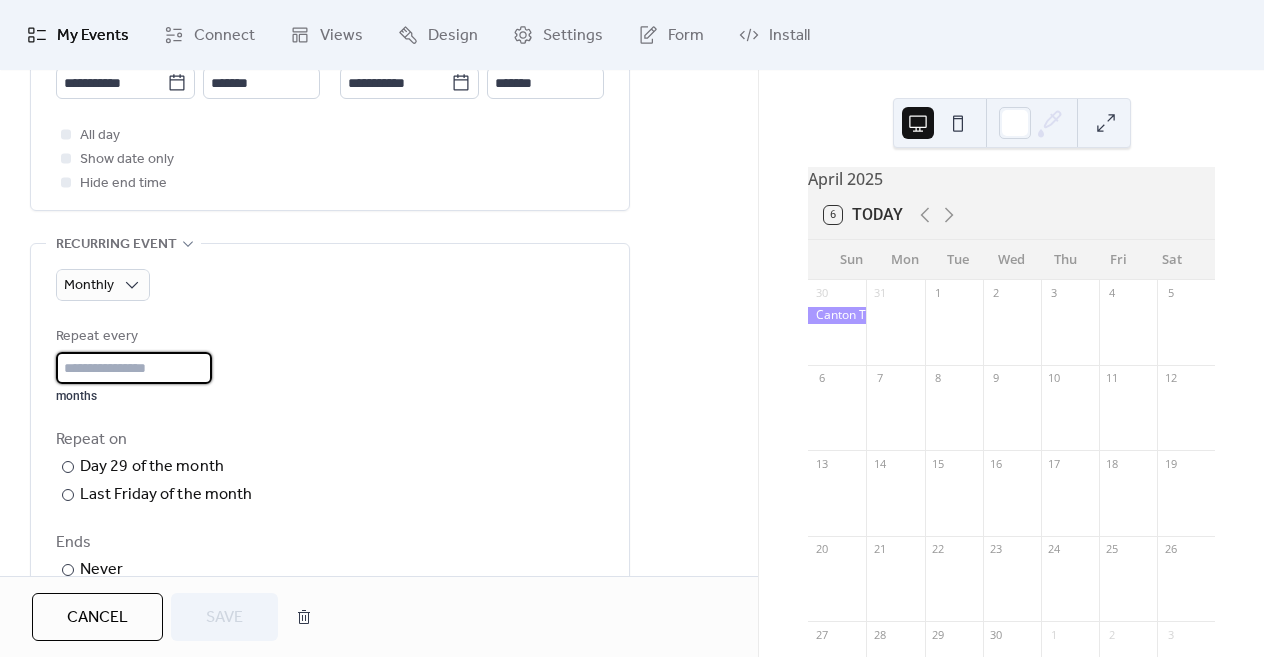 click on "*" at bounding box center [134, 368] 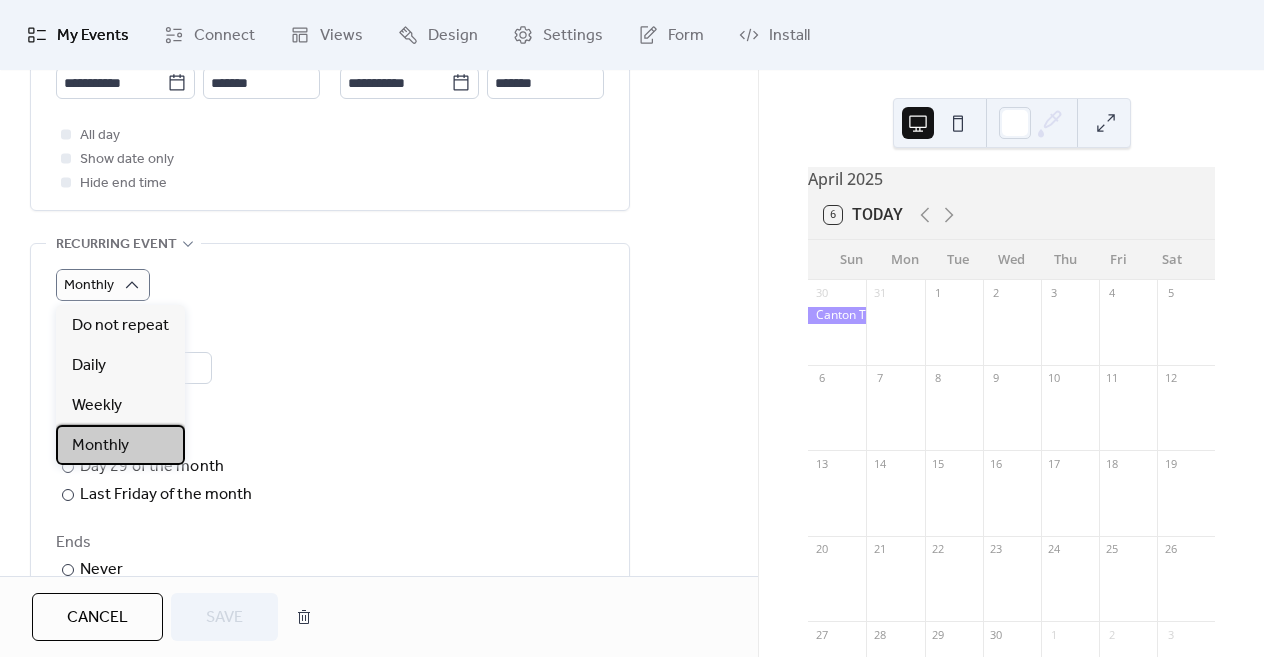 click on "Monthly" at bounding box center (100, 446) 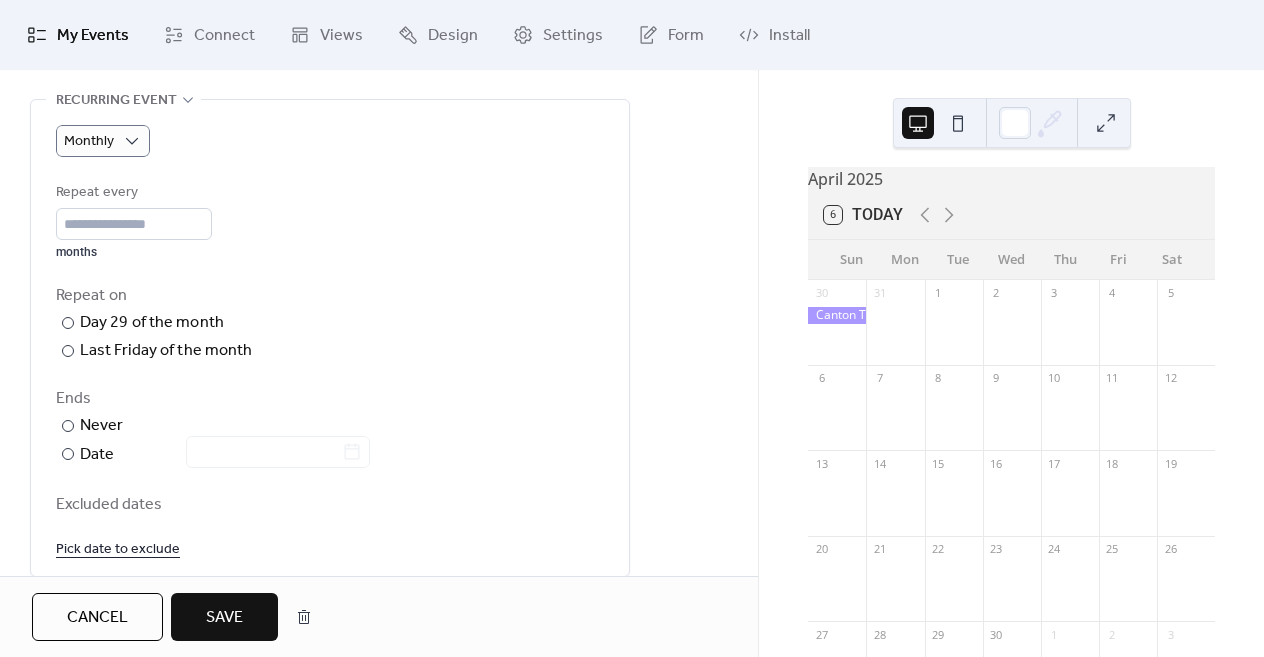 scroll, scrollTop: 926, scrollLeft: 0, axis: vertical 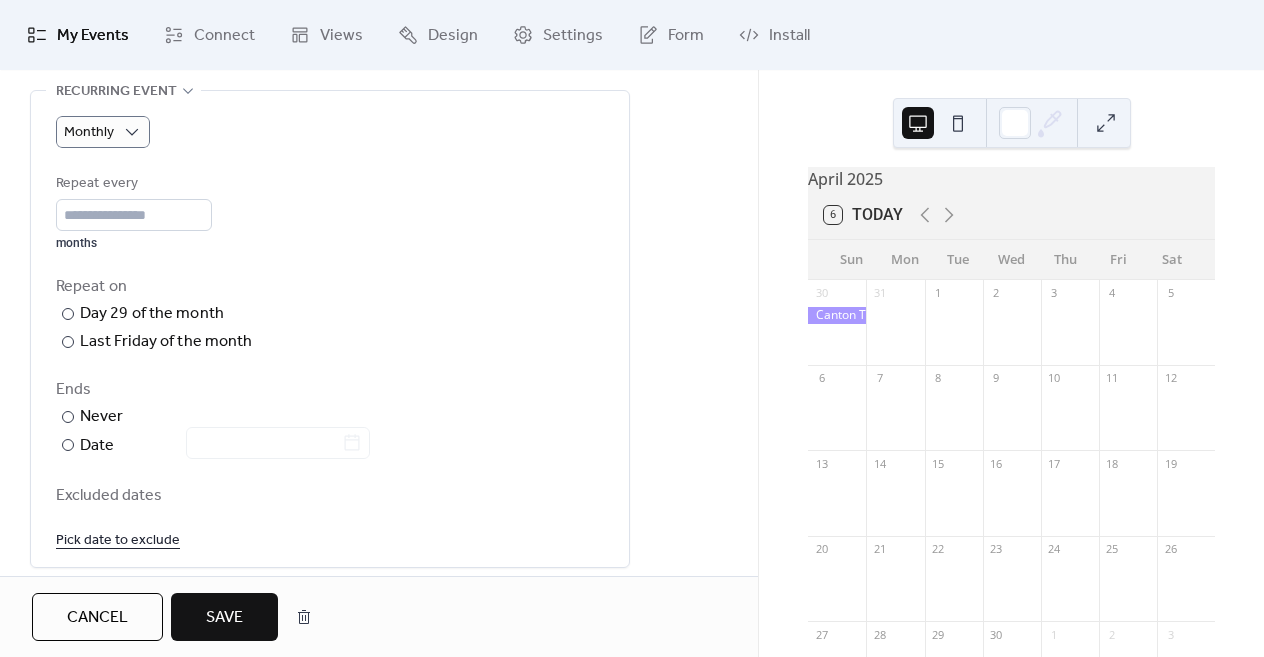 click on "Save" at bounding box center [224, 618] 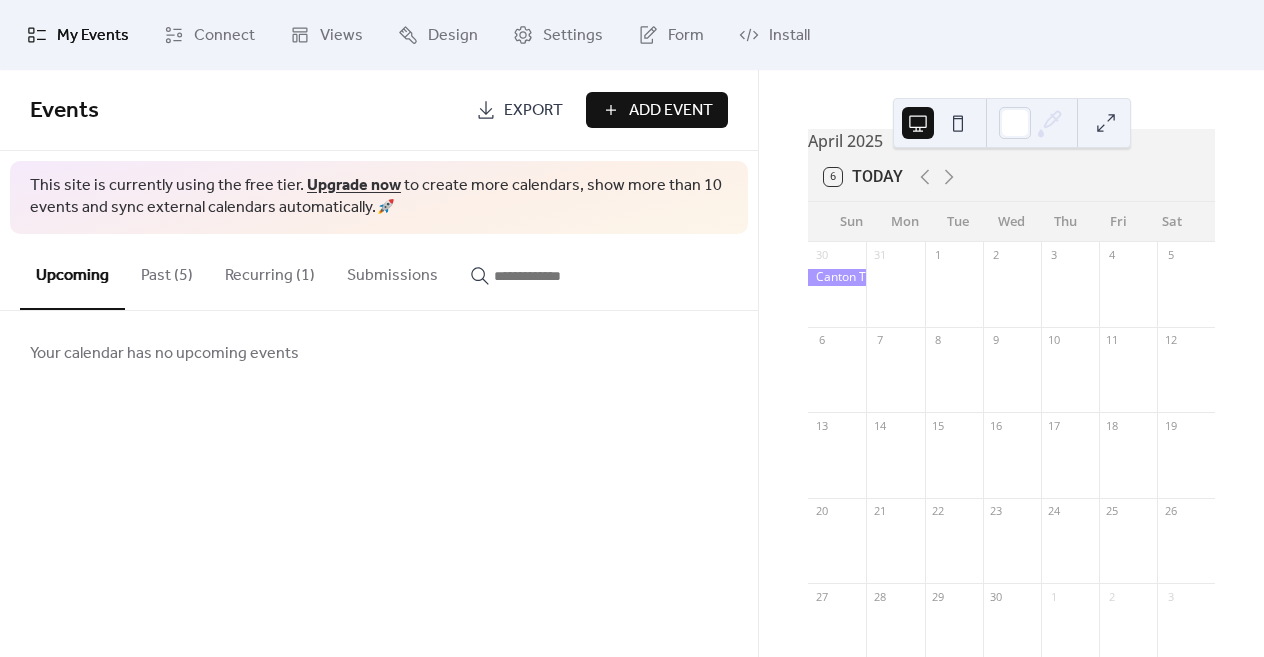 scroll, scrollTop: 41, scrollLeft: 0, axis: vertical 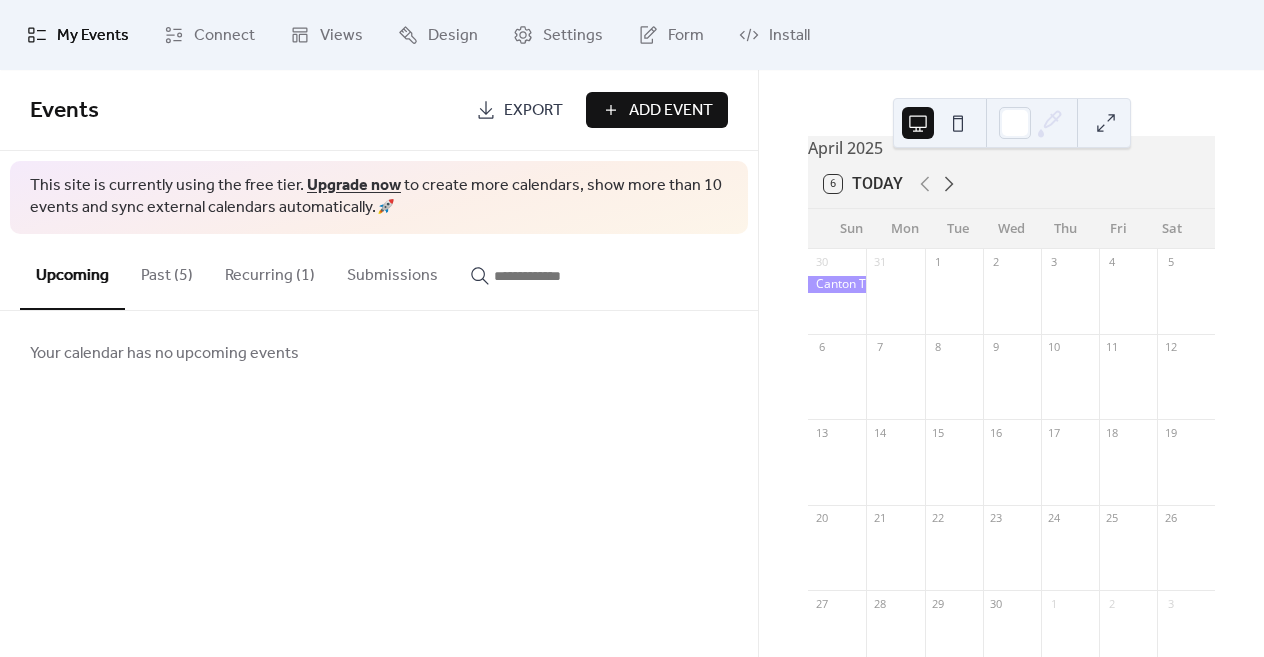click 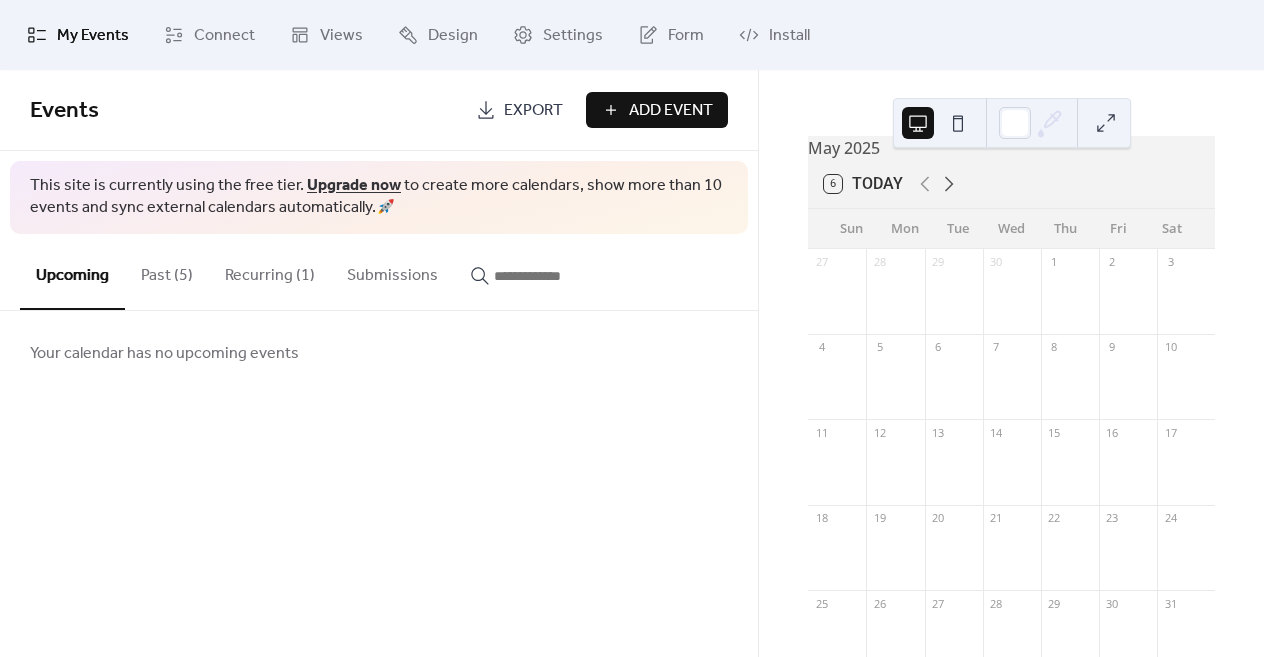 click 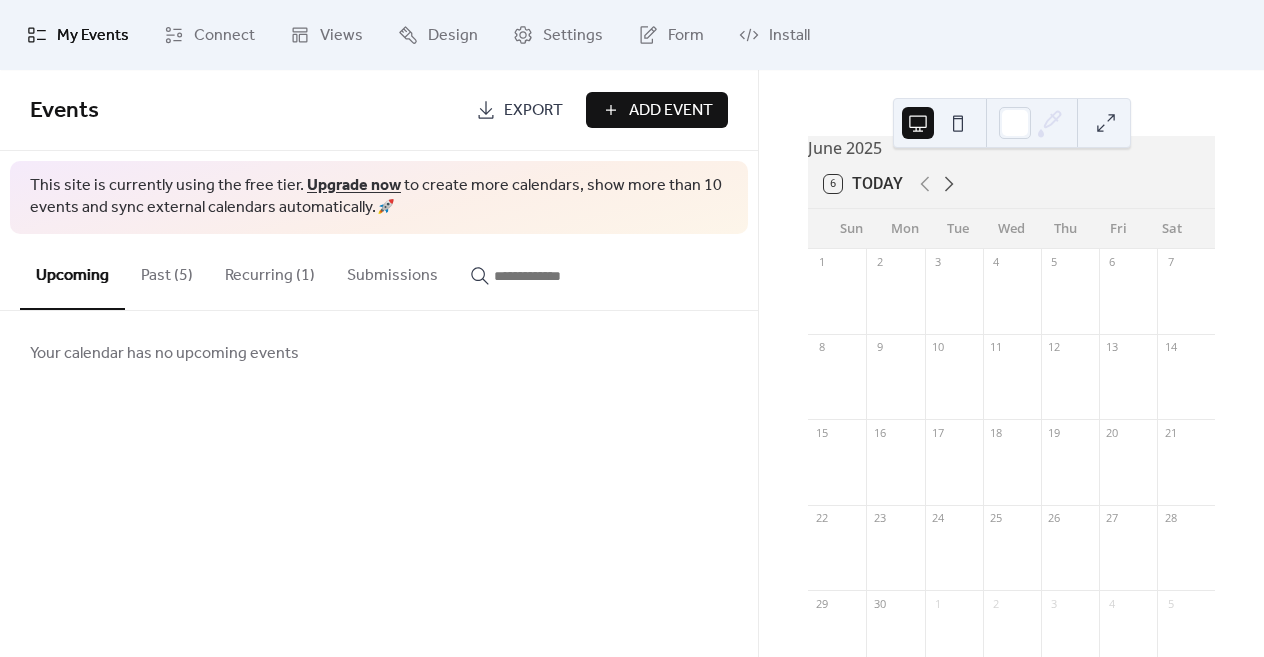 click 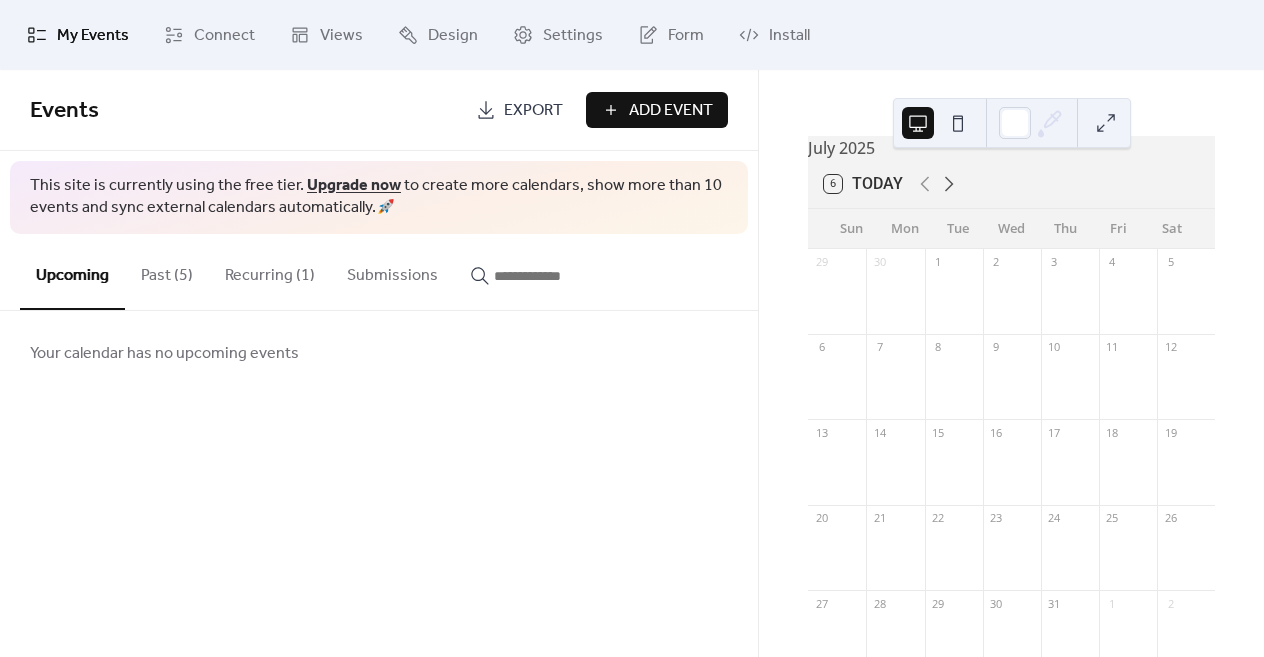 click 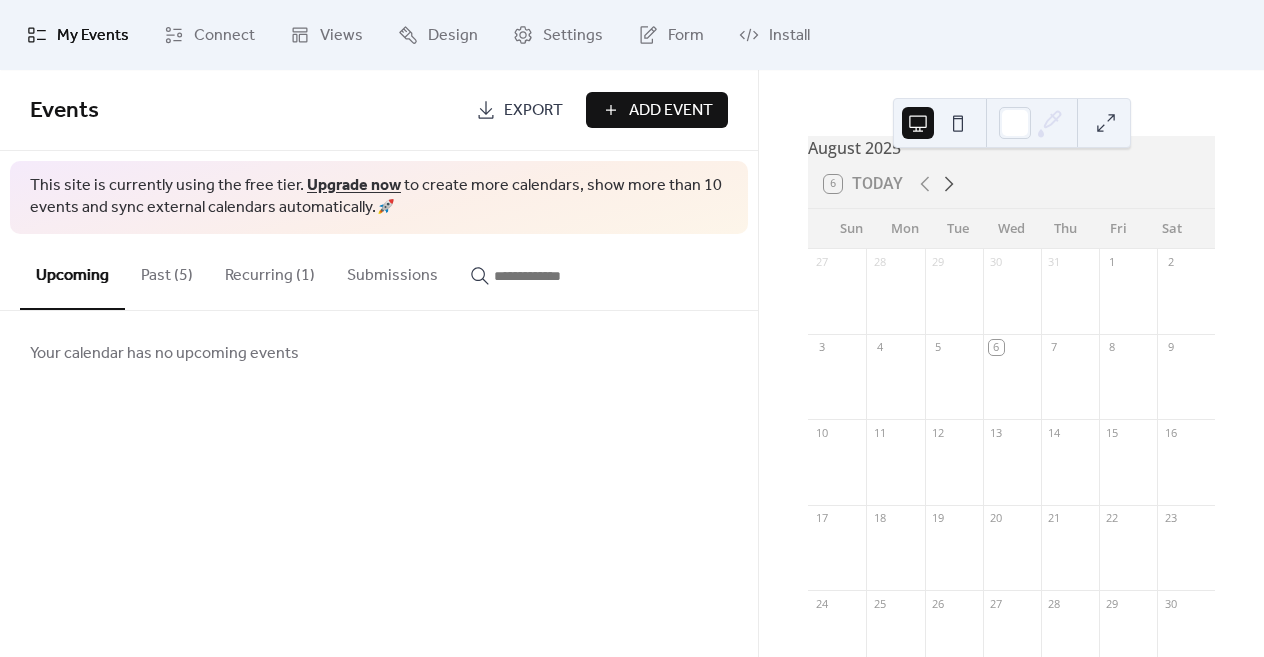 click 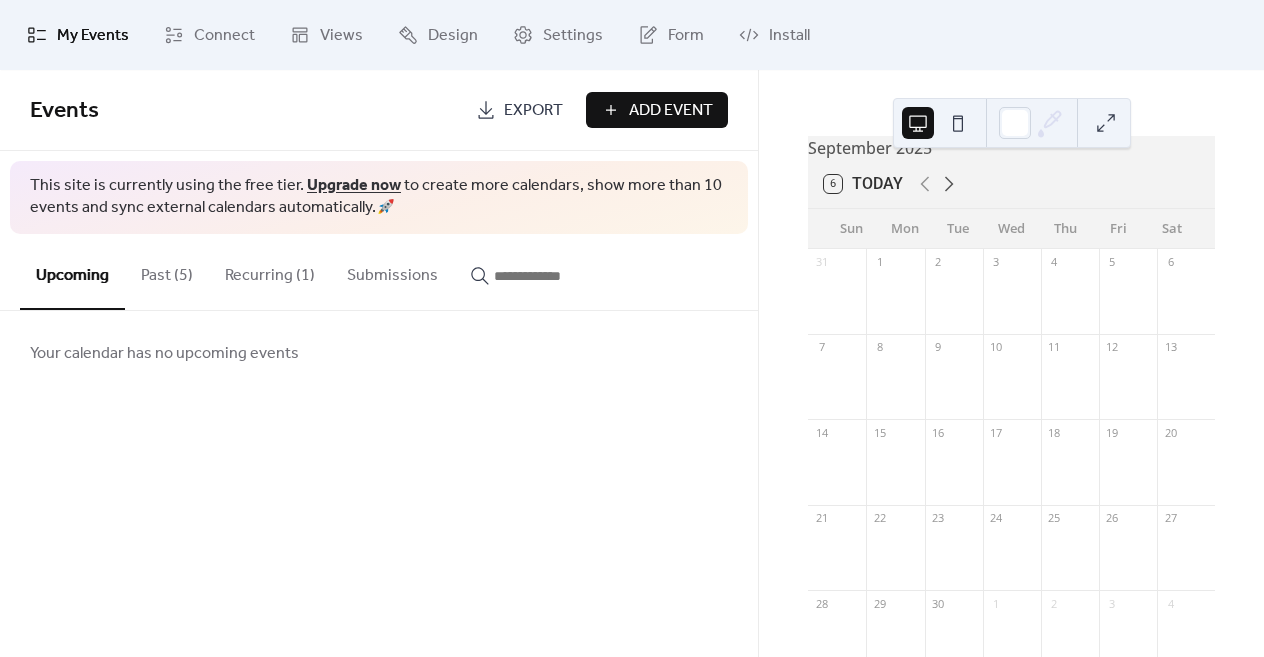 click 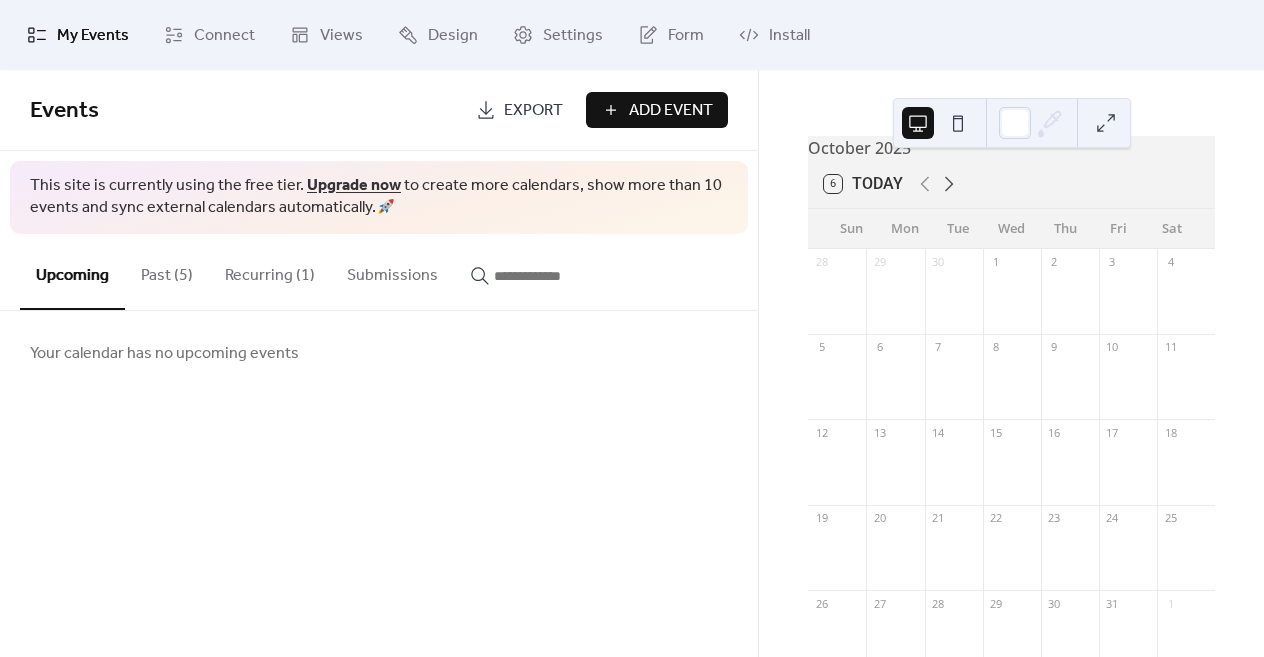 click 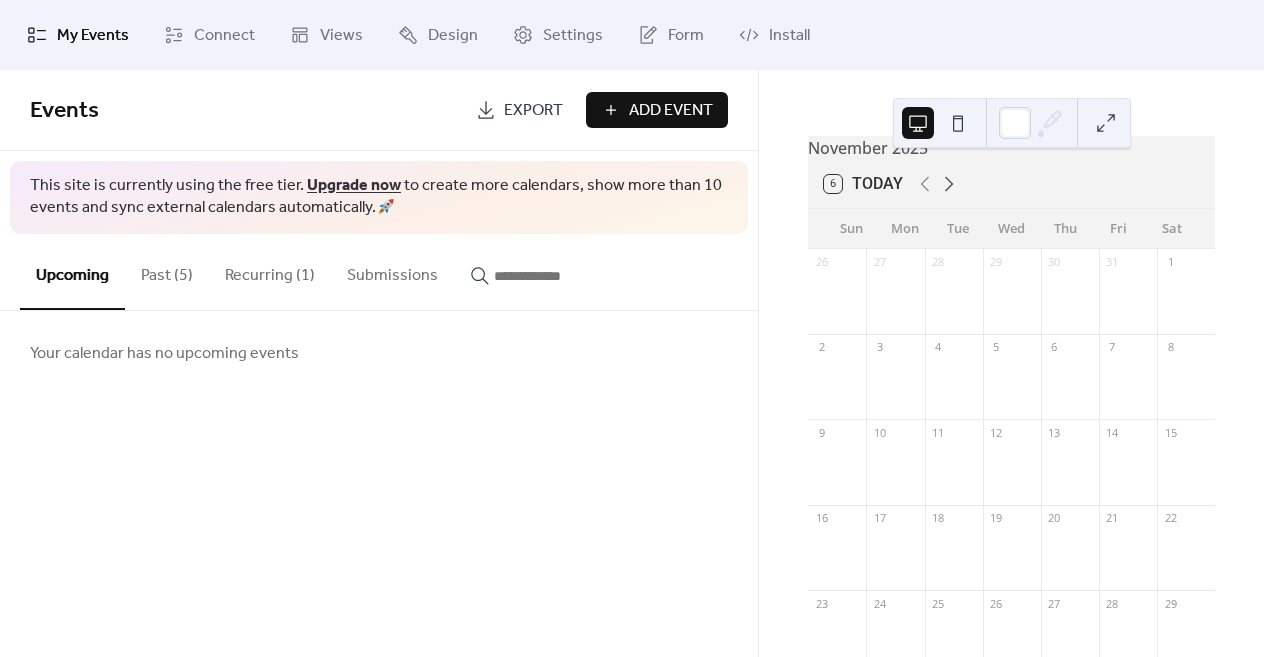 click 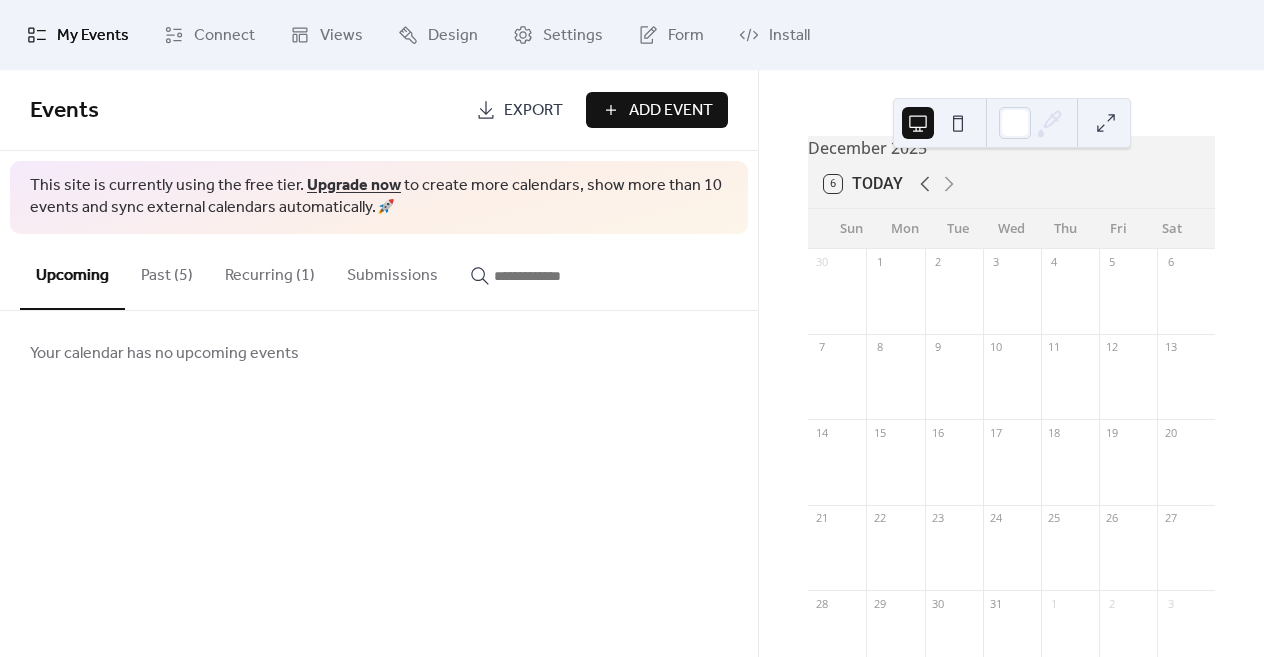 click 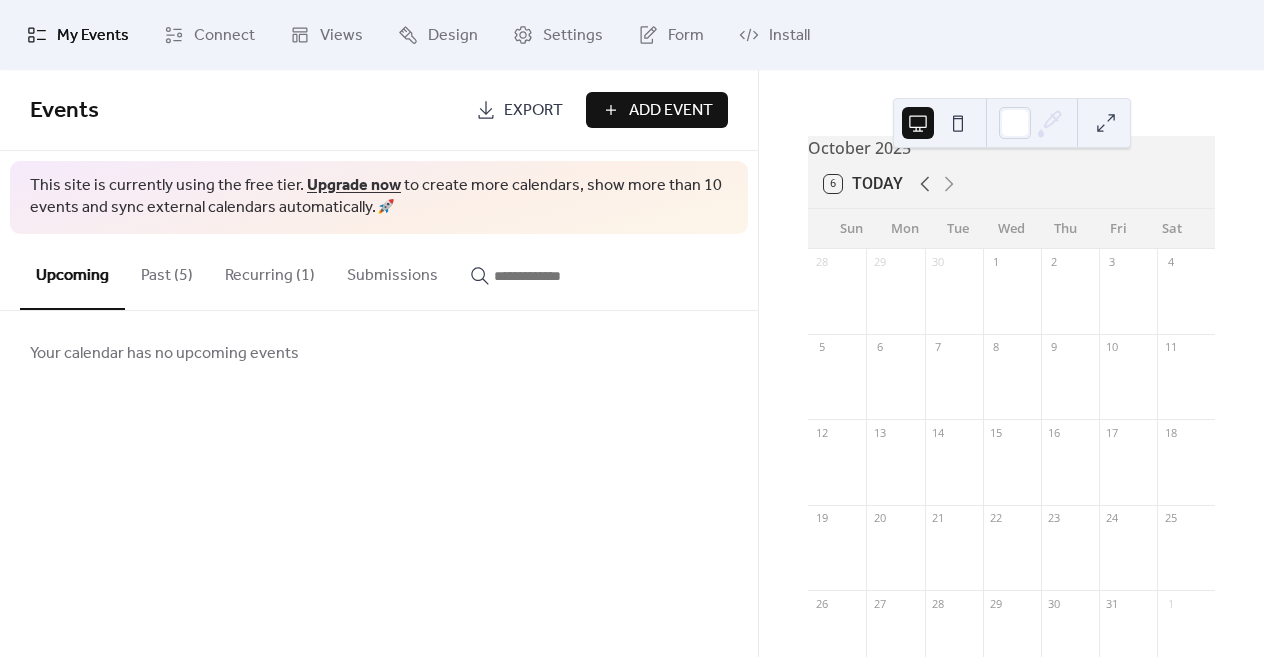 click 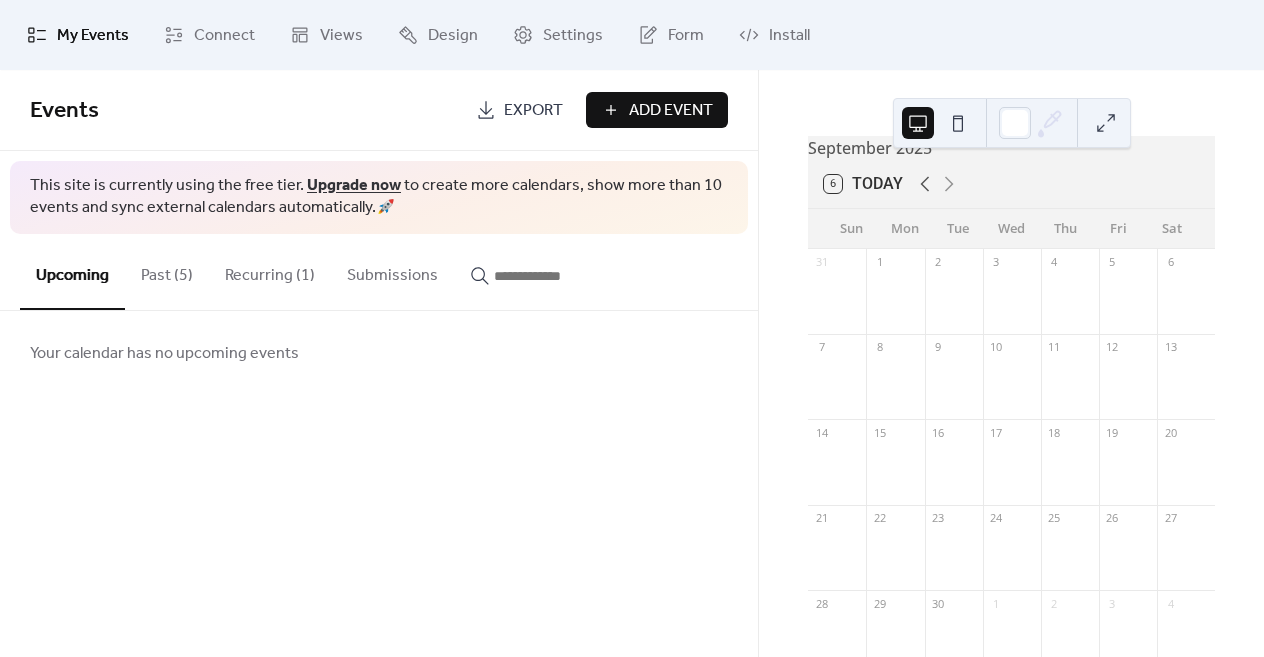 click 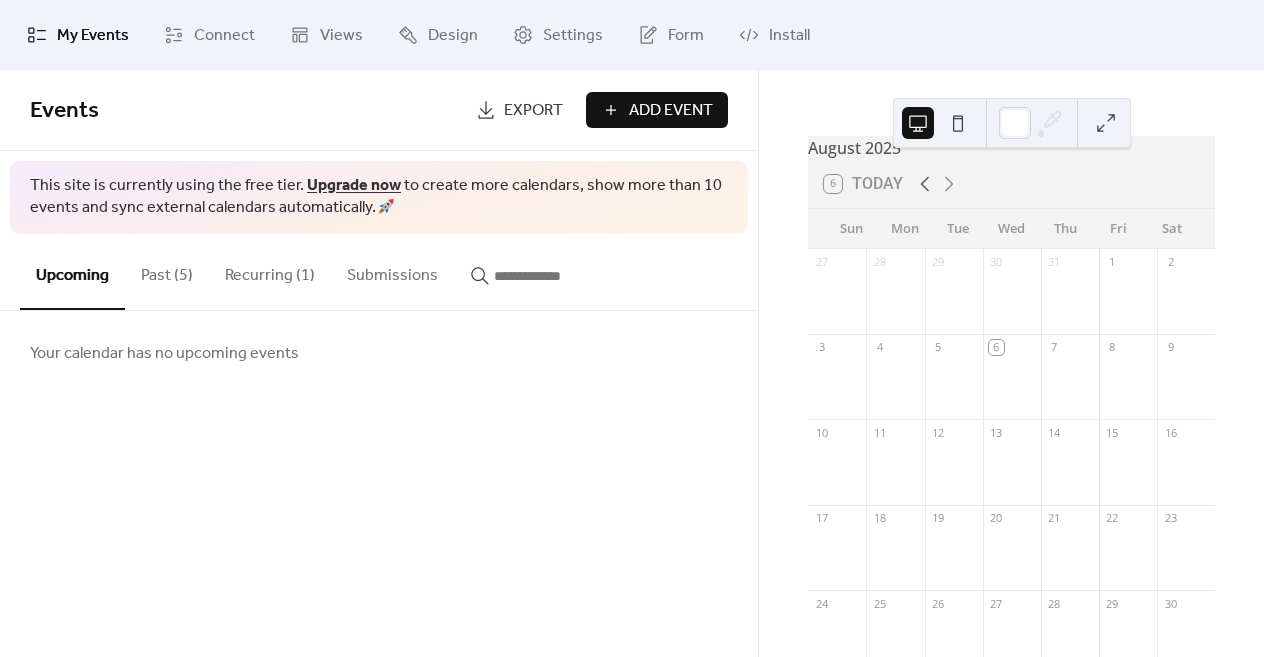 click 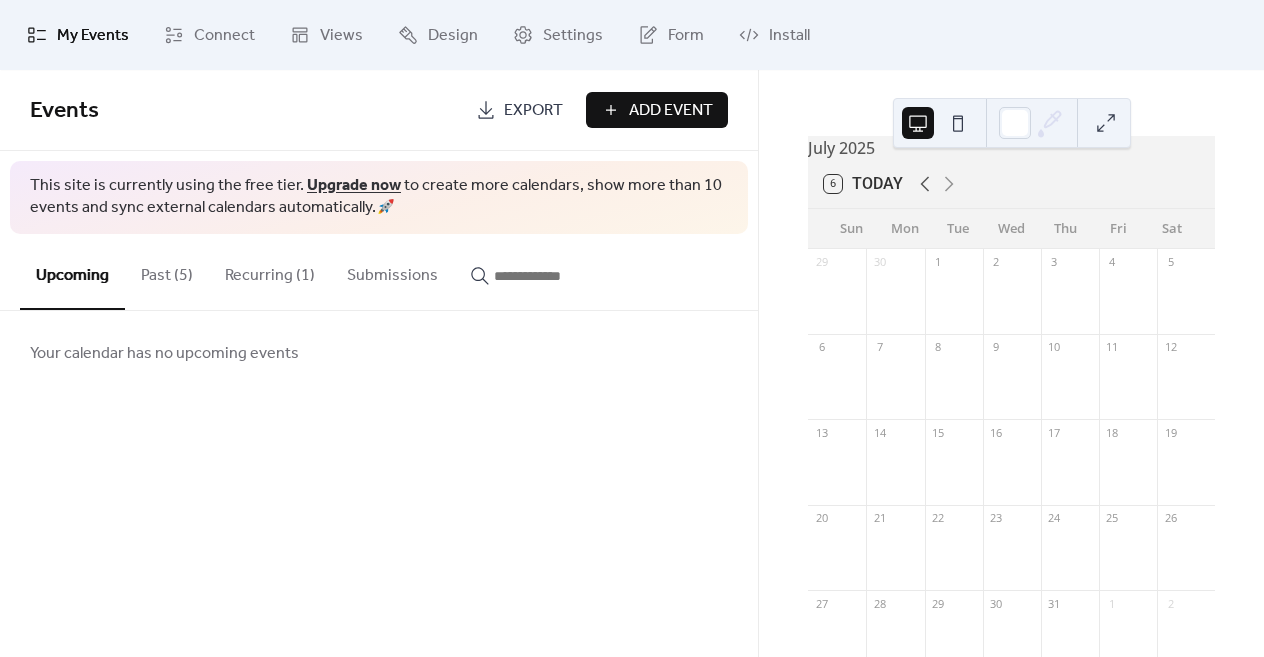 click 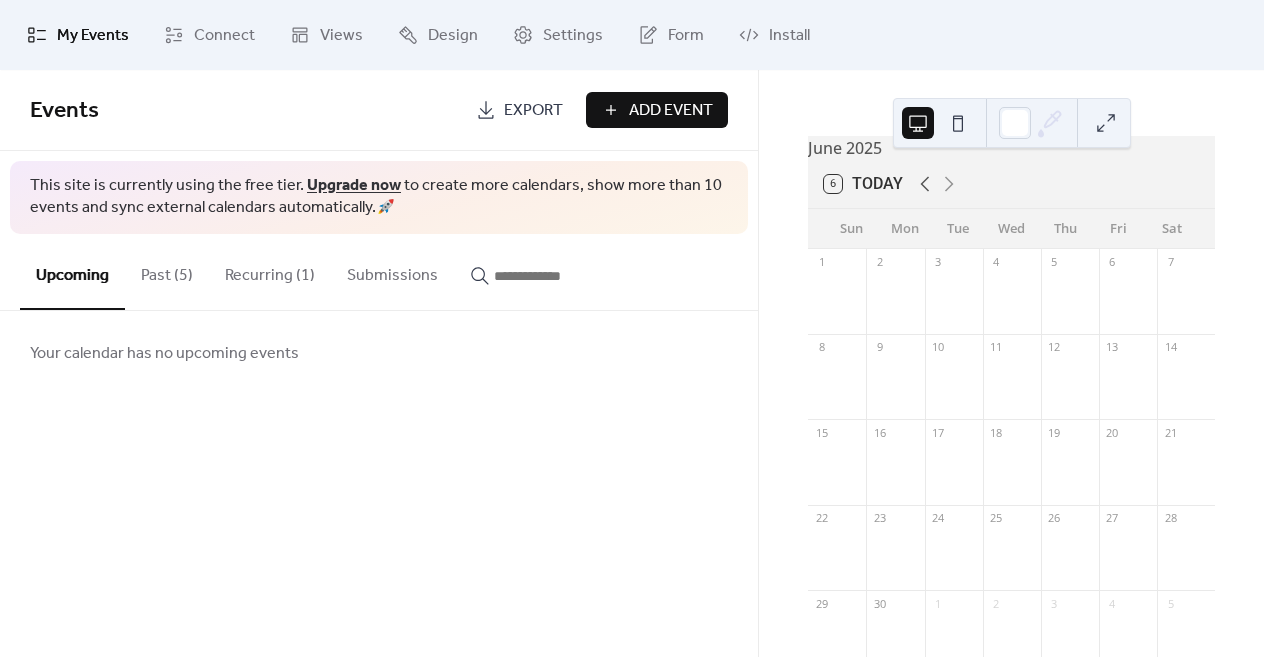 click 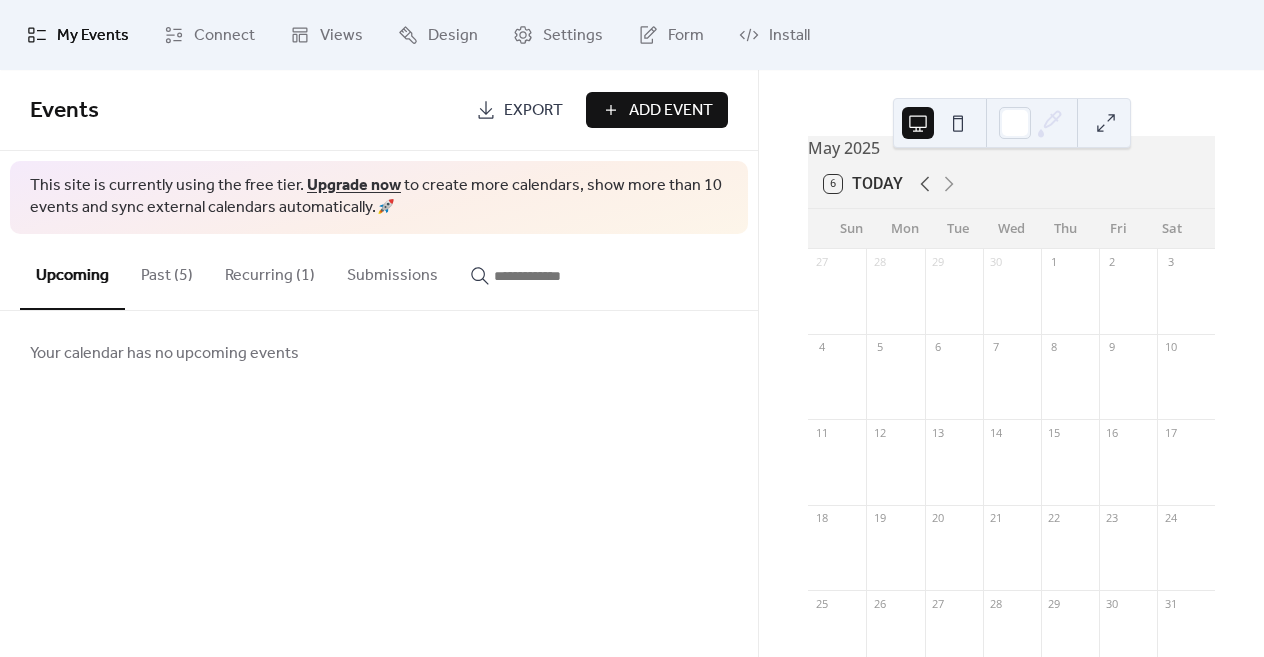 click 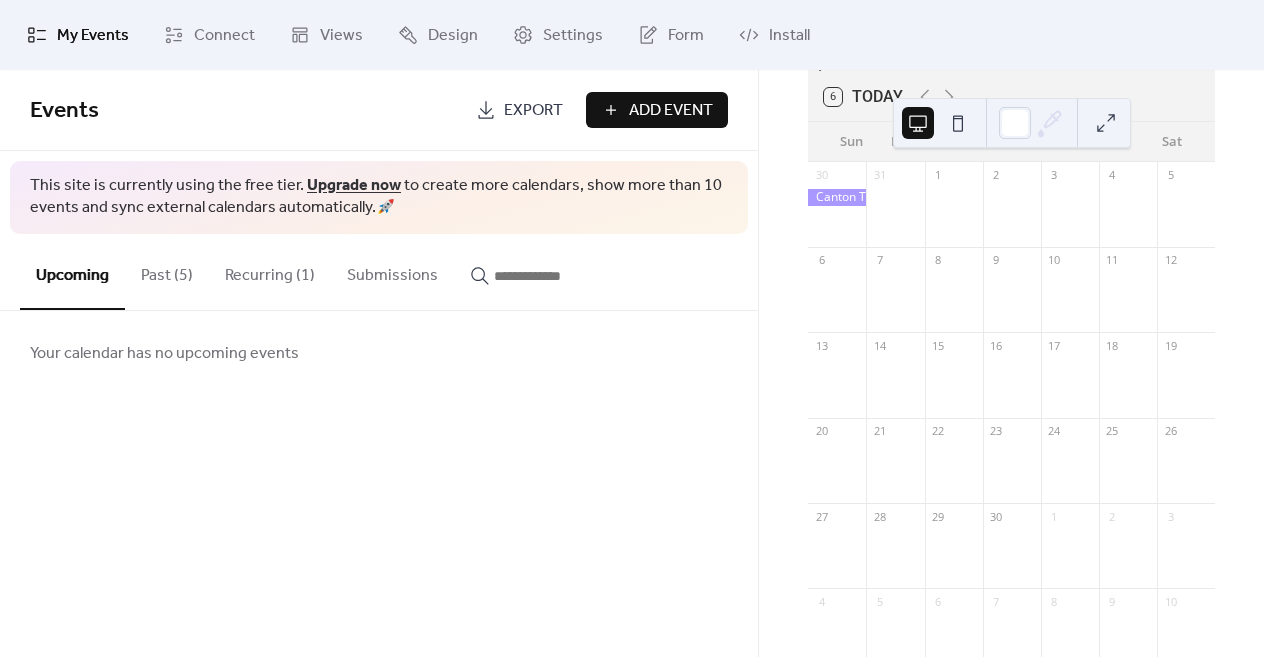scroll, scrollTop: 131, scrollLeft: 0, axis: vertical 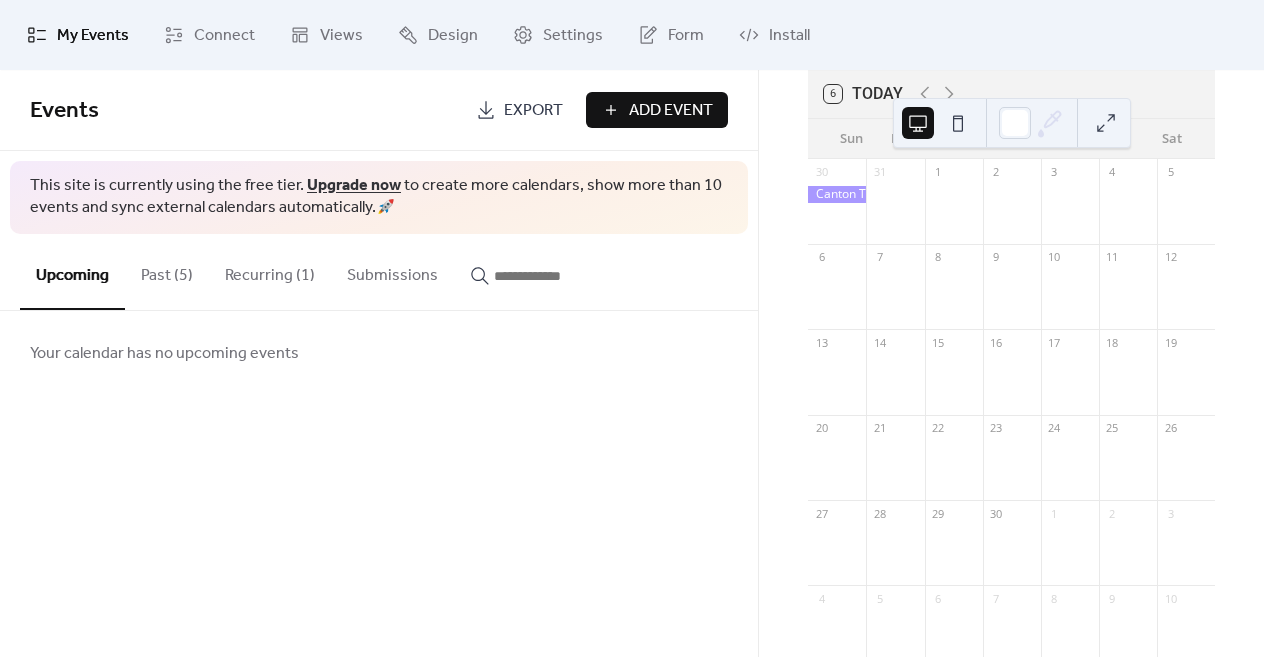 click on "Recurring (1)" at bounding box center (270, 271) 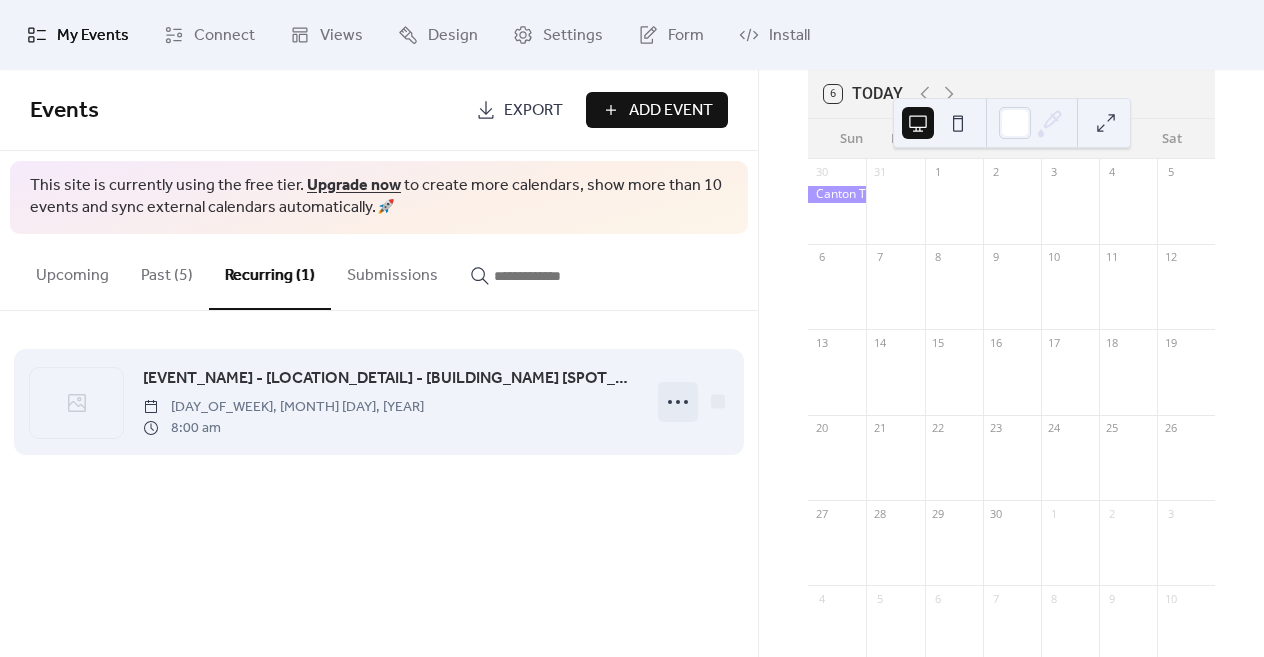 click 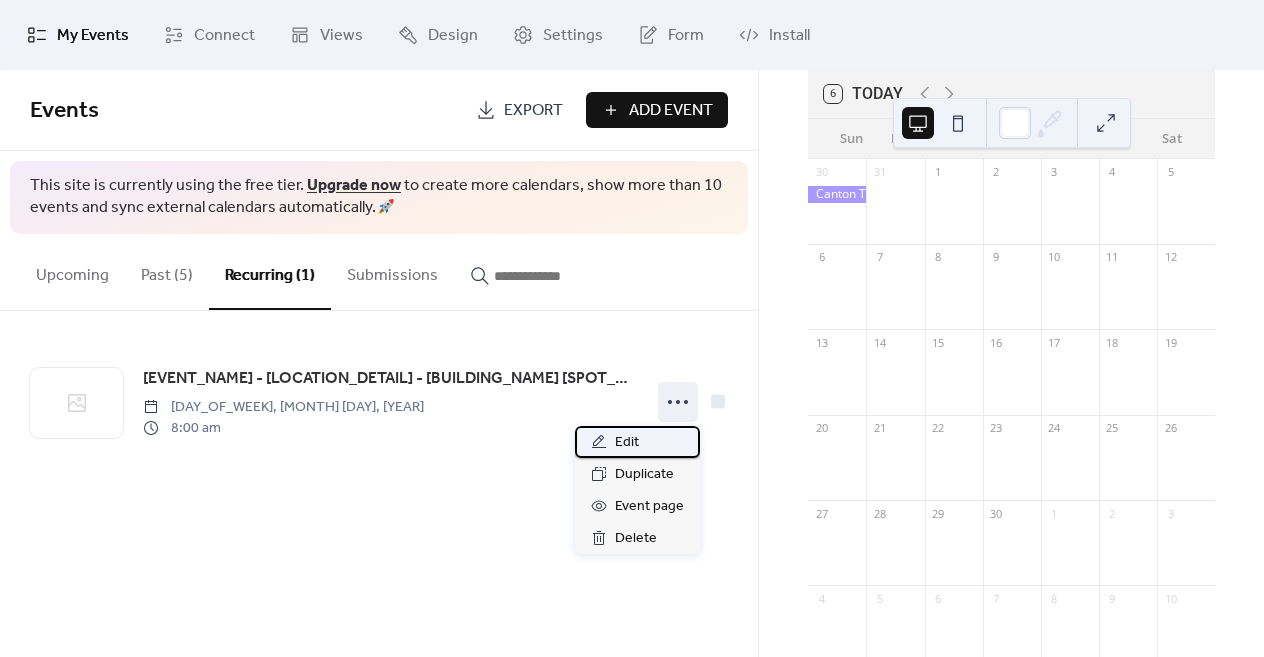 click on "Edit" at bounding box center [627, 443] 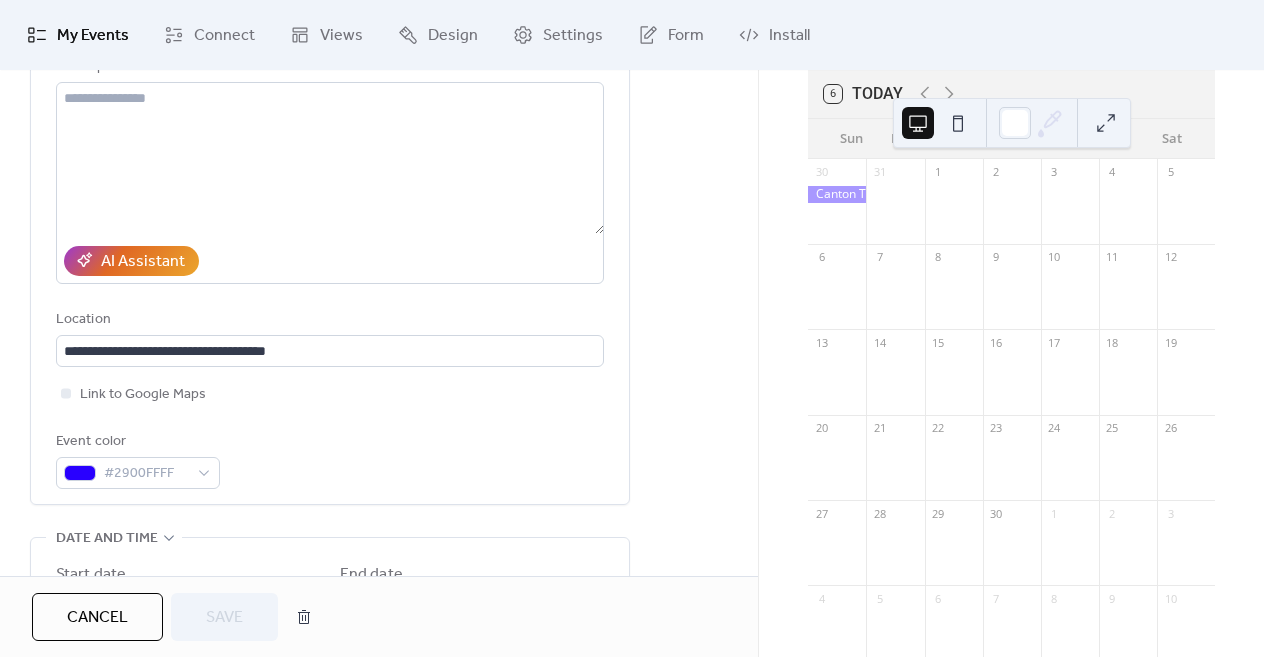 scroll, scrollTop: 0, scrollLeft: 0, axis: both 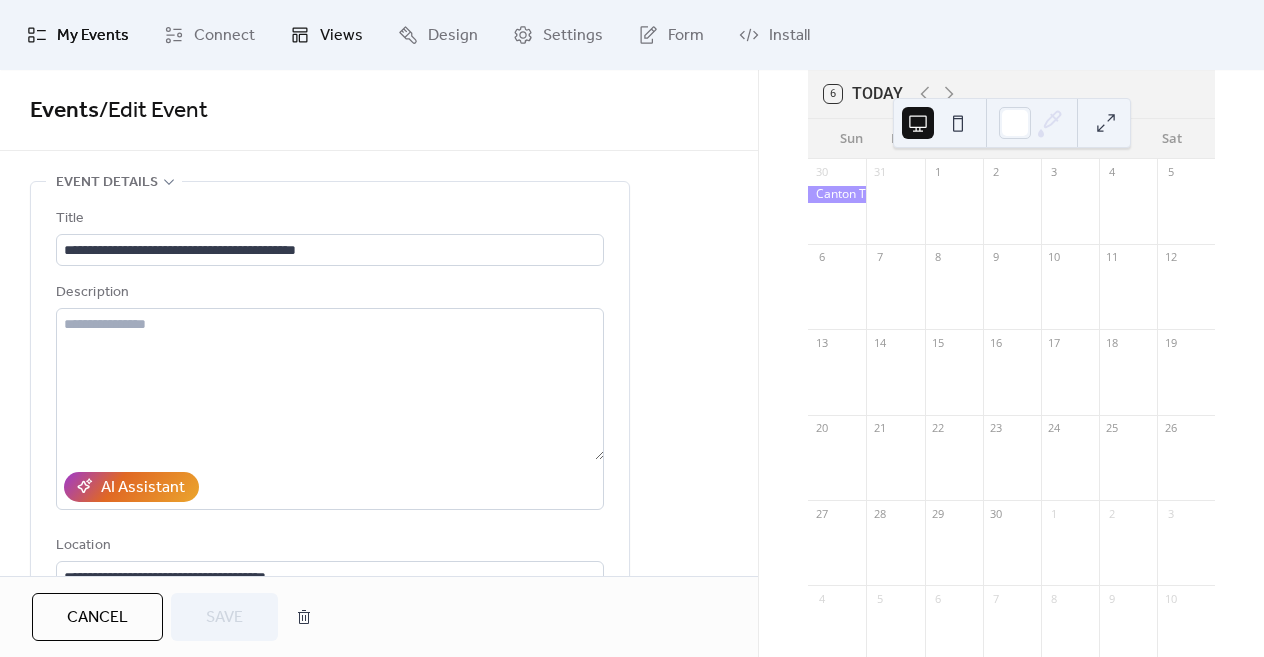 click on "Views" at bounding box center (341, 36) 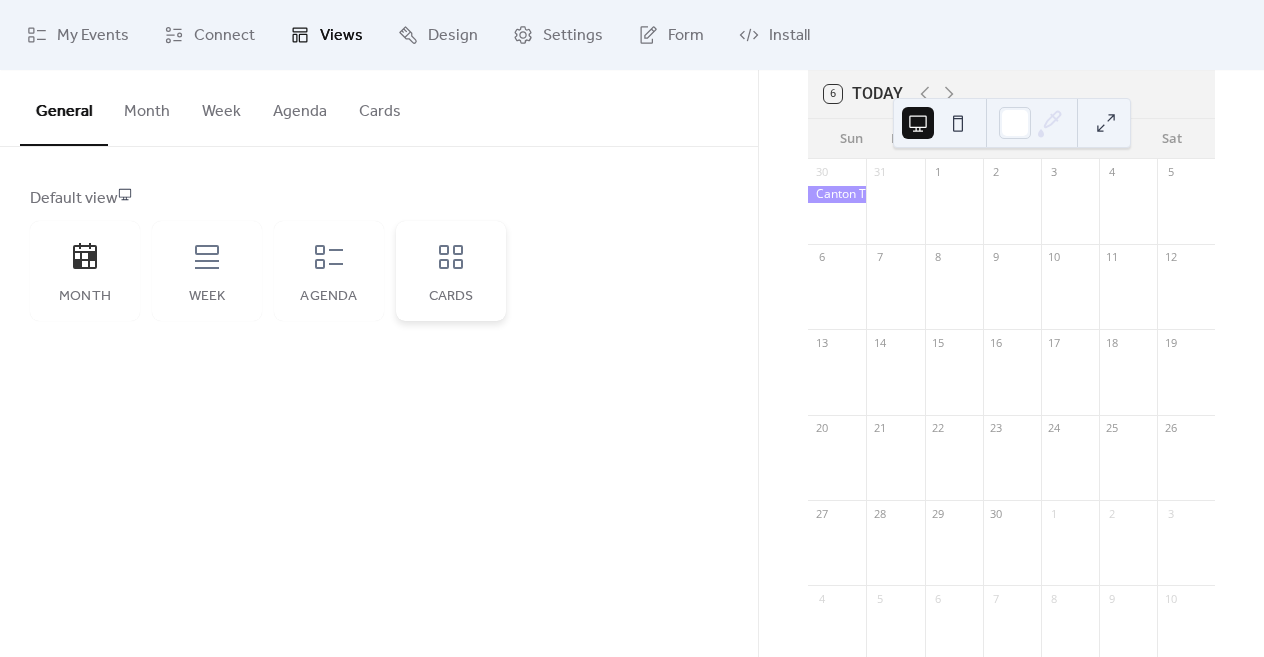click 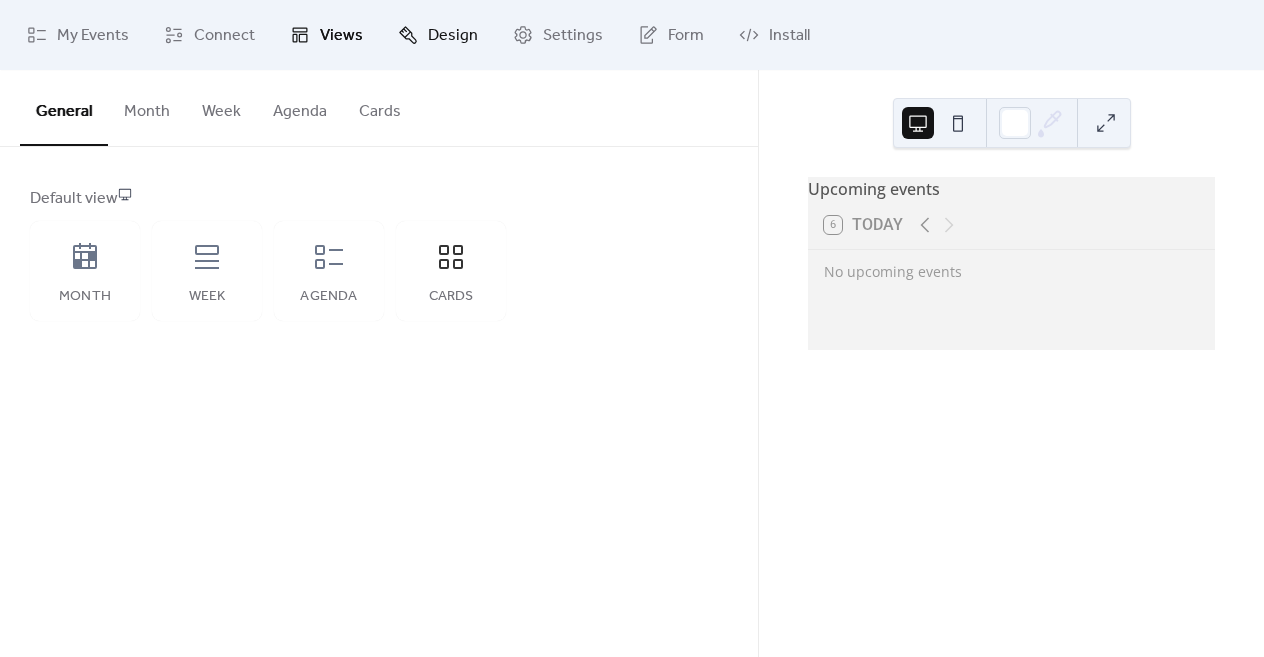 click on "Design" at bounding box center [453, 36] 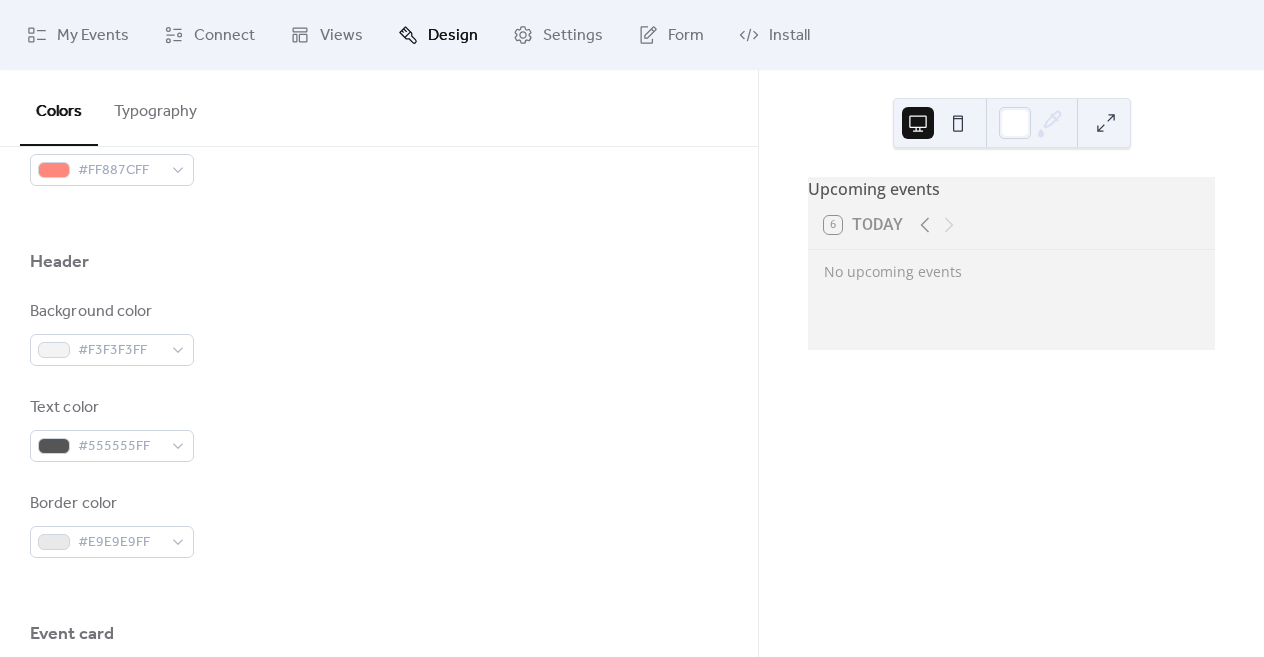 scroll, scrollTop: 815, scrollLeft: 0, axis: vertical 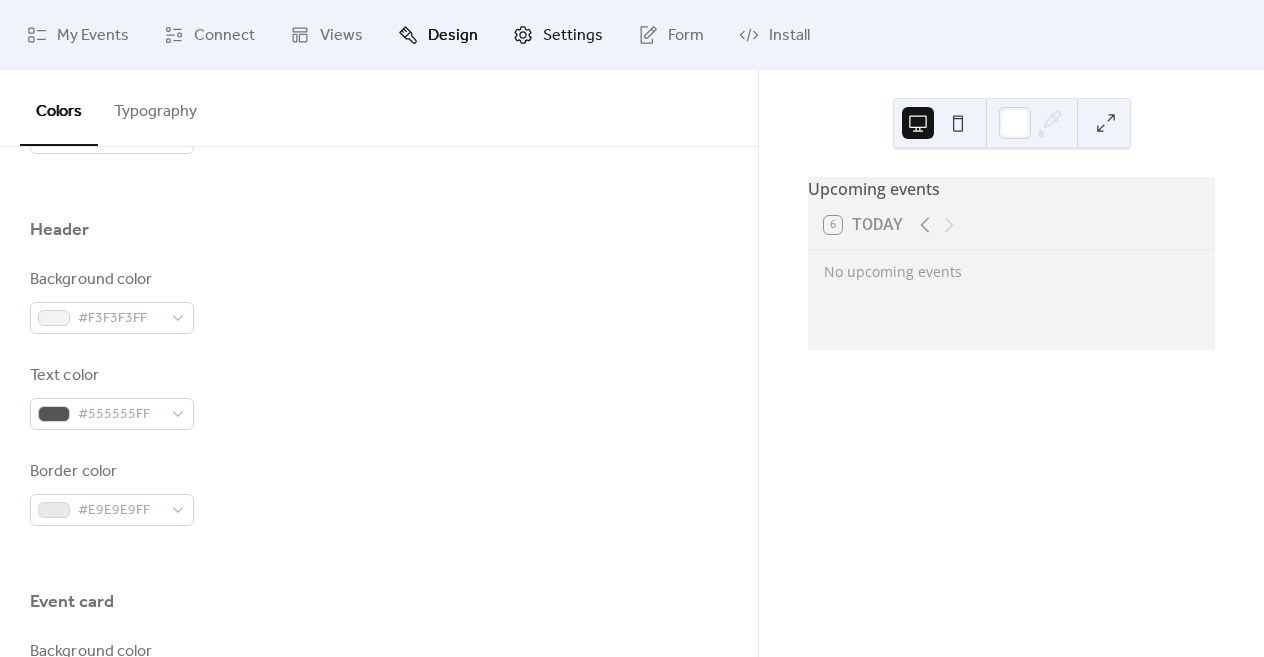 click on "Settings" at bounding box center [573, 36] 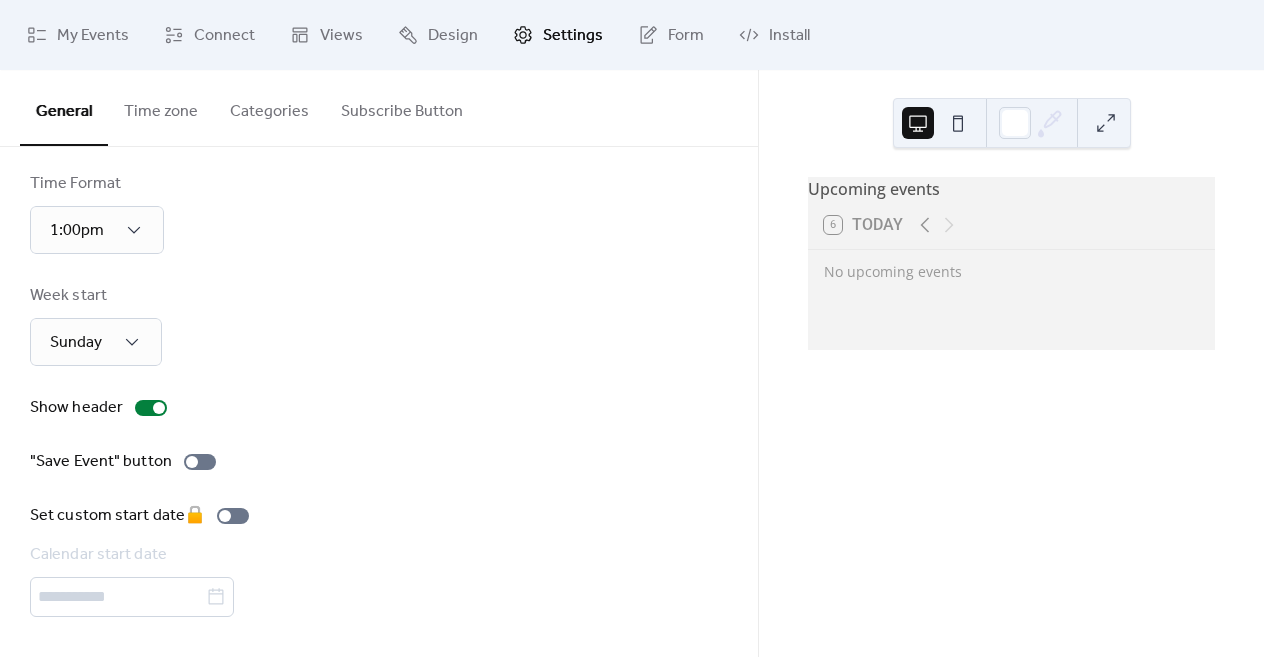 scroll, scrollTop: 114, scrollLeft: 0, axis: vertical 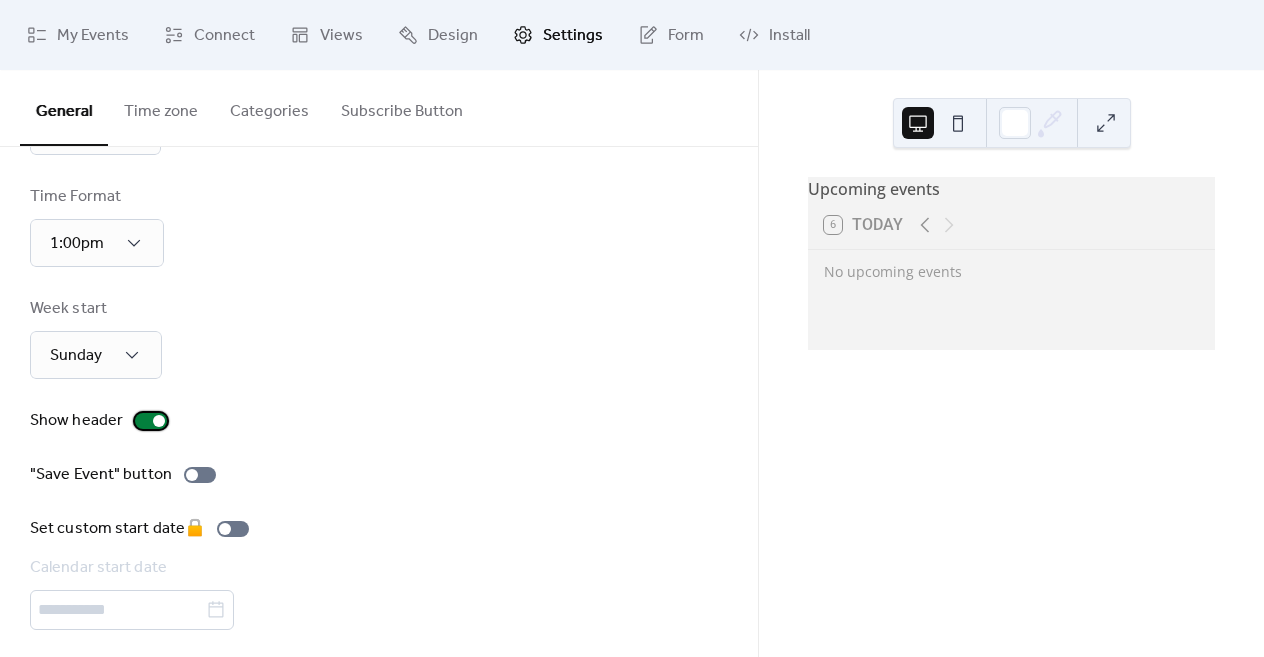 click at bounding box center (151, 421) 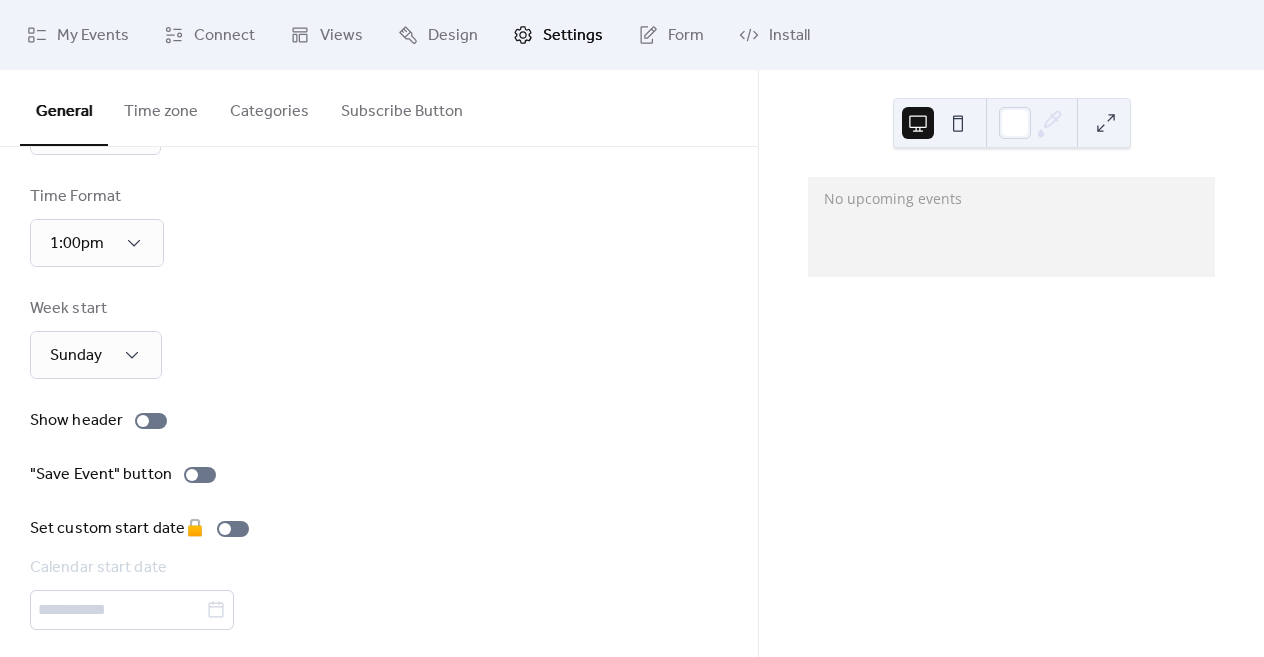 click on "Language English Time Format 1:00pm Week start Sunday Show header "Save Event" button Set custom start date  🔒 Calendar start date" at bounding box center [379, 351] 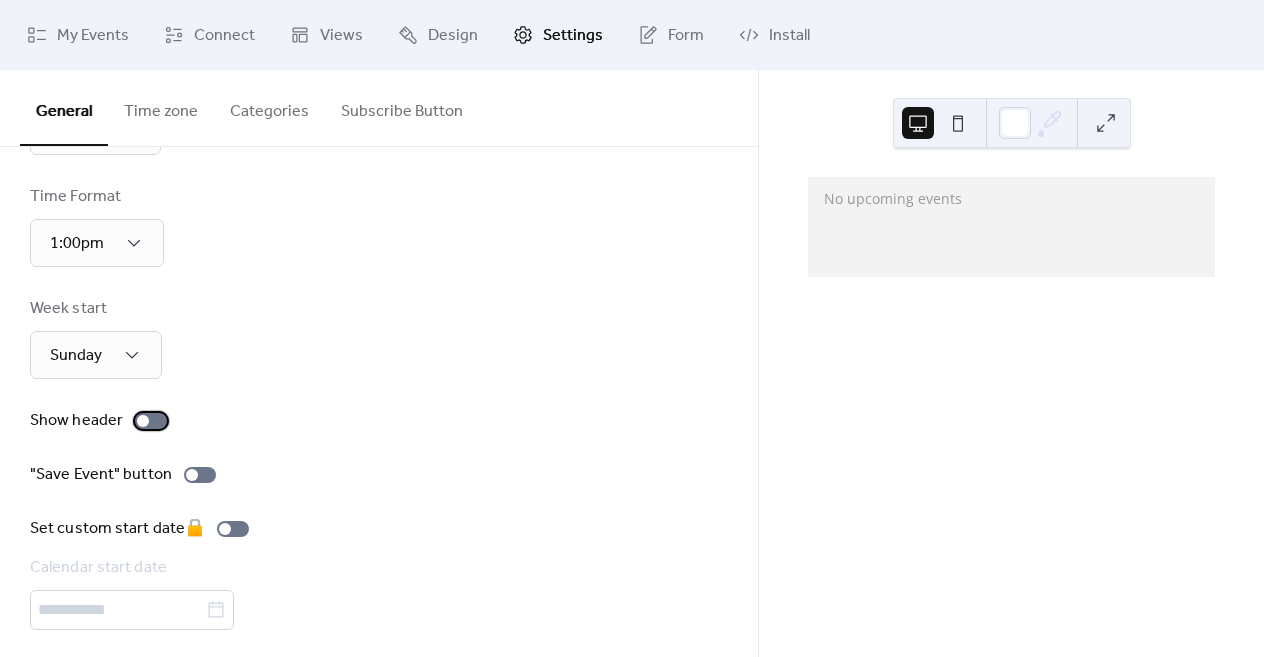 click at bounding box center (151, 421) 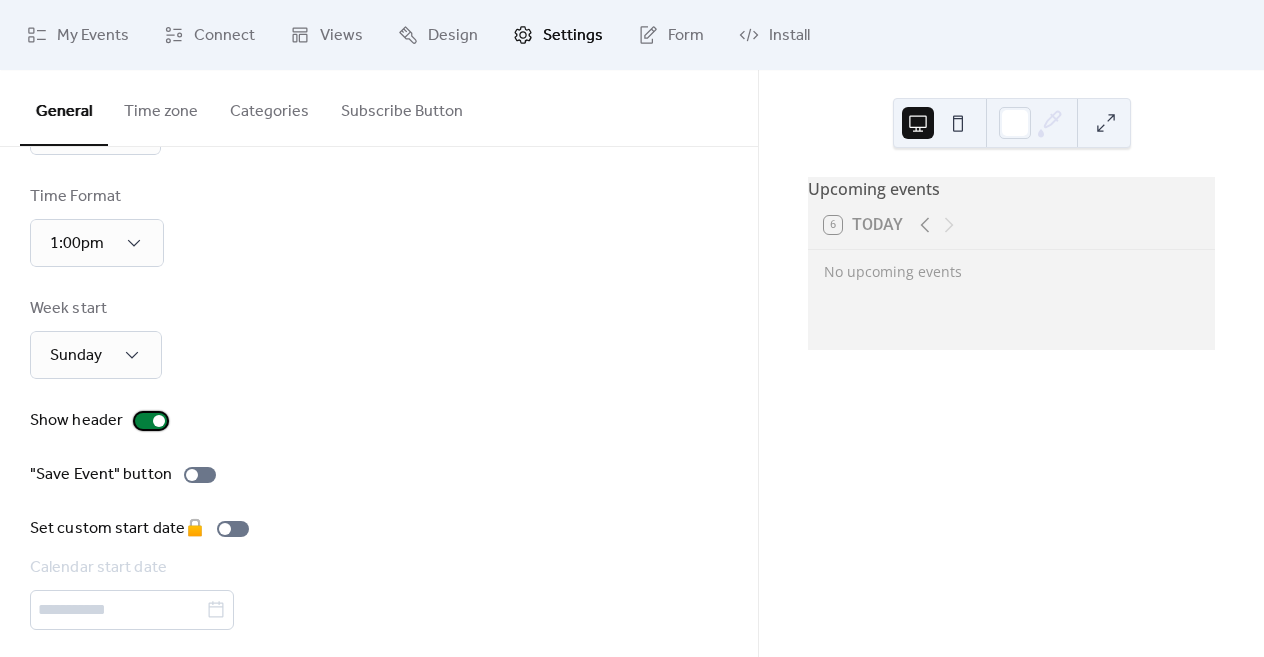 click at bounding box center [151, 421] 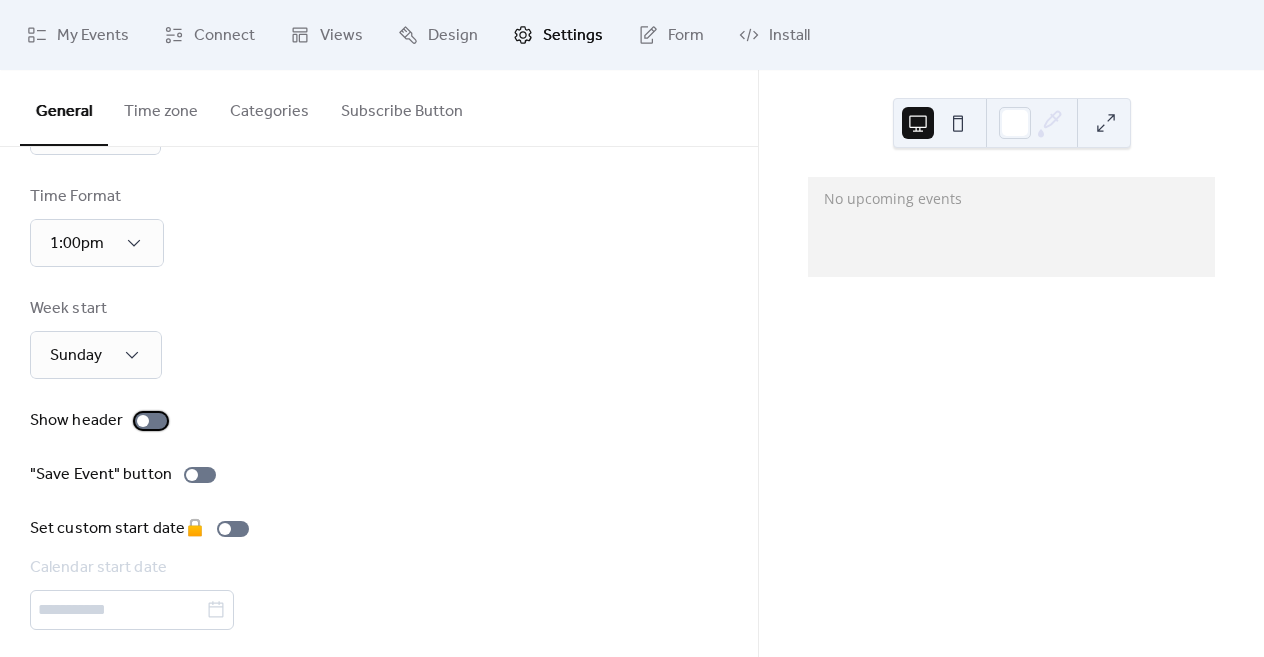 click at bounding box center [151, 421] 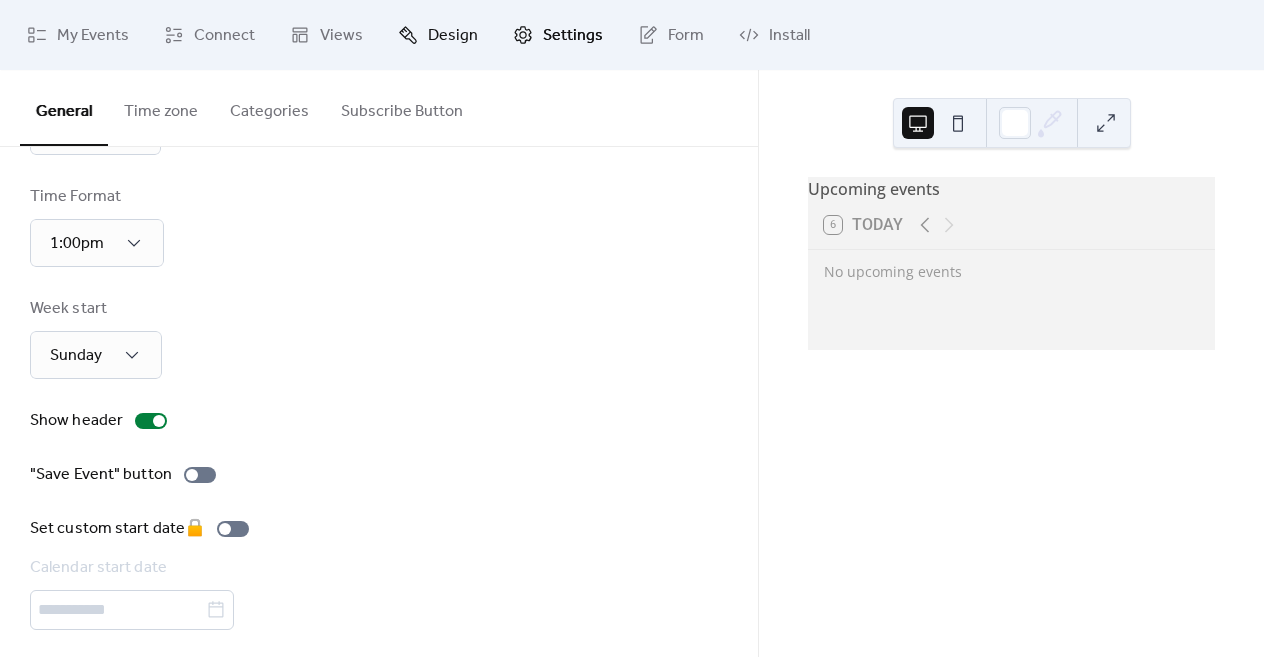 click on "Design" at bounding box center [438, 35] 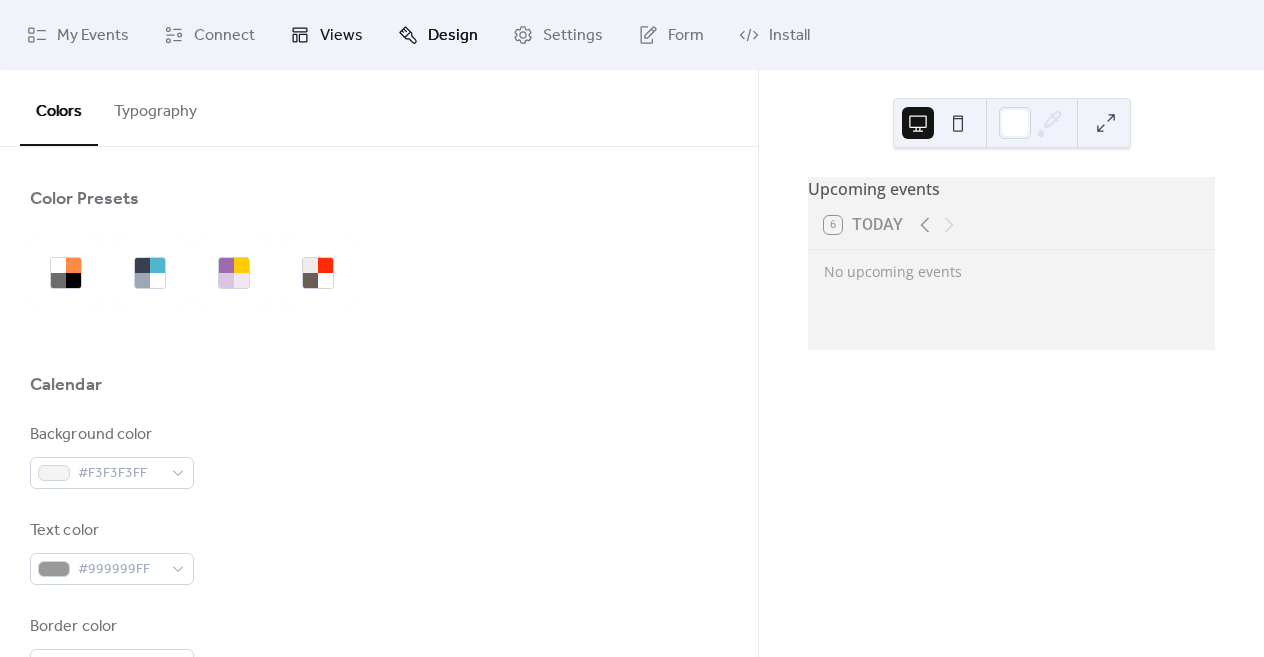 click on "Views" at bounding box center (326, 35) 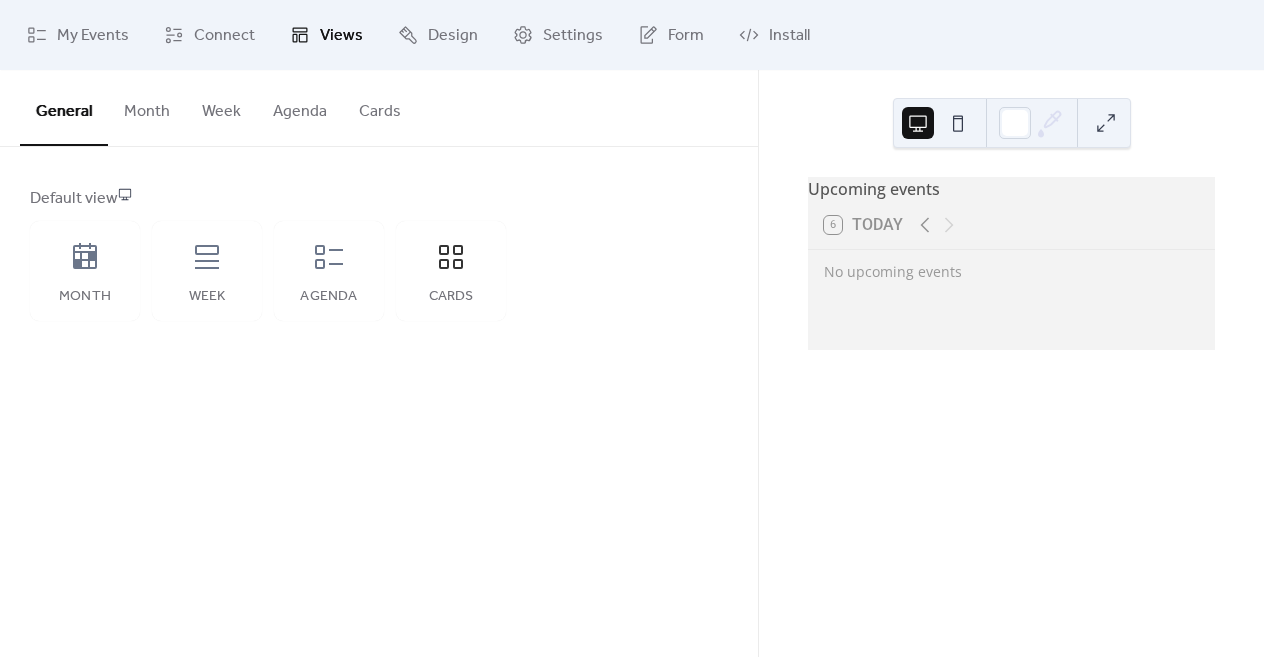 click on "Cards" at bounding box center (380, 107) 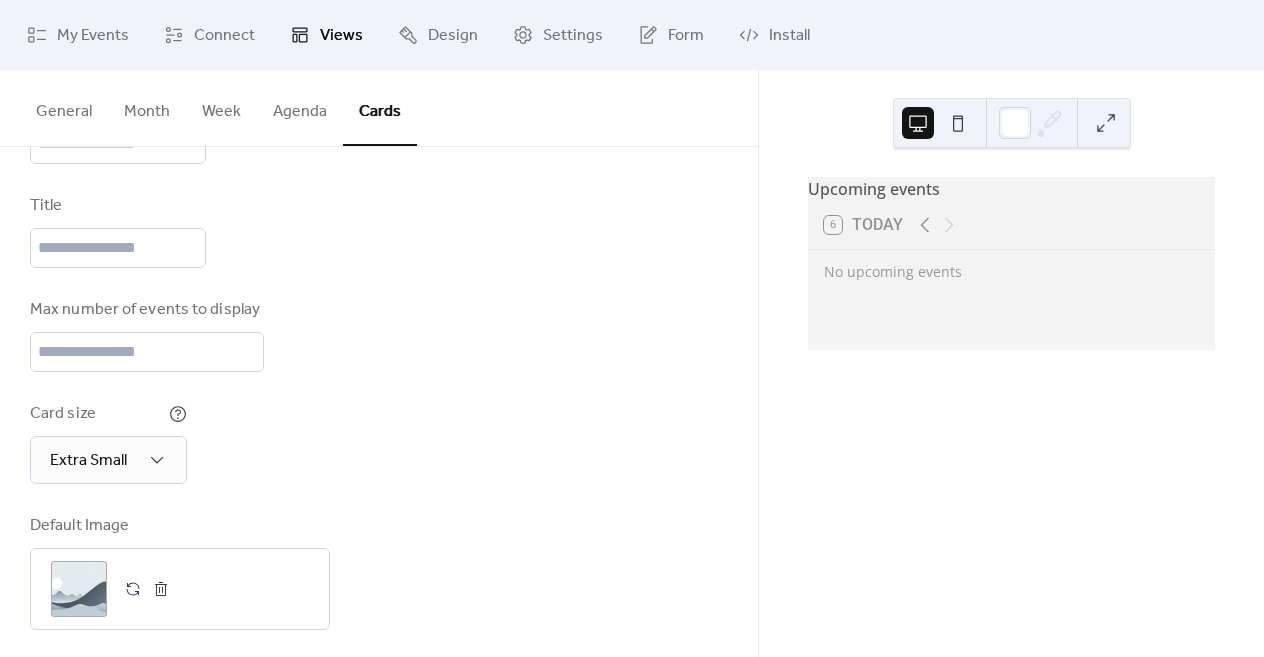 scroll, scrollTop: 225, scrollLeft: 0, axis: vertical 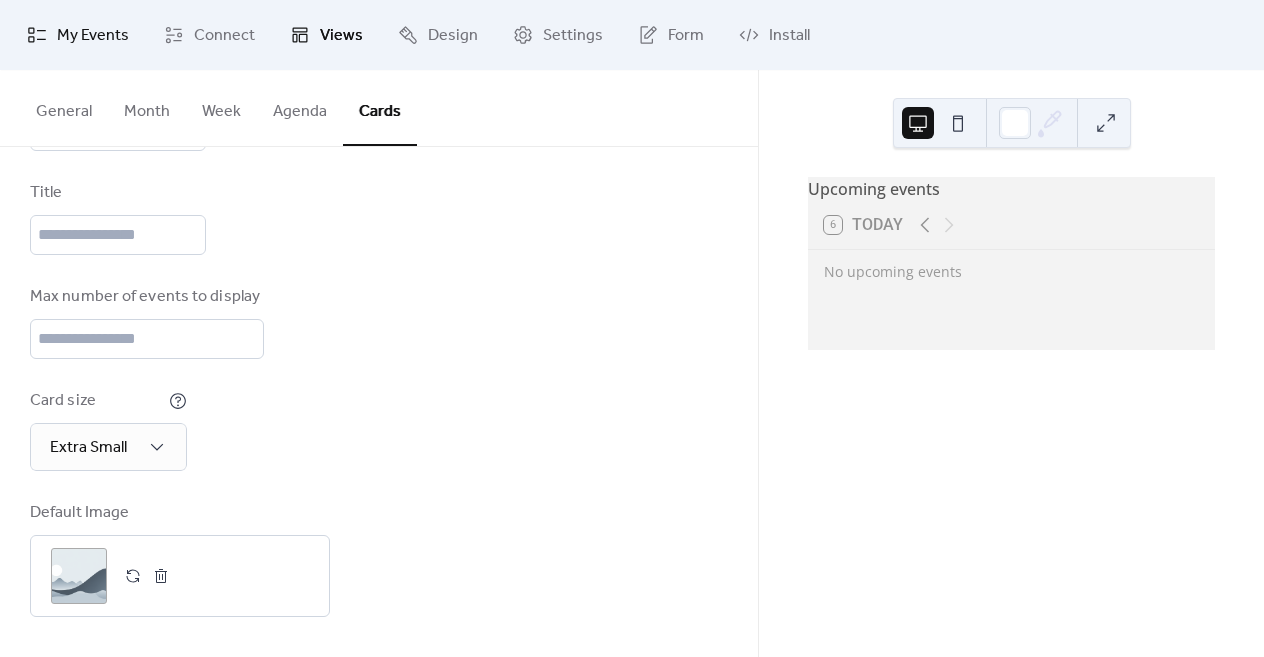 click on "My Events" at bounding box center [93, 36] 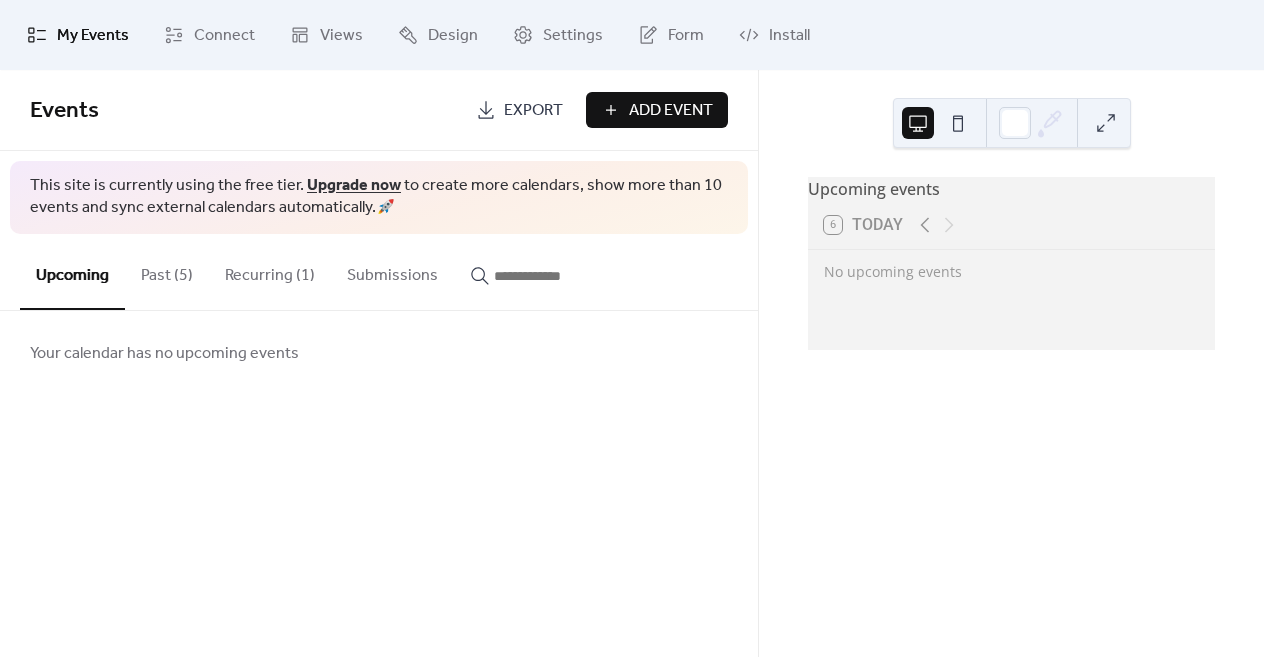 click on "Recurring (1)" at bounding box center (270, 271) 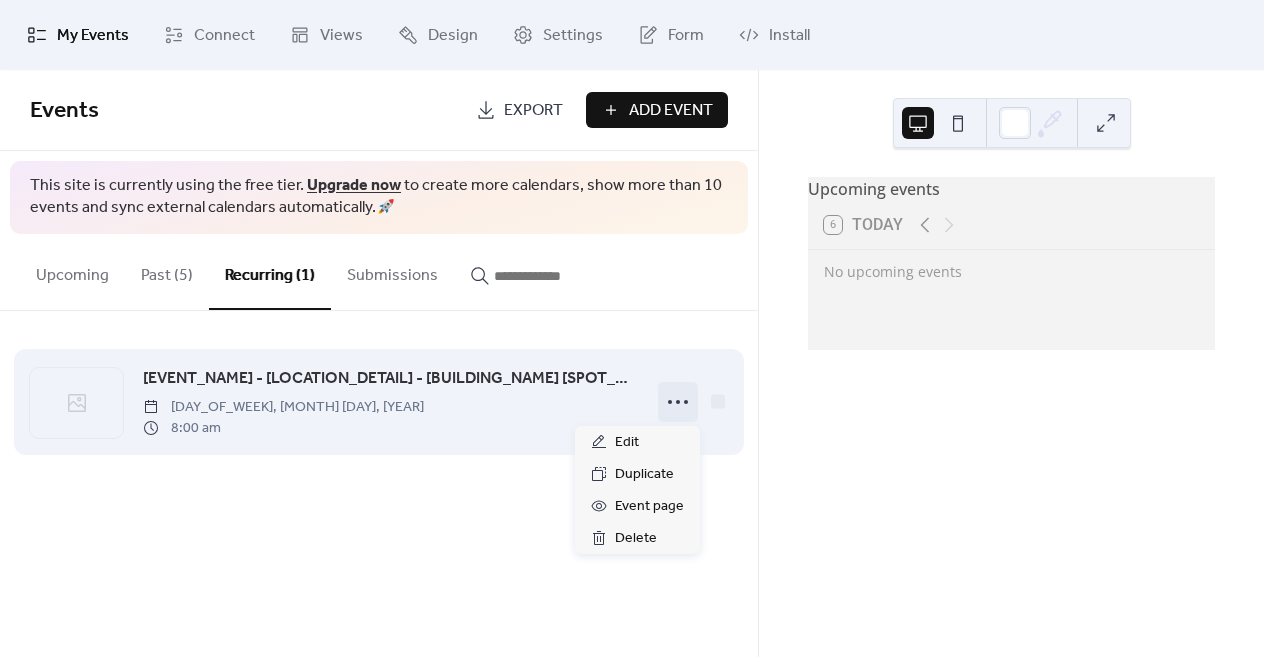 click 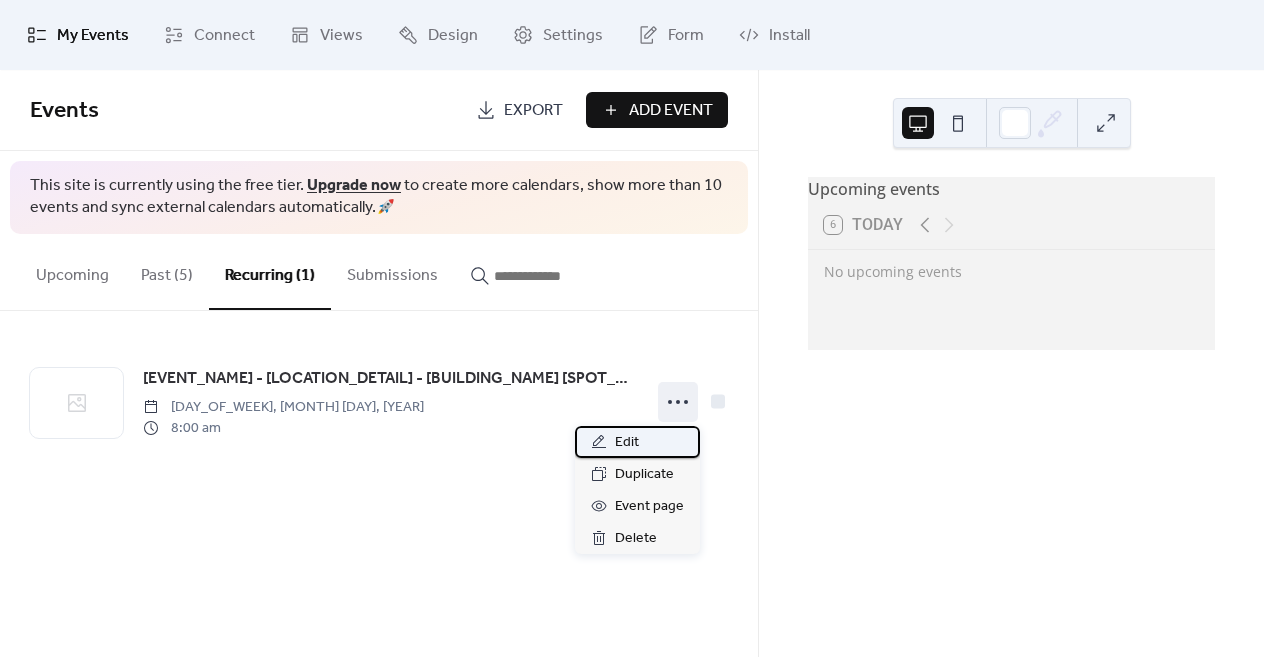 click on "Edit" at bounding box center [637, 442] 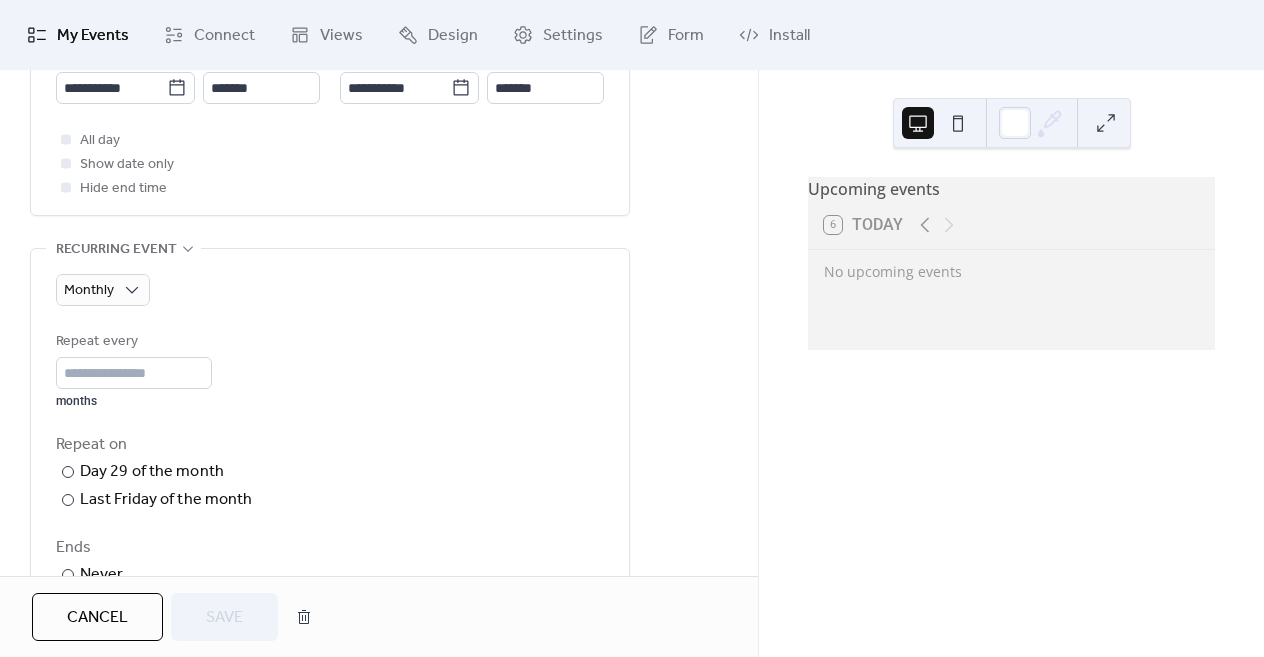 scroll, scrollTop: 753, scrollLeft: 0, axis: vertical 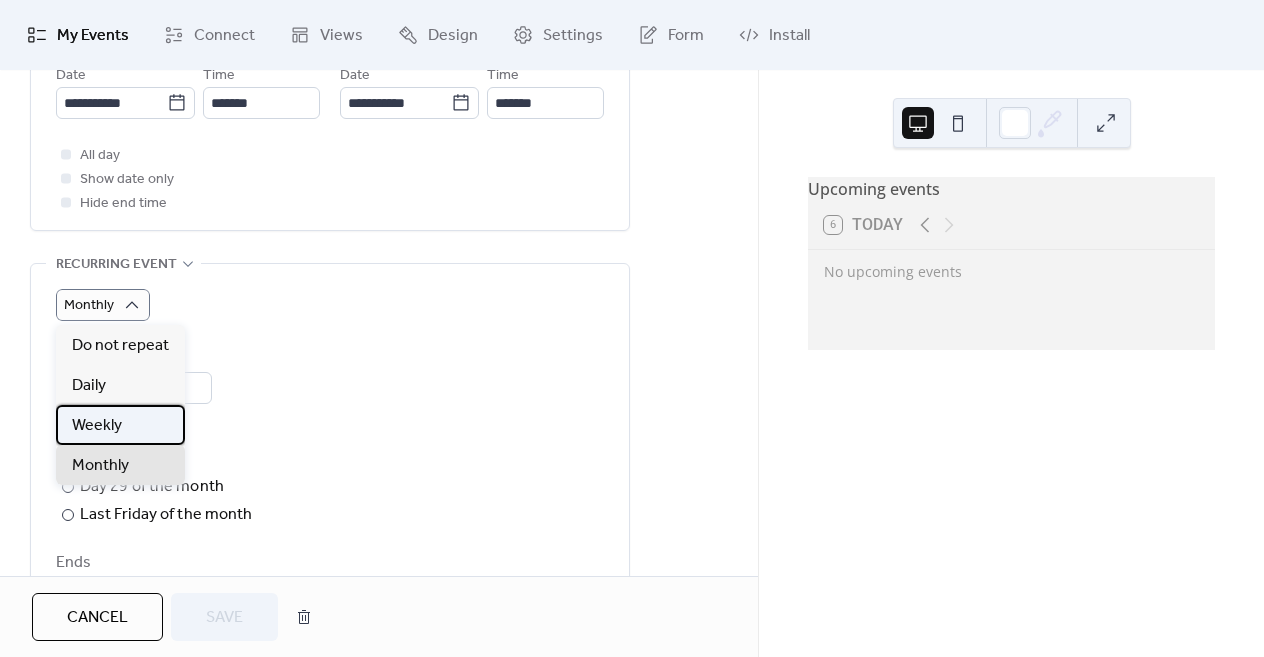 click on "Weekly" at bounding box center (97, 426) 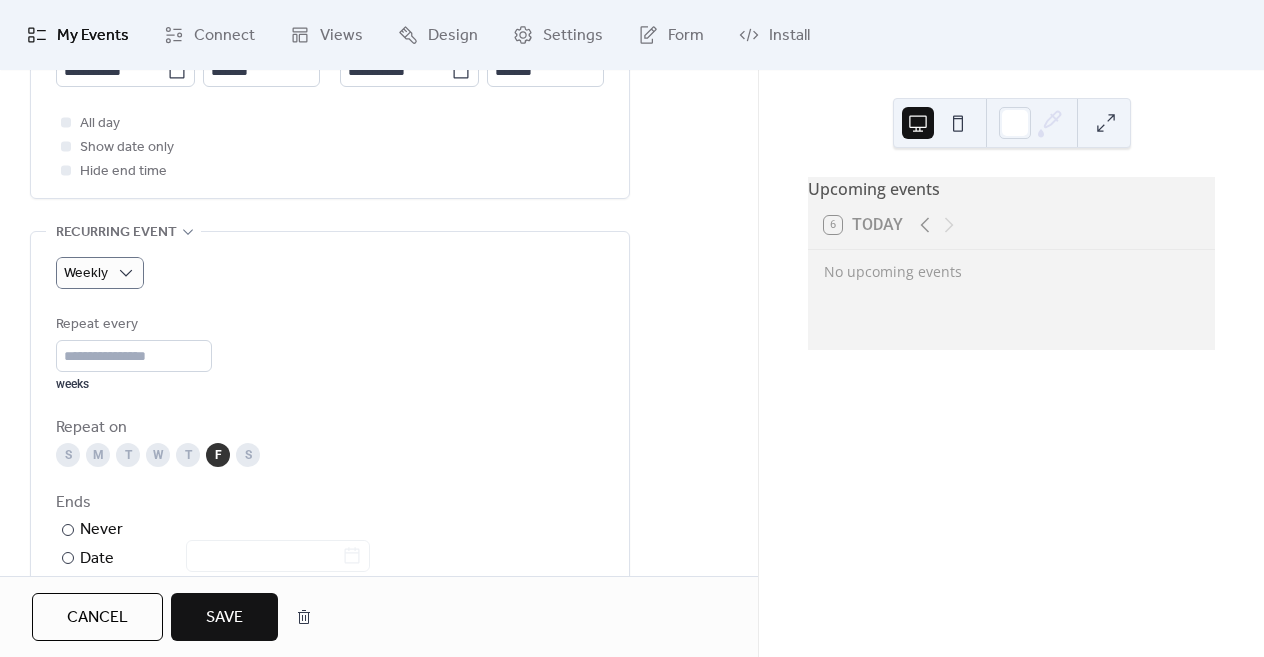 scroll, scrollTop: 765, scrollLeft: 0, axis: vertical 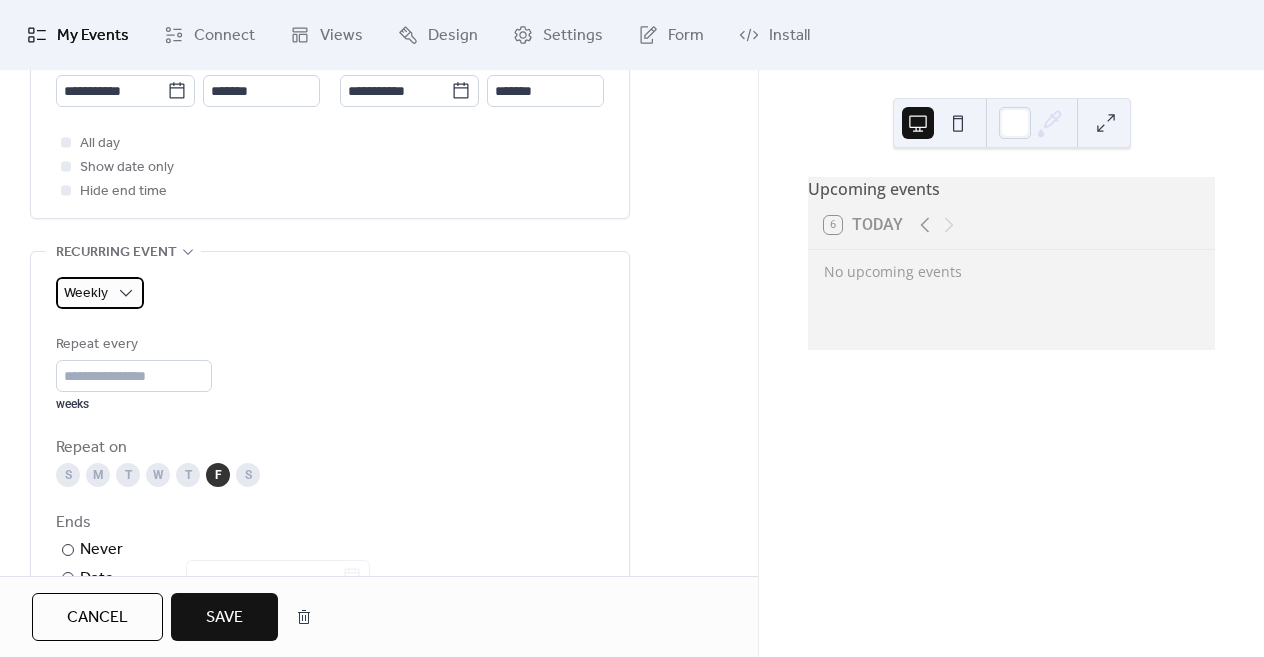 click on "Weekly" at bounding box center [100, 293] 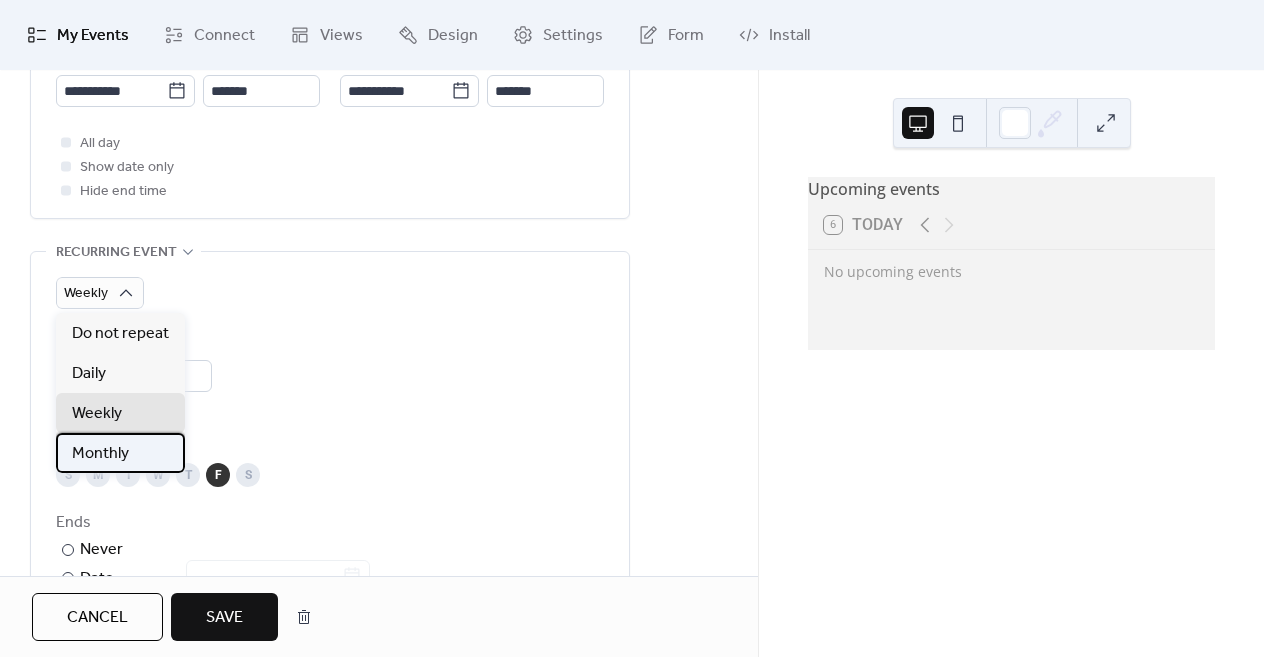 click on "Monthly" at bounding box center (100, 454) 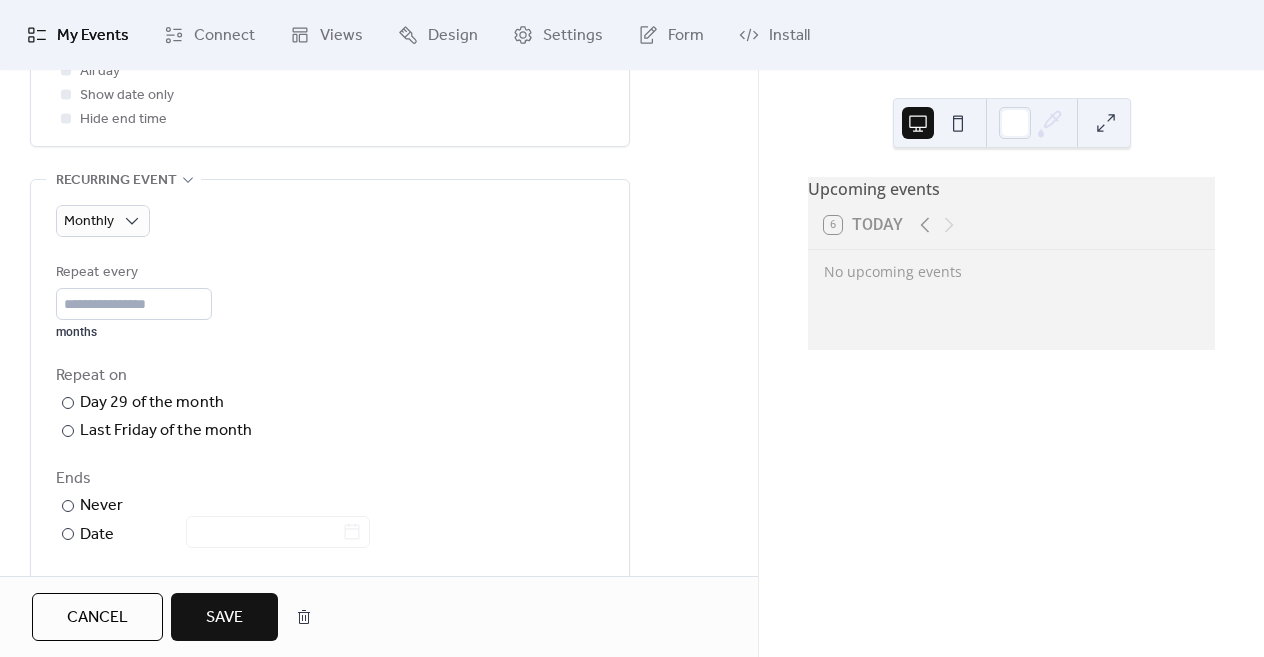 scroll, scrollTop: 841, scrollLeft: 0, axis: vertical 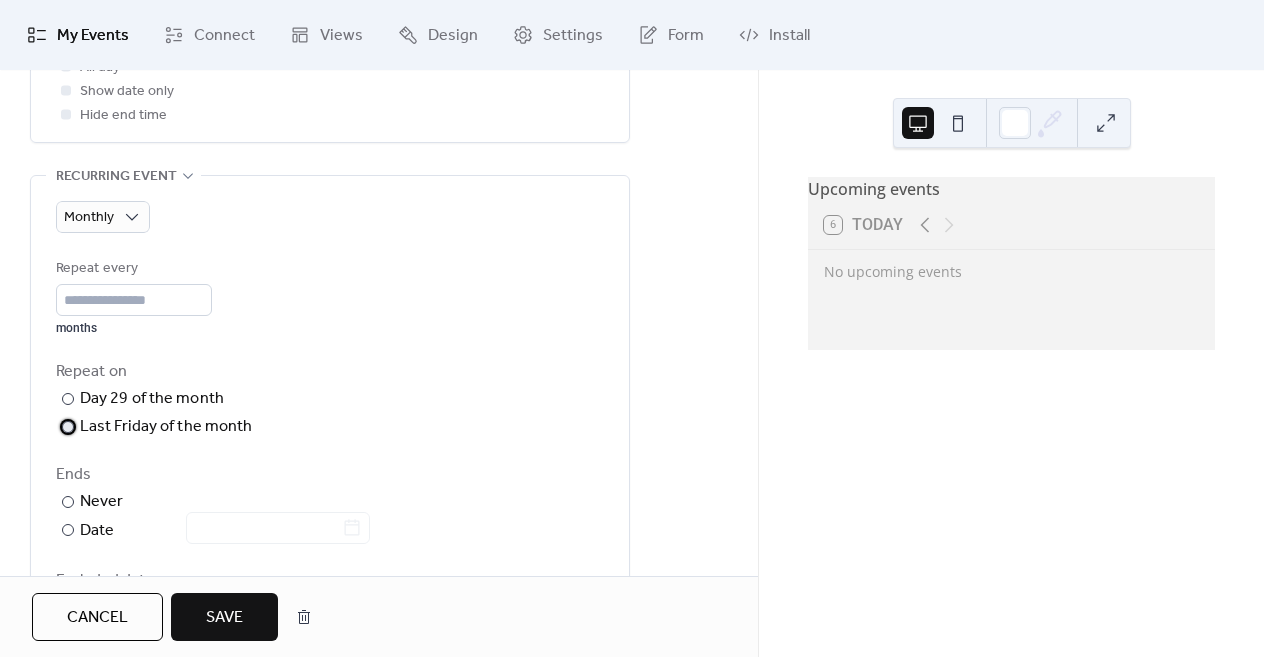 click on "Last Friday of the month" at bounding box center [166, 427] 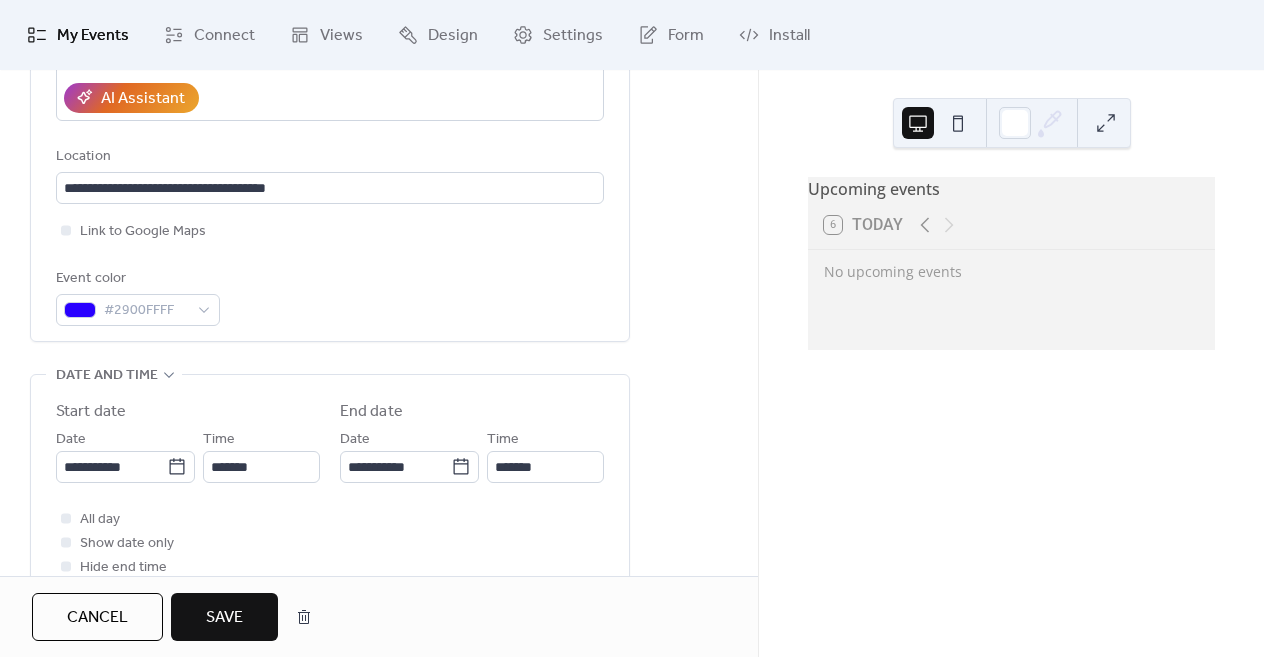 scroll, scrollTop: 390, scrollLeft: 0, axis: vertical 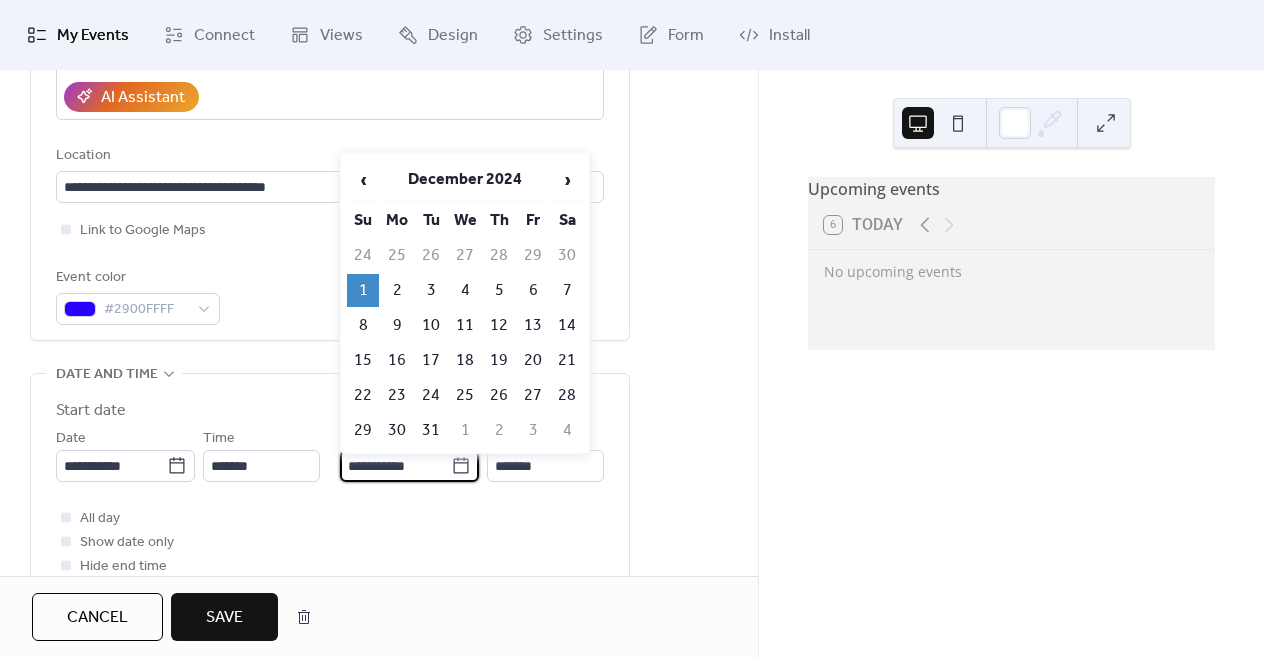 click on "**********" at bounding box center (395, 466) 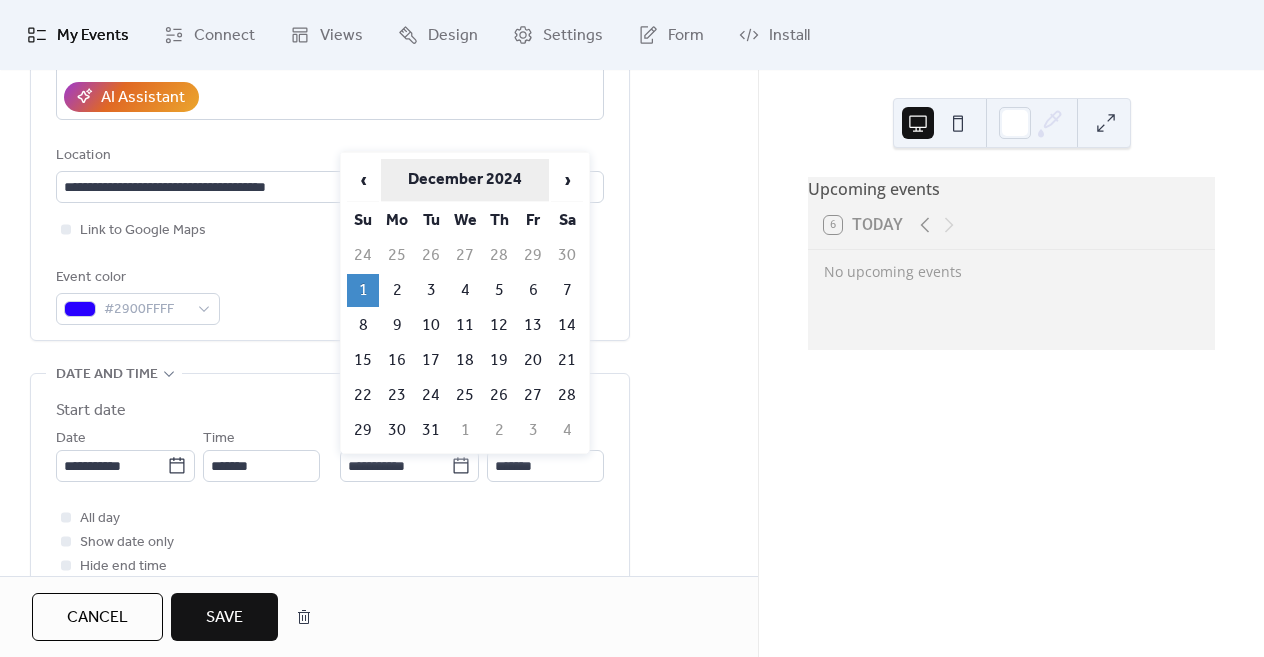 click on "December 2024" at bounding box center (465, 180) 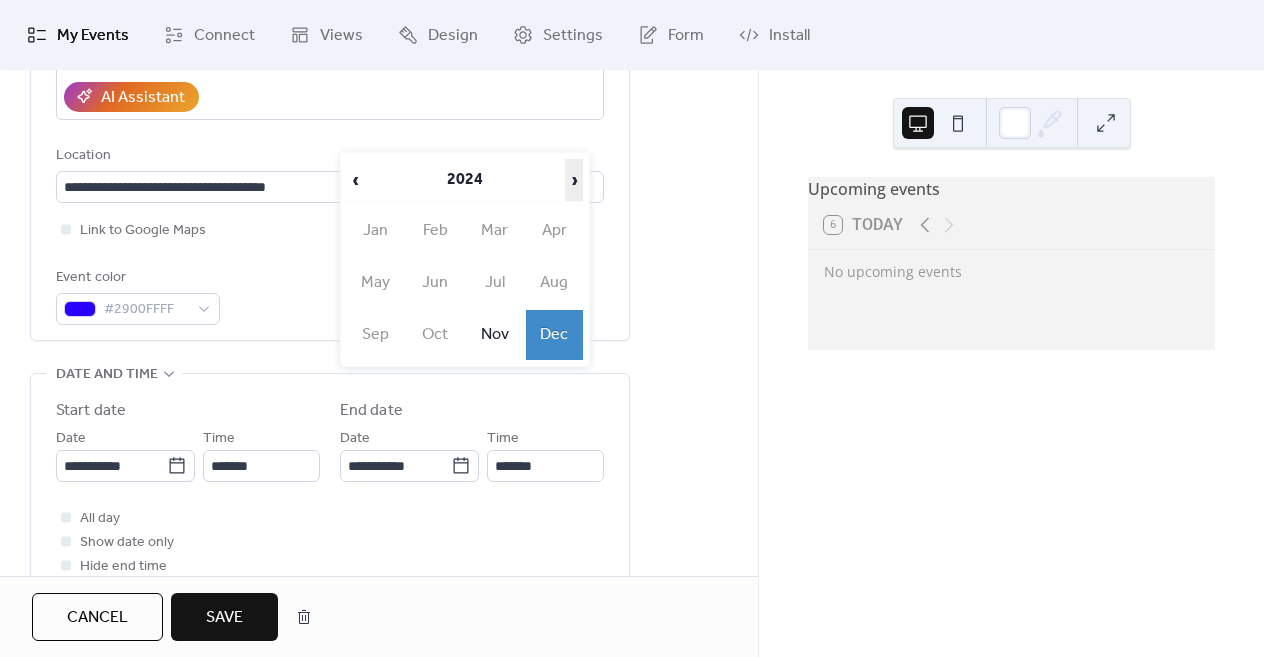 click on "›" at bounding box center (574, 180) 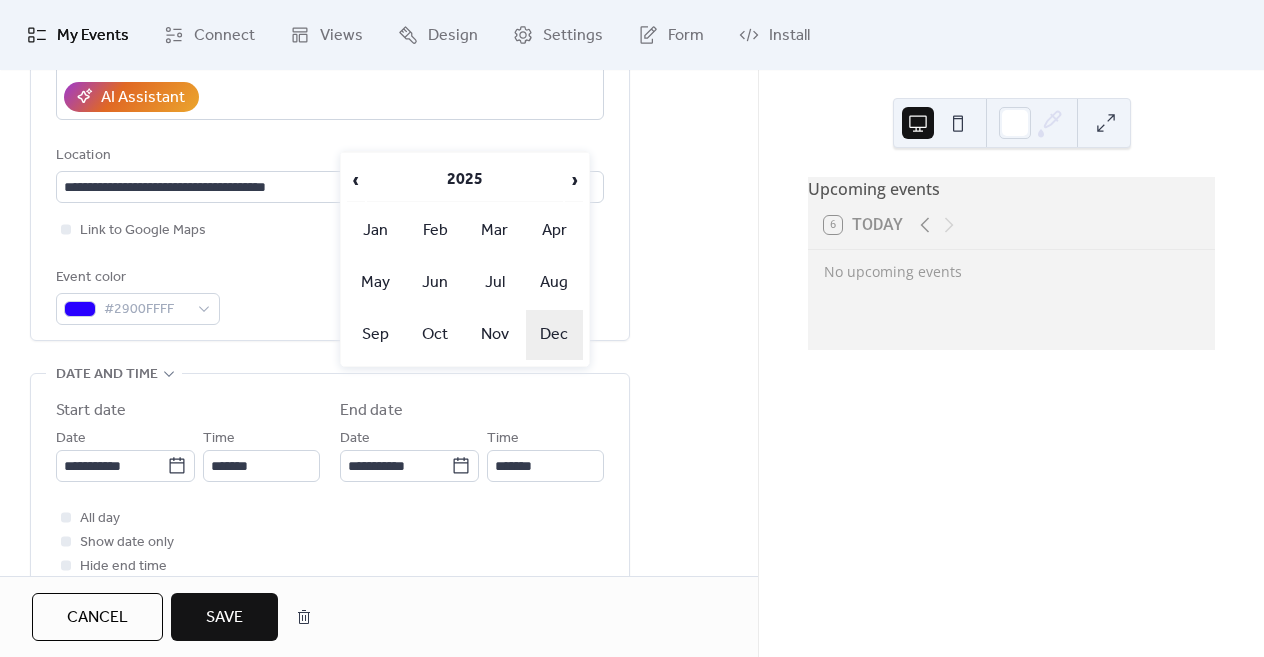 click on "Dec" at bounding box center (555, 335) 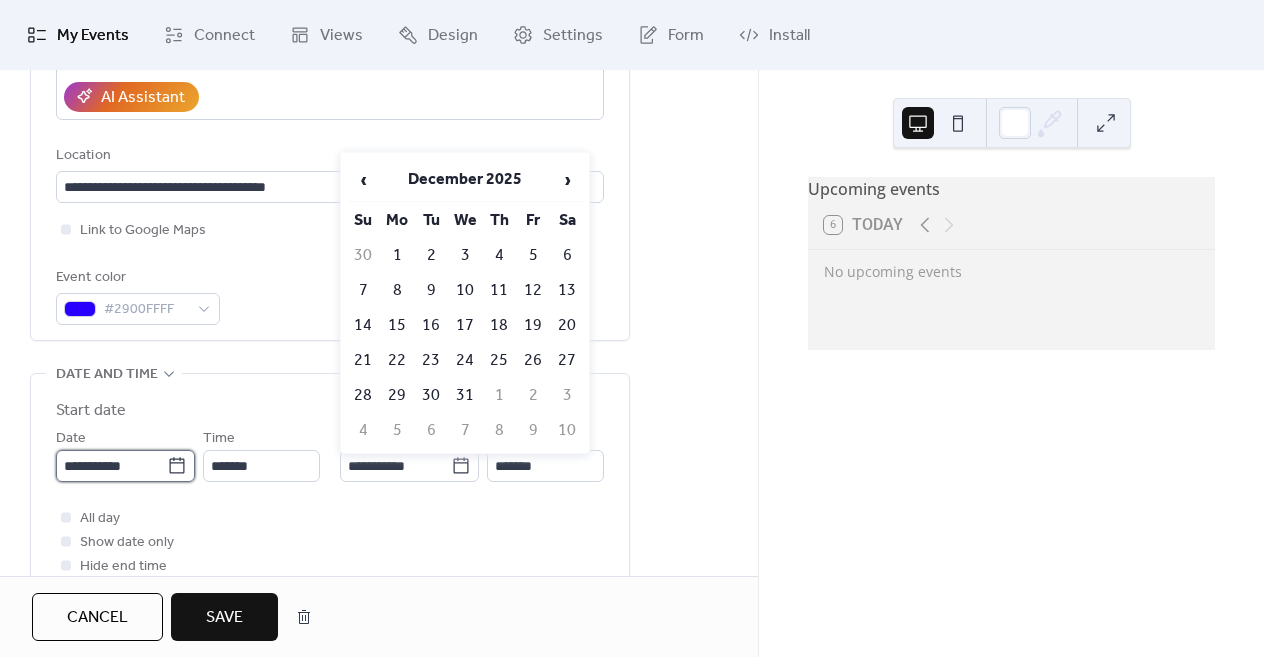 click on "**********" at bounding box center (111, 466) 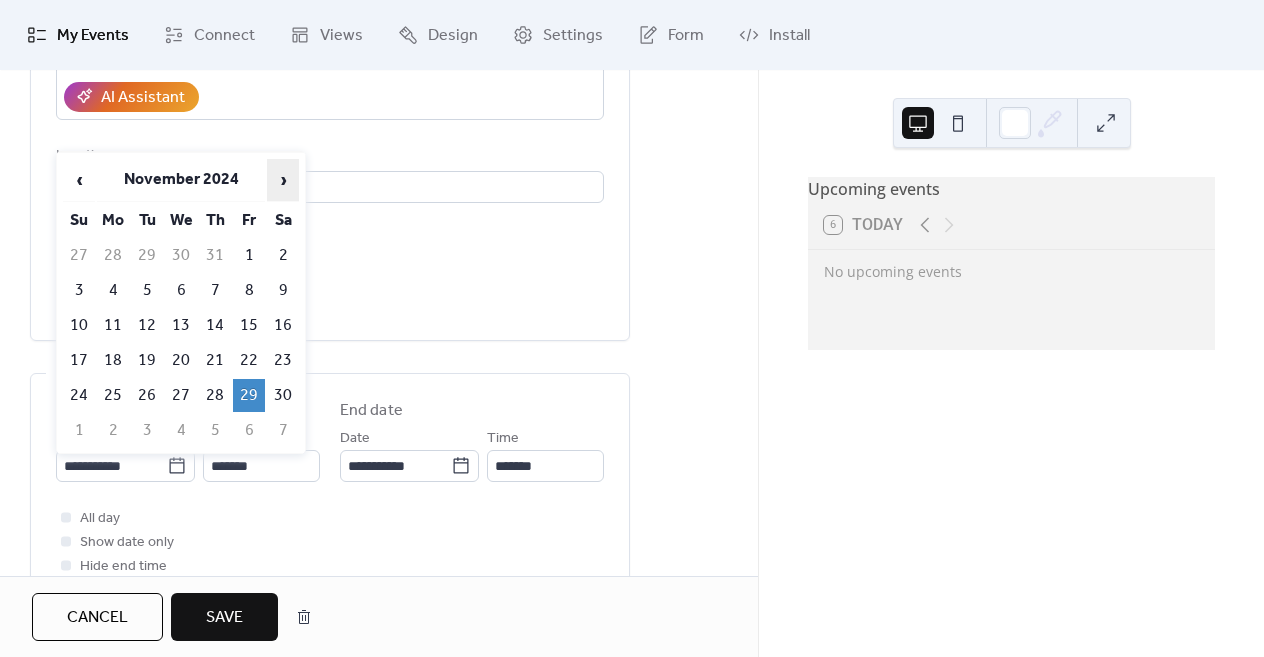 click on "›" at bounding box center [283, 180] 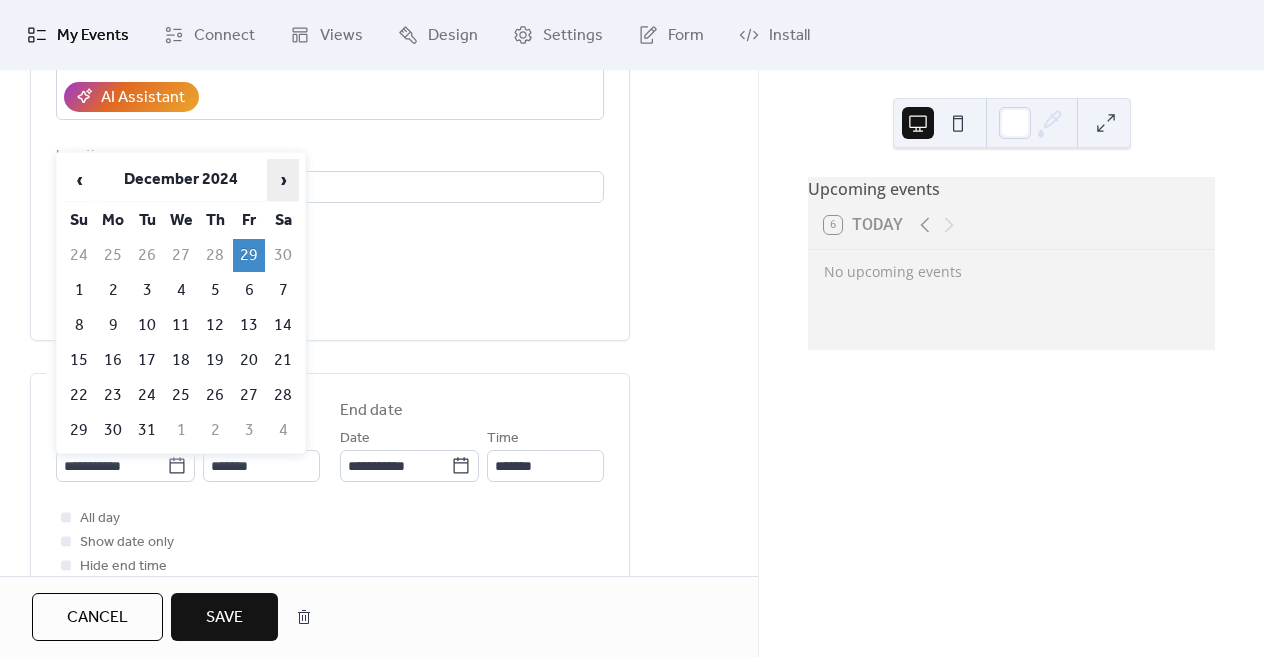 click on "›" at bounding box center [283, 180] 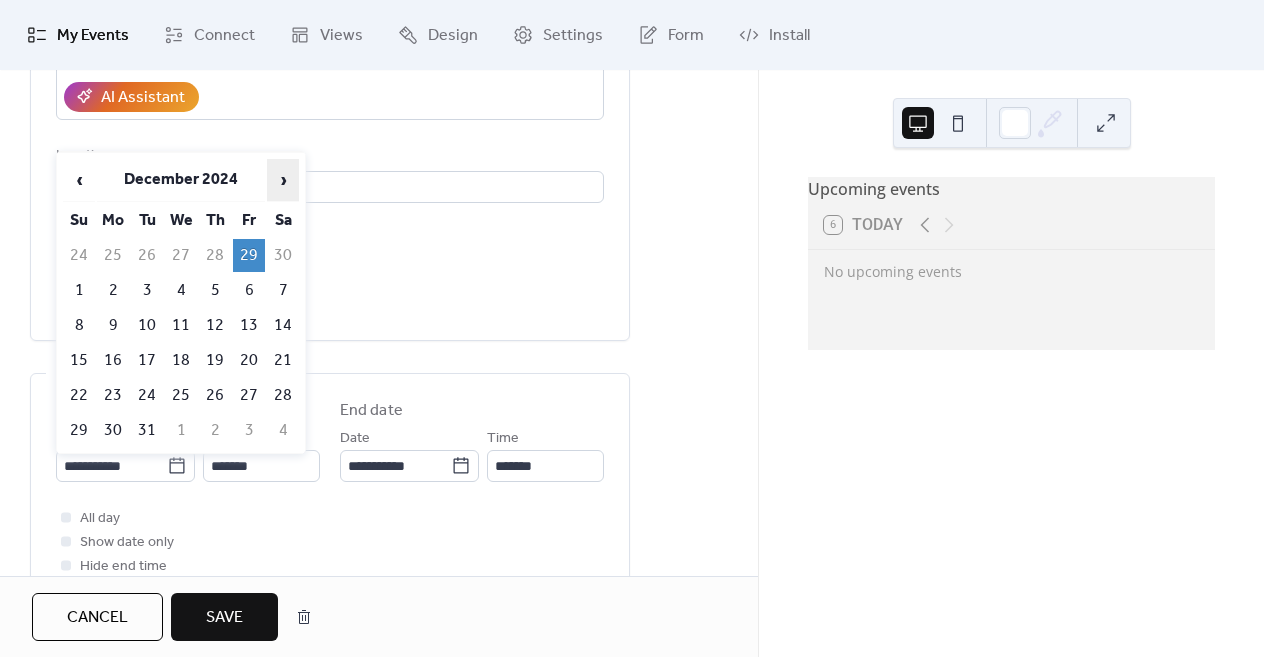 click on "›" at bounding box center [283, 180] 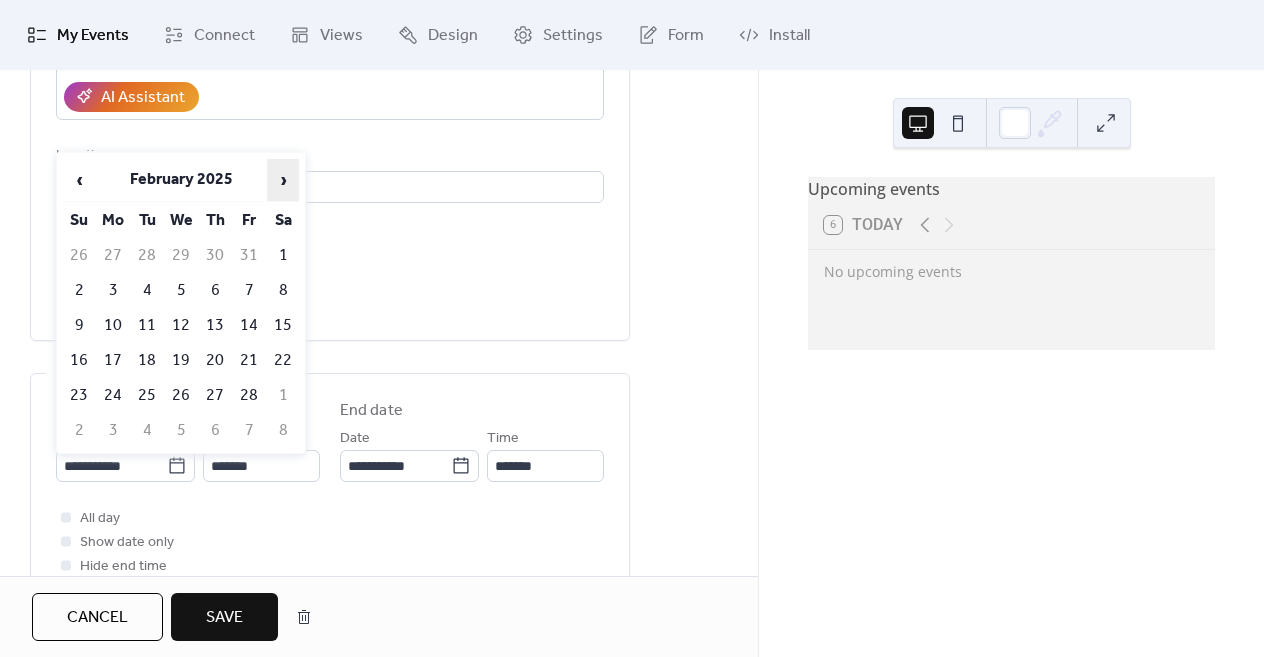 click on "›" at bounding box center [283, 180] 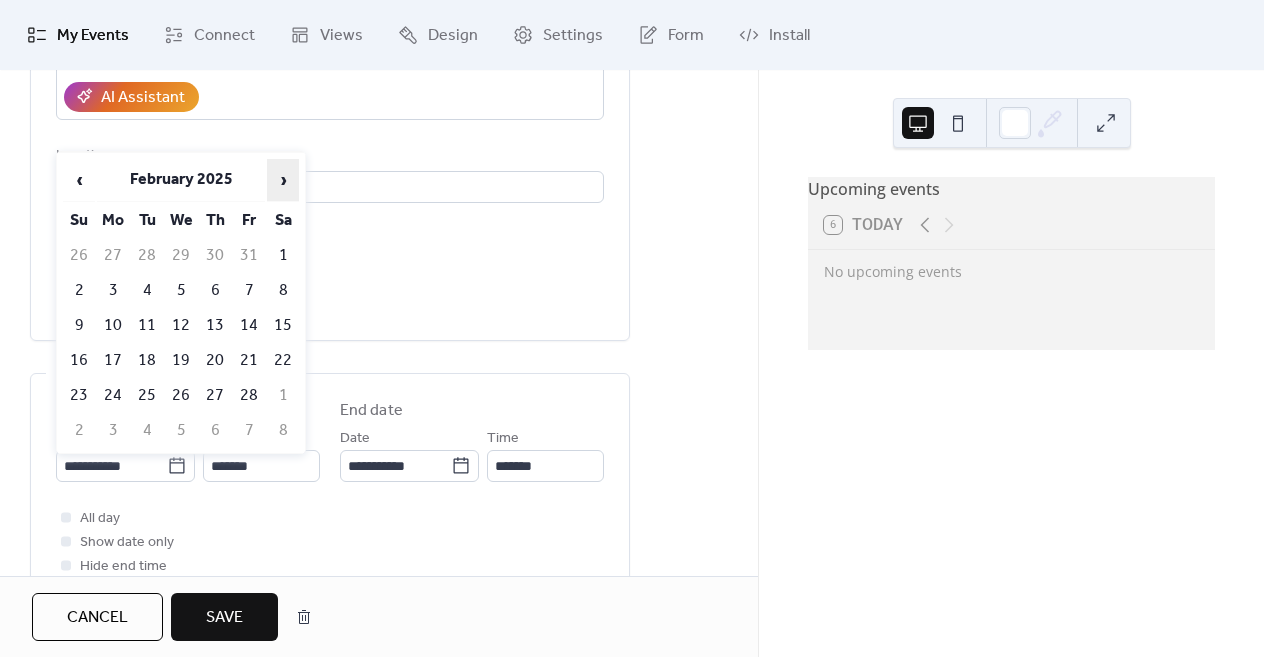 click on "›" at bounding box center [283, 180] 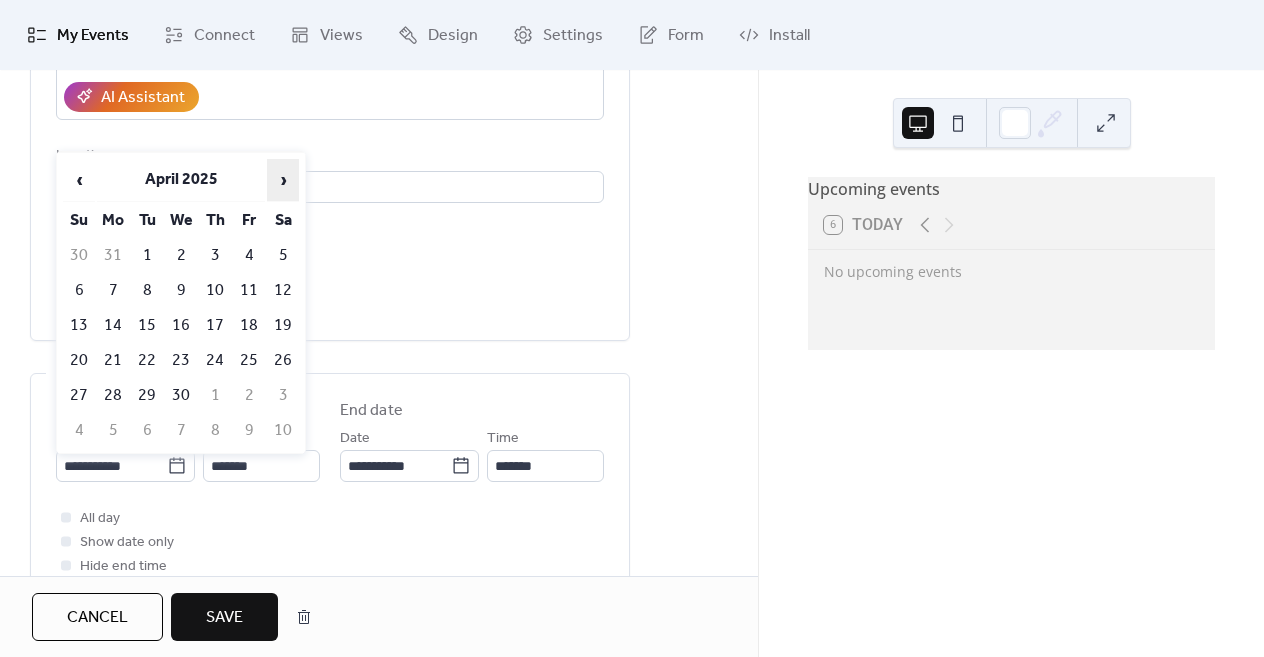 click on "›" at bounding box center [283, 180] 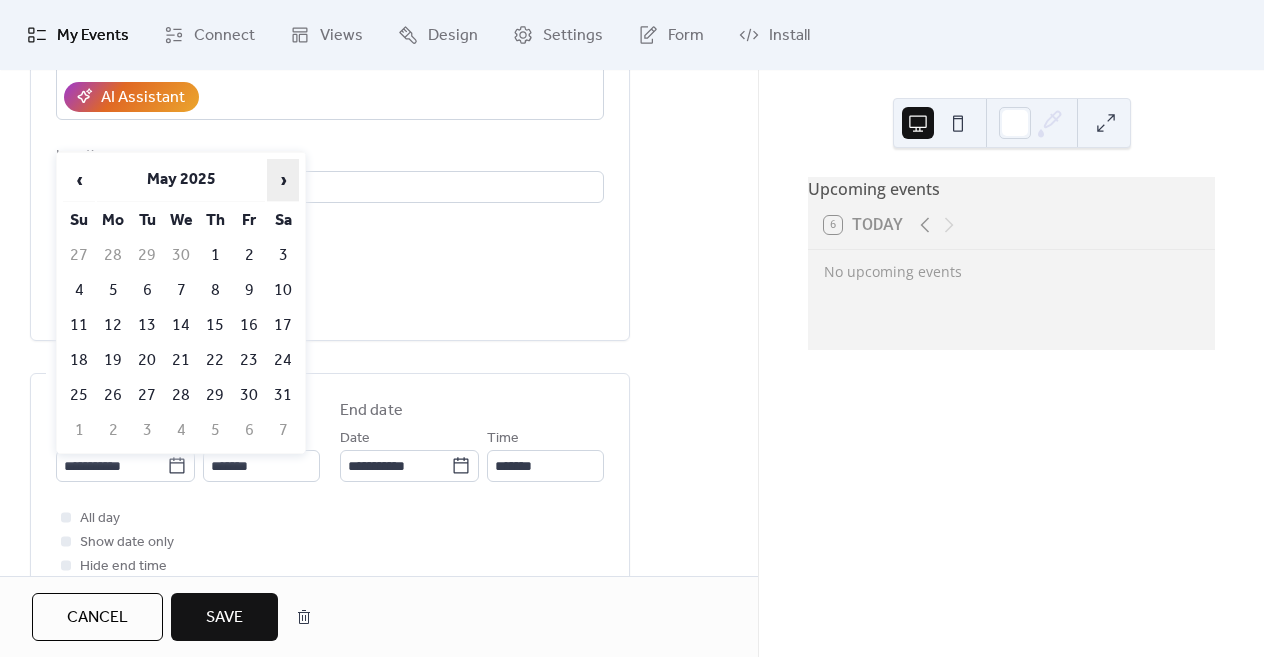 click on "›" at bounding box center [283, 180] 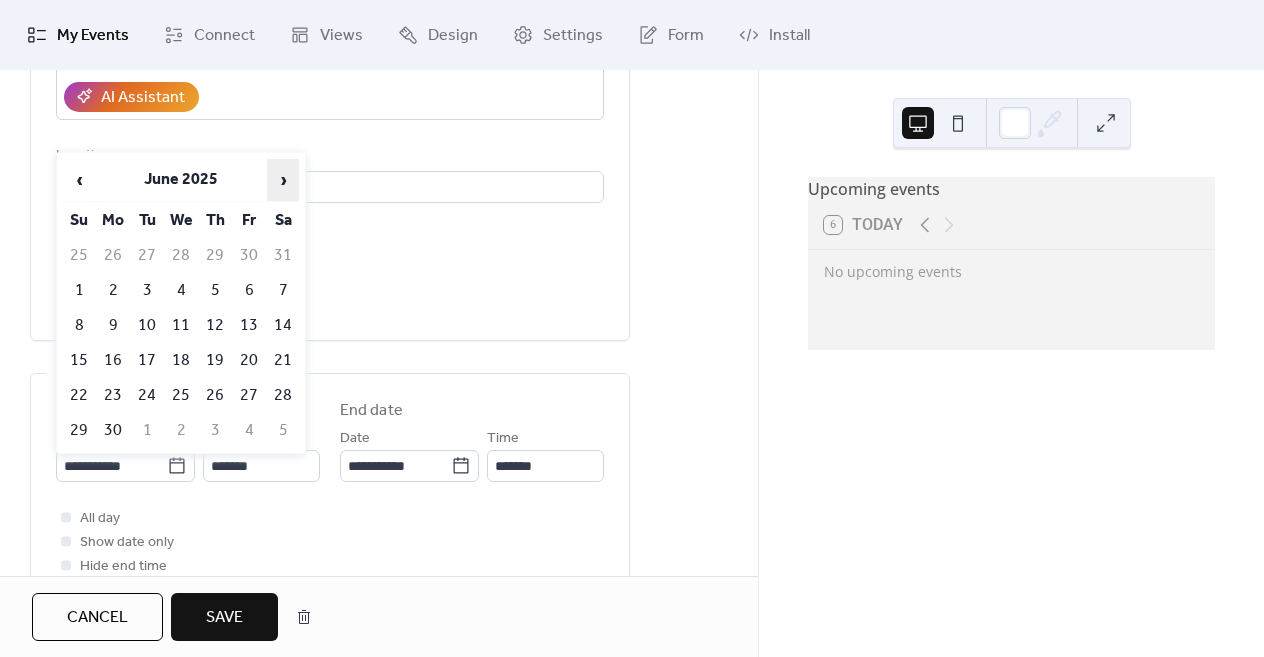 click on "›" at bounding box center [283, 180] 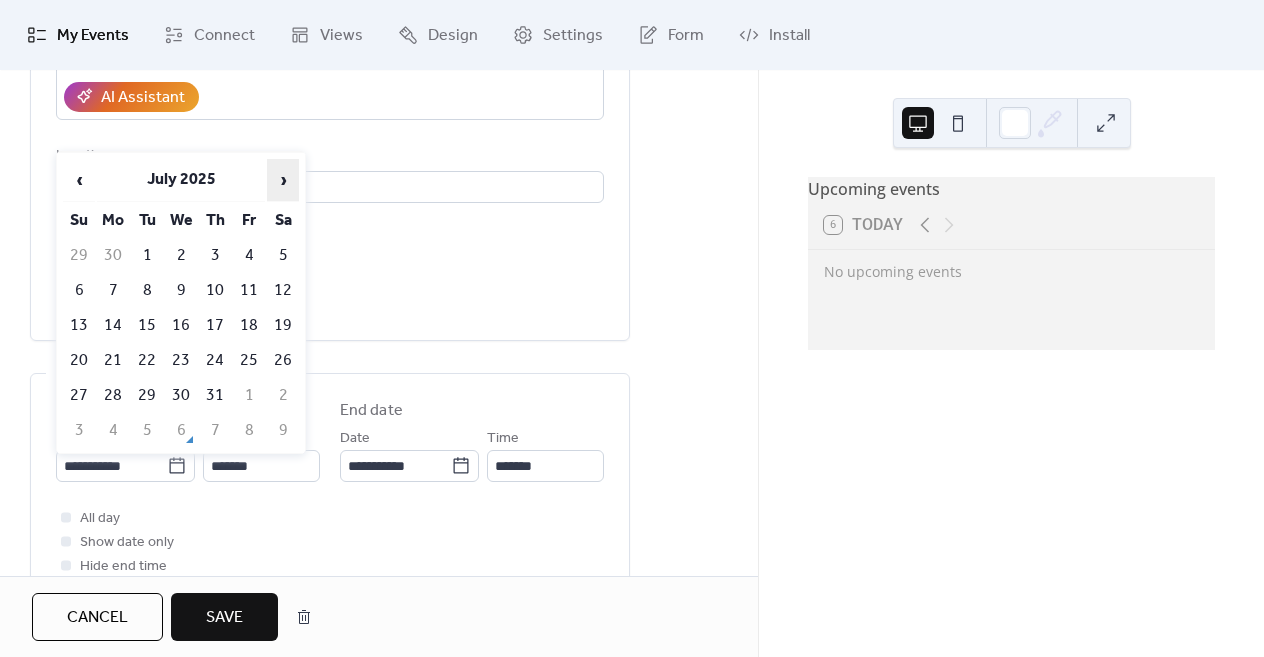 click on "›" at bounding box center [283, 180] 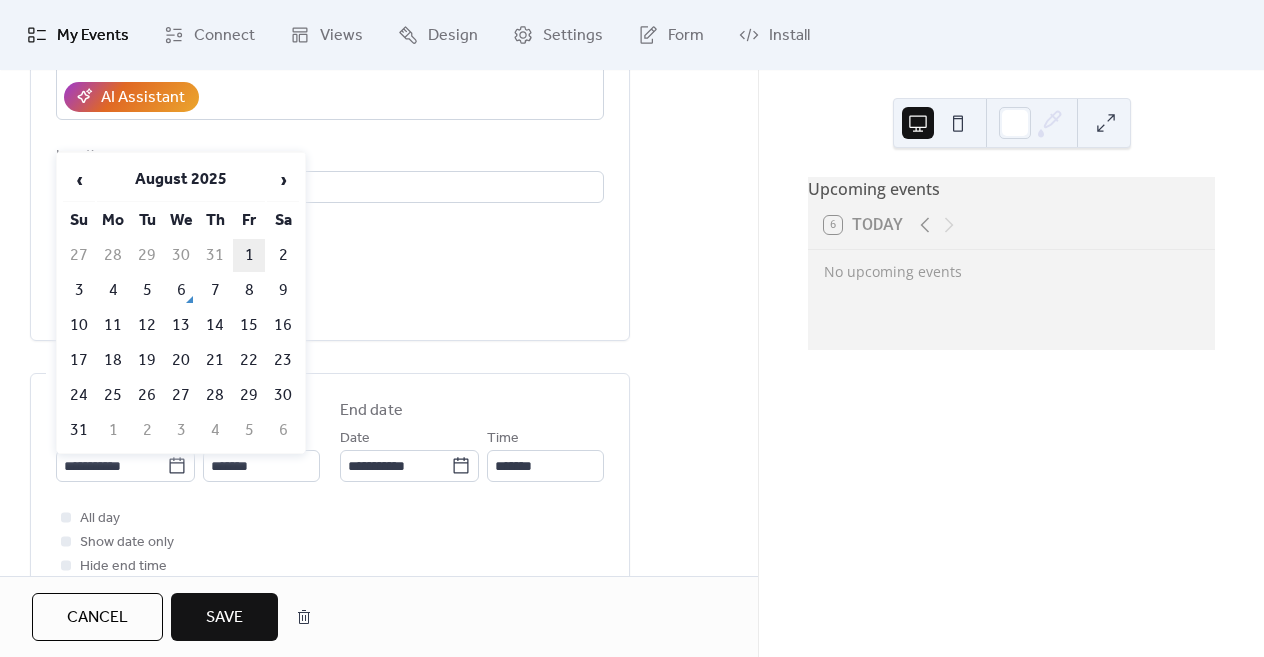 click on "1" at bounding box center [249, 255] 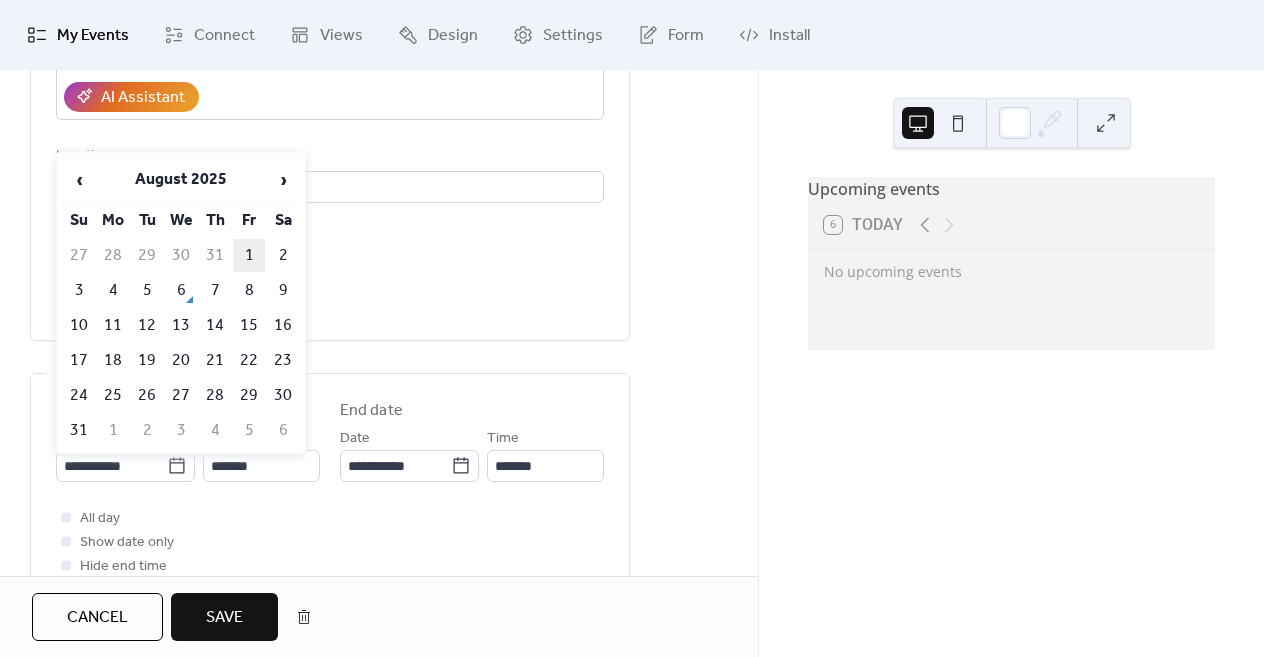 type on "**********" 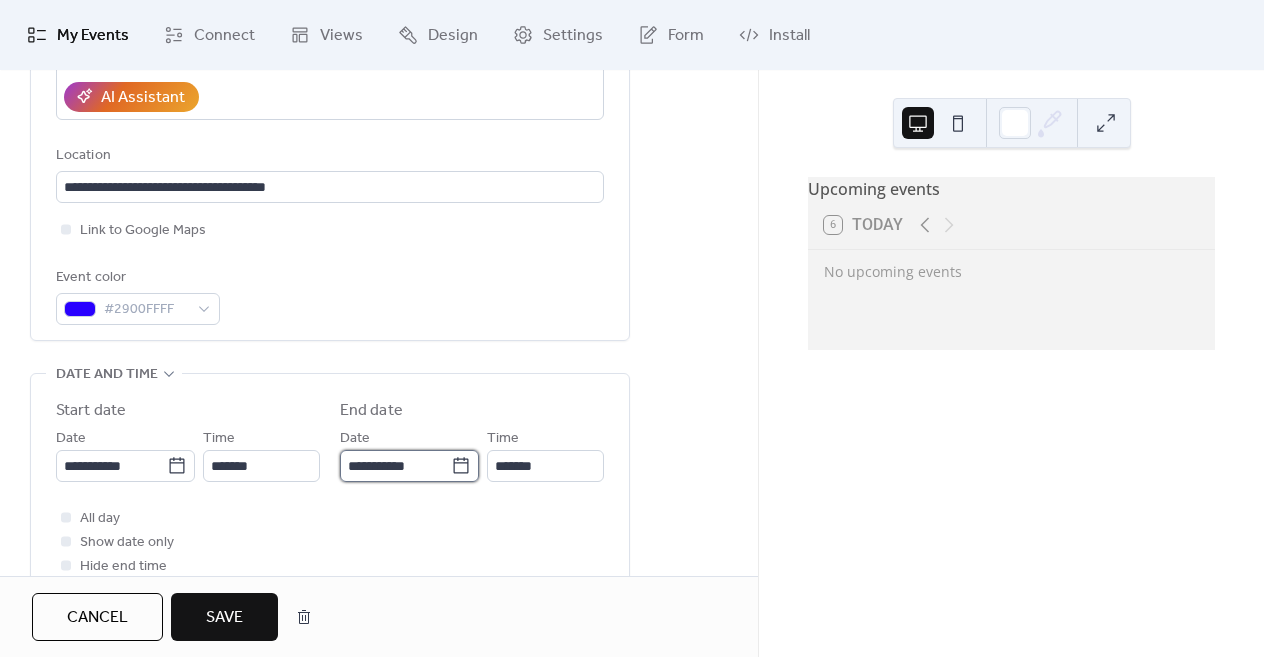 click on "**********" at bounding box center [395, 466] 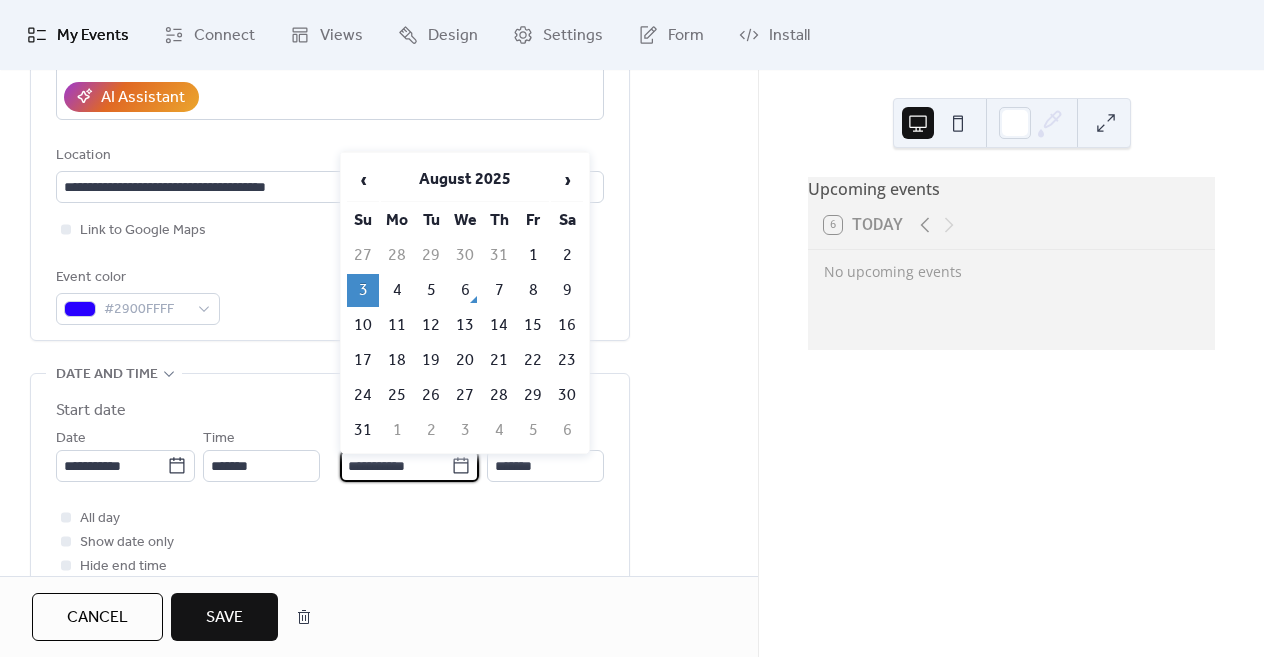 click on "All day Show date only Hide end time" at bounding box center (330, 542) 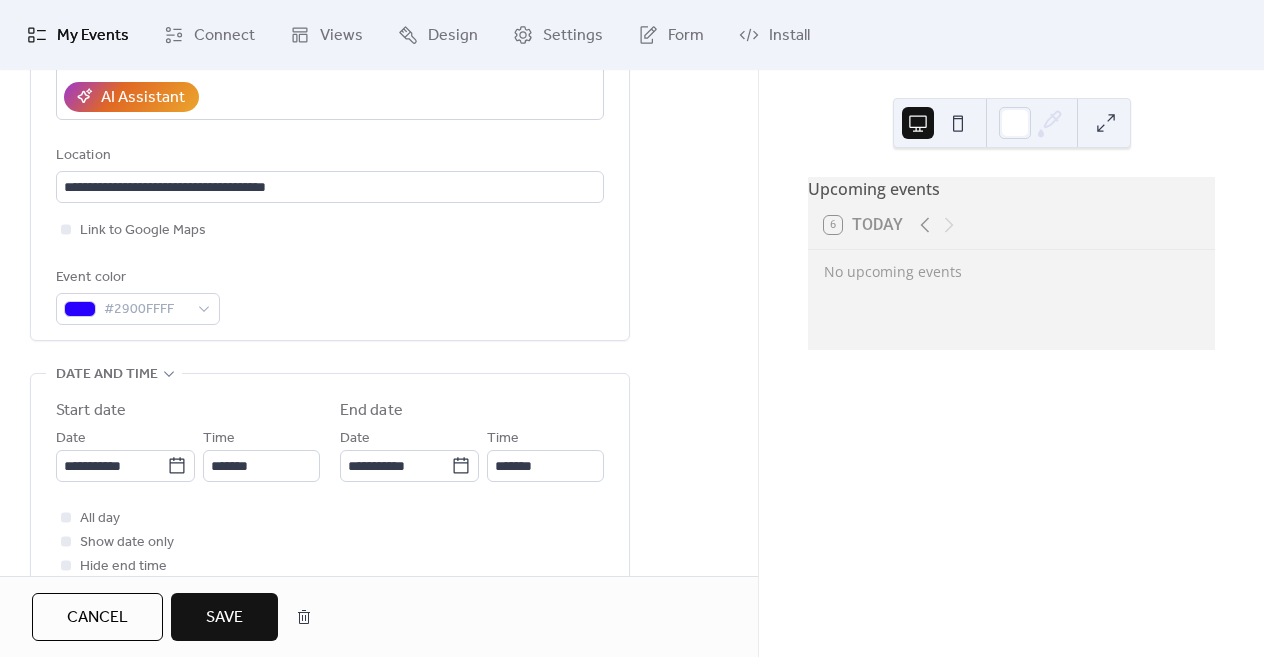 click on "Save" at bounding box center [224, 617] 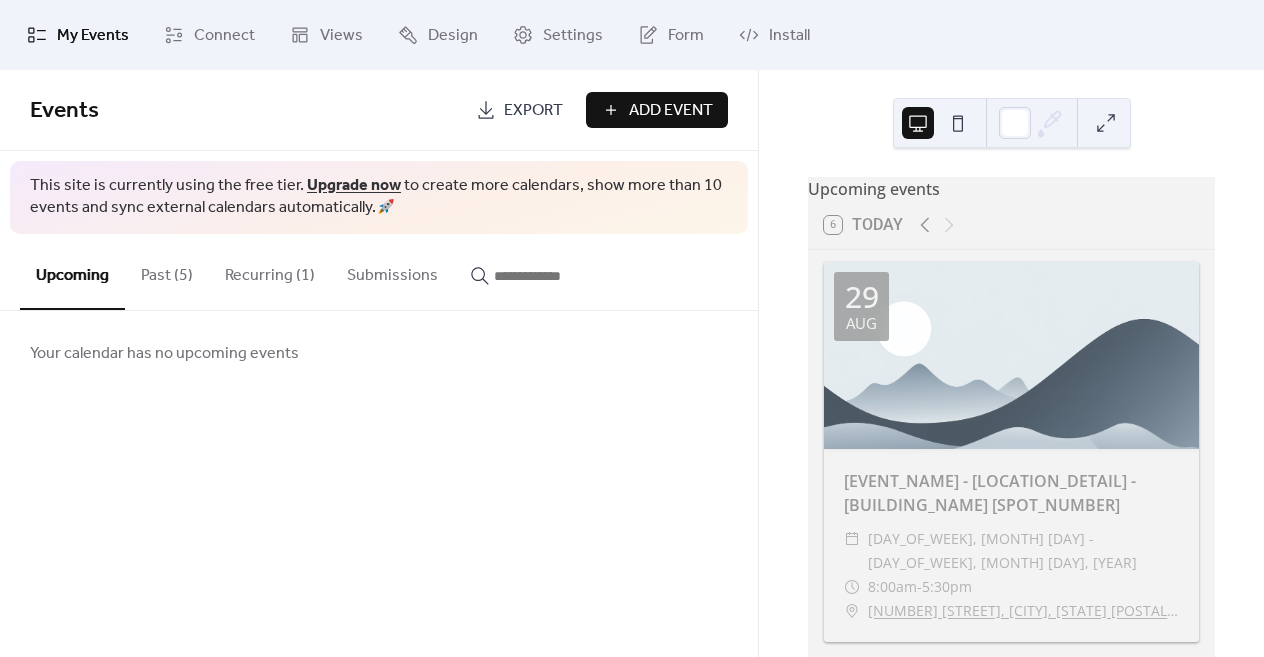 click on "Recurring (1)" at bounding box center [270, 271] 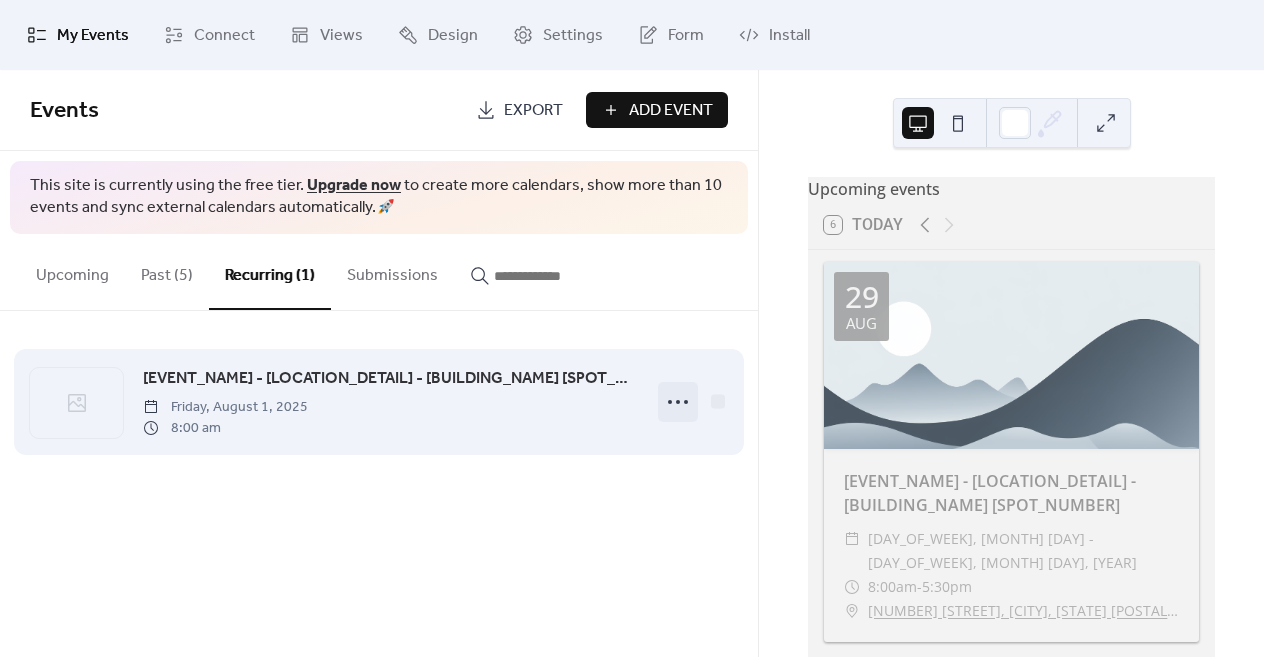 click 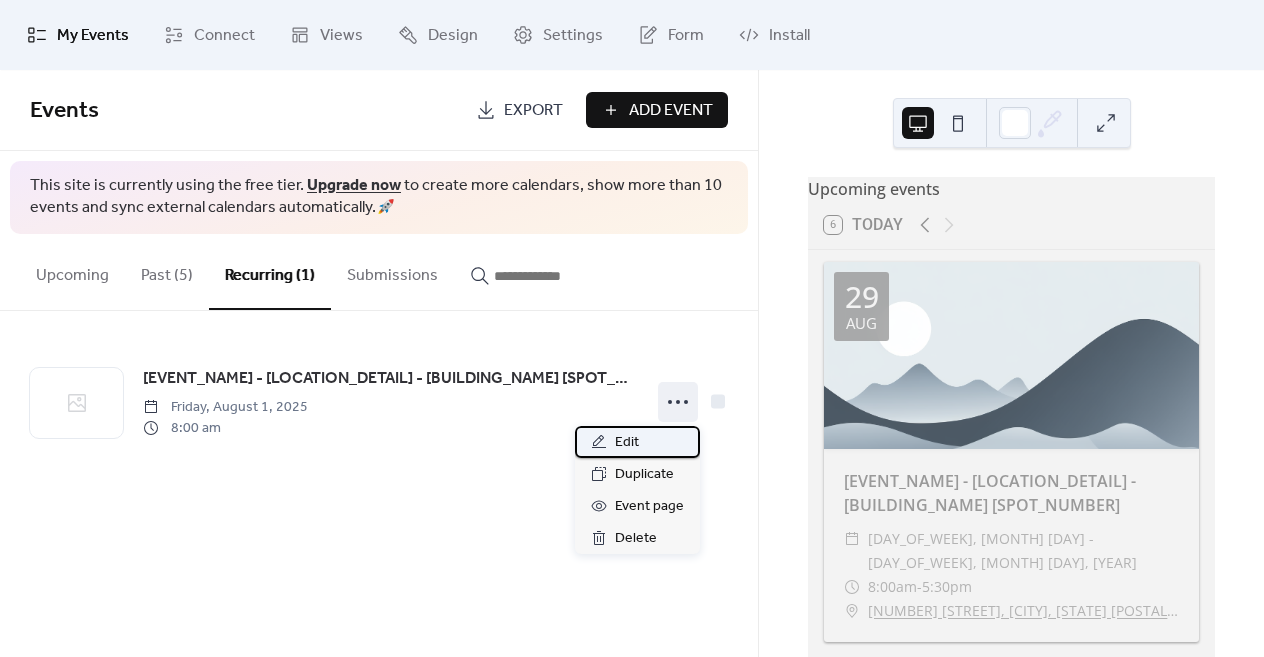 click on "Edit" at bounding box center [637, 442] 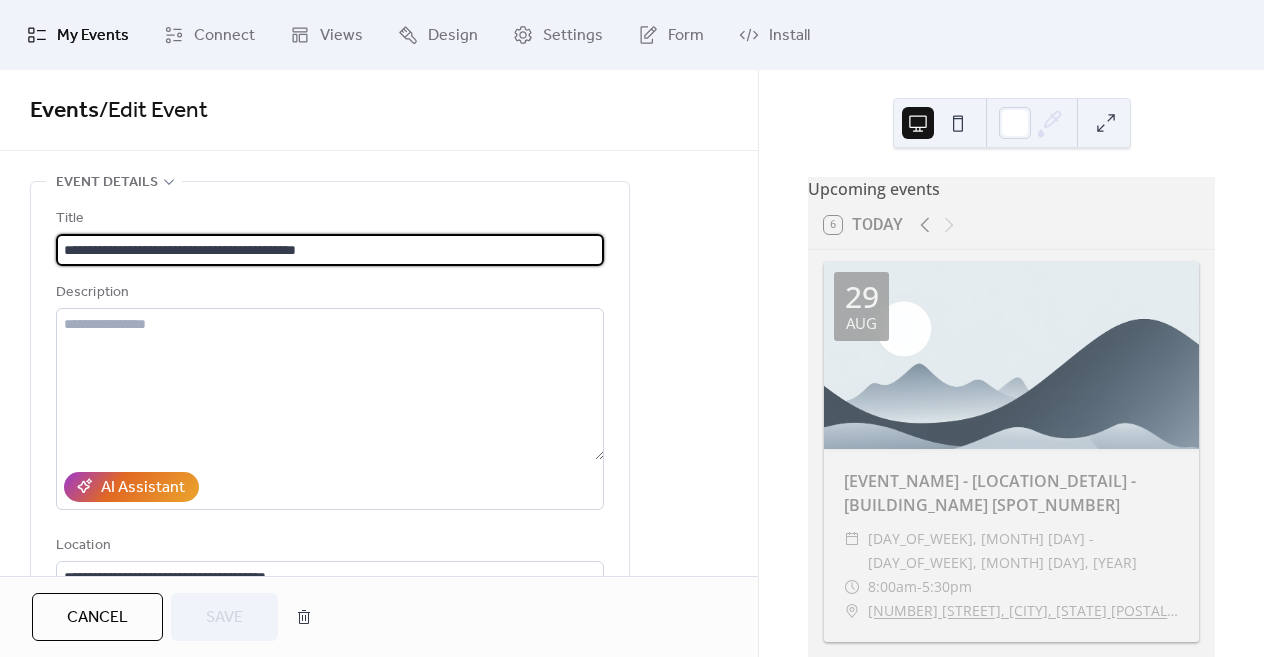 click on "**********" at bounding box center [330, 250] 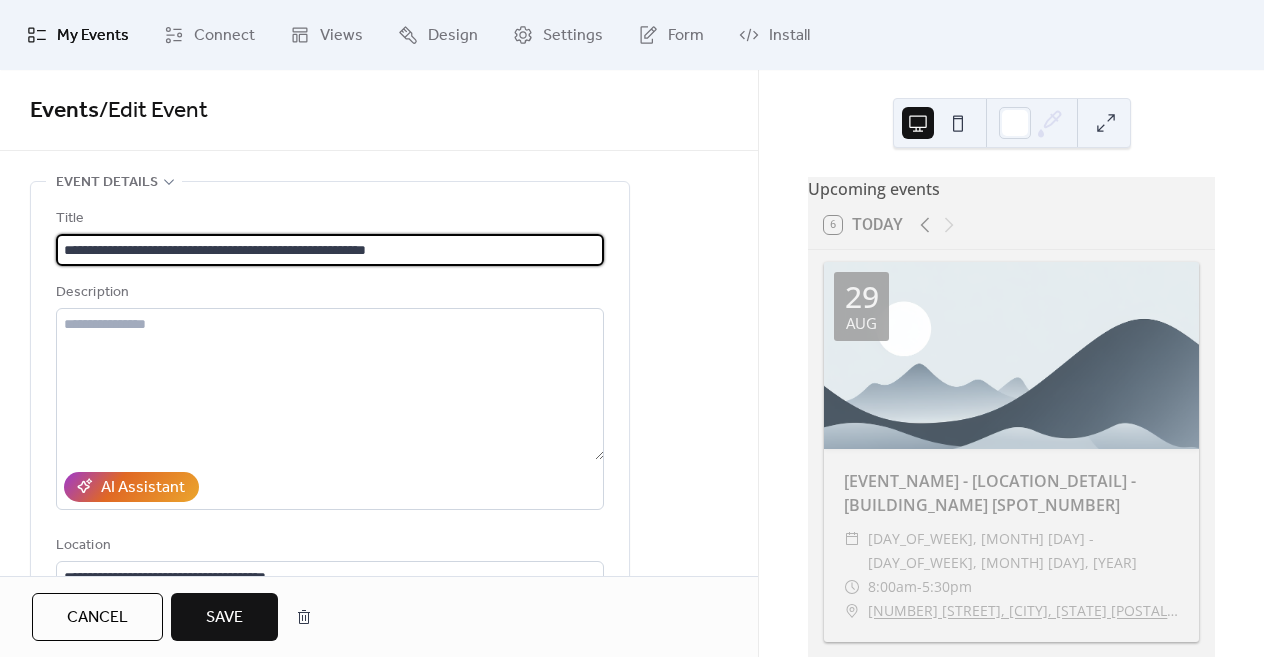 click on "**********" at bounding box center (330, 250) 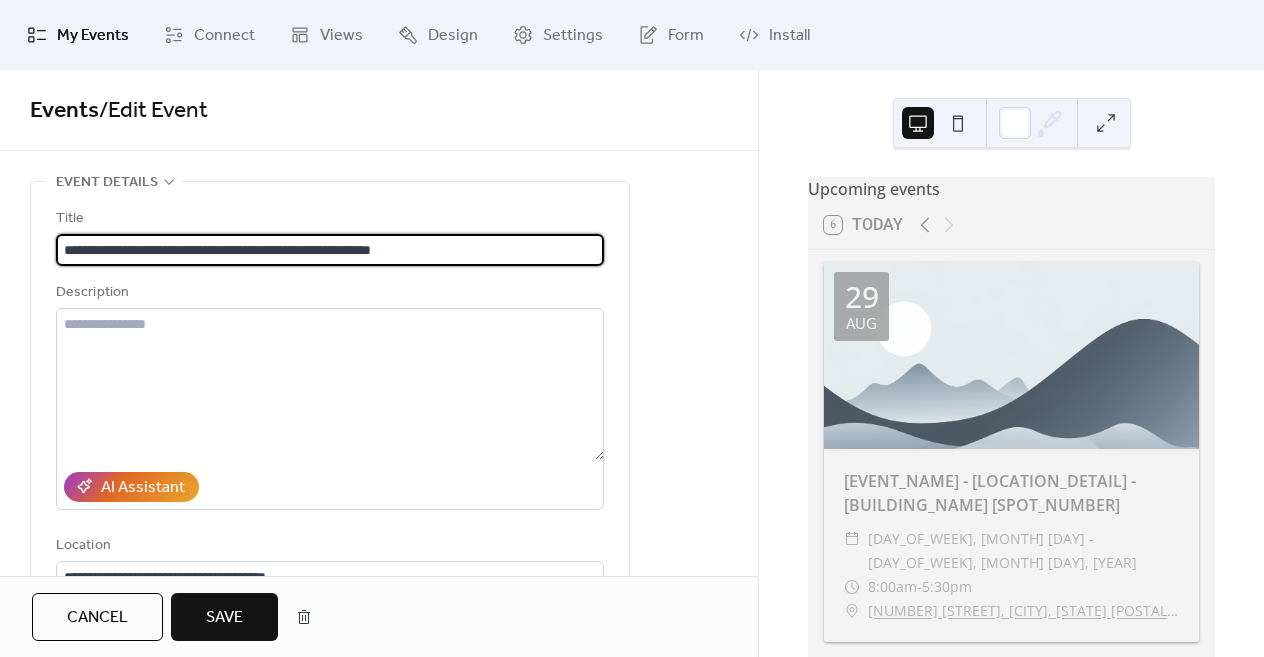 type on "**********" 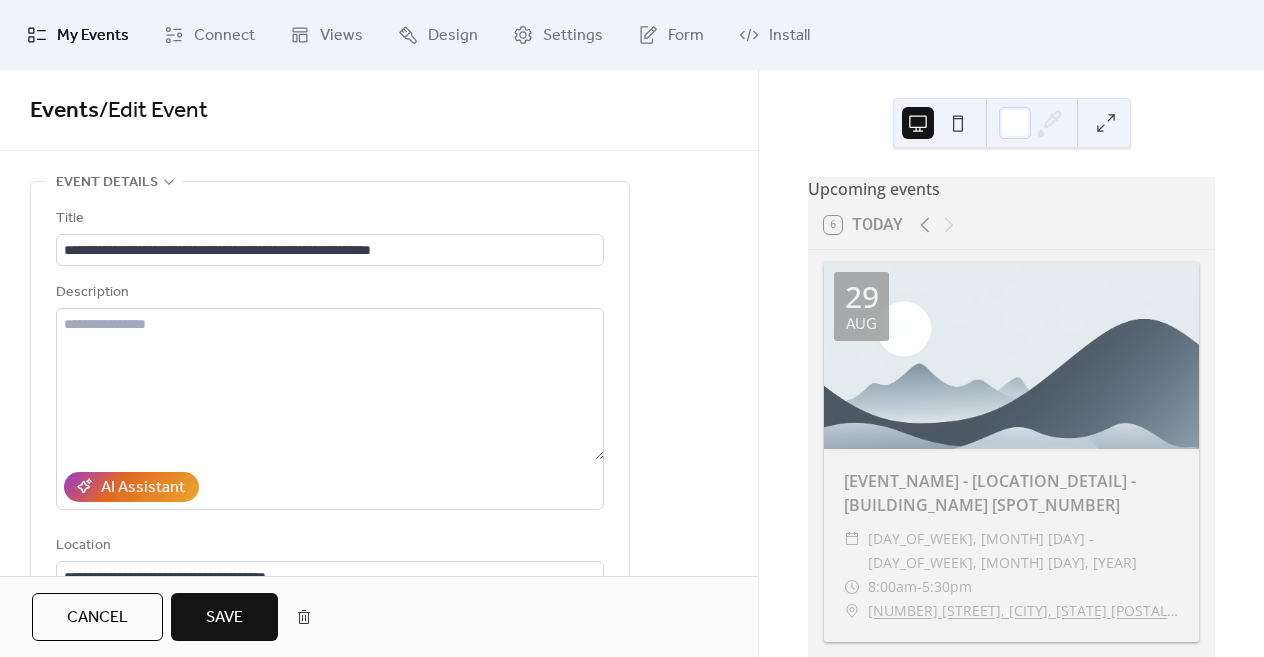 click on "Save" at bounding box center [224, 618] 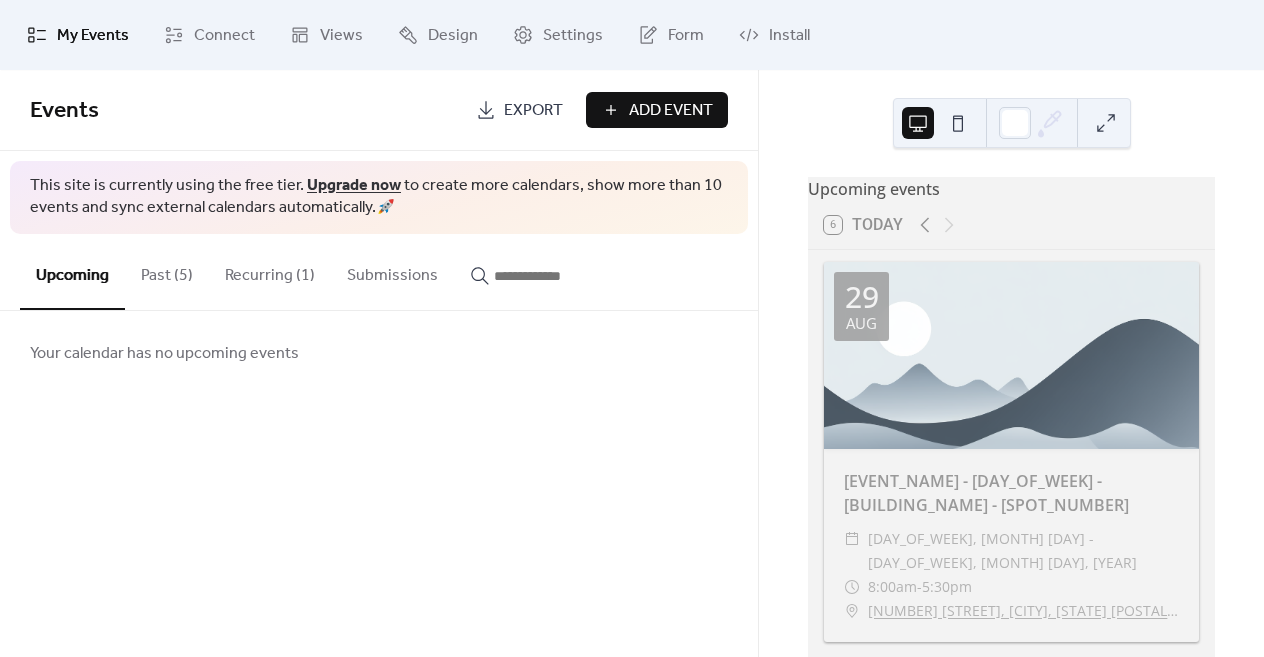 click on "Recurring (1)" at bounding box center [270, 271] 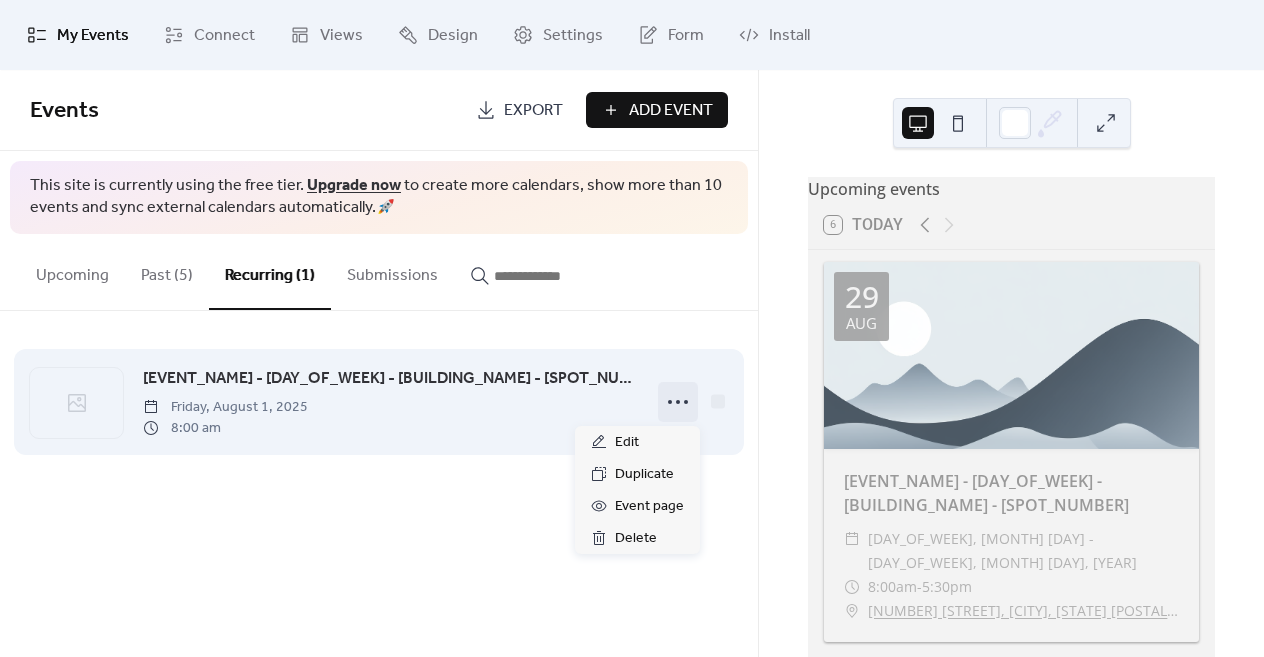 click 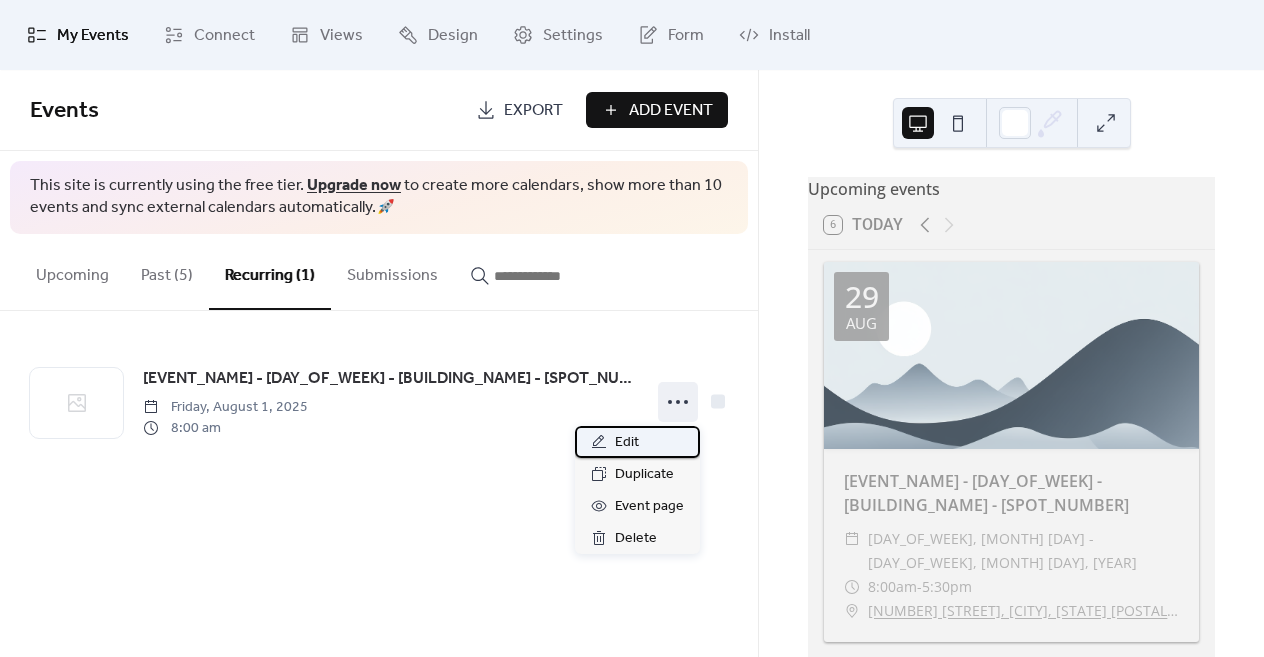 click on "Edit" at bounding box center (637, 442) 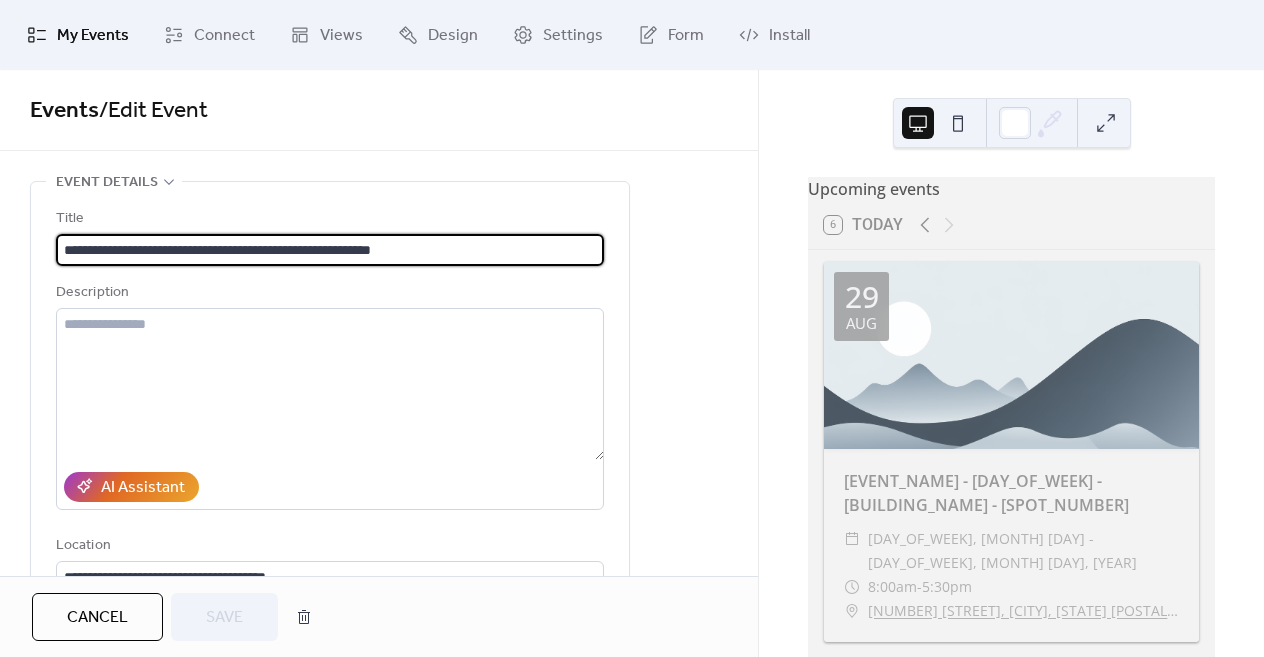 click on "**********" at bounding box center [330, 250] 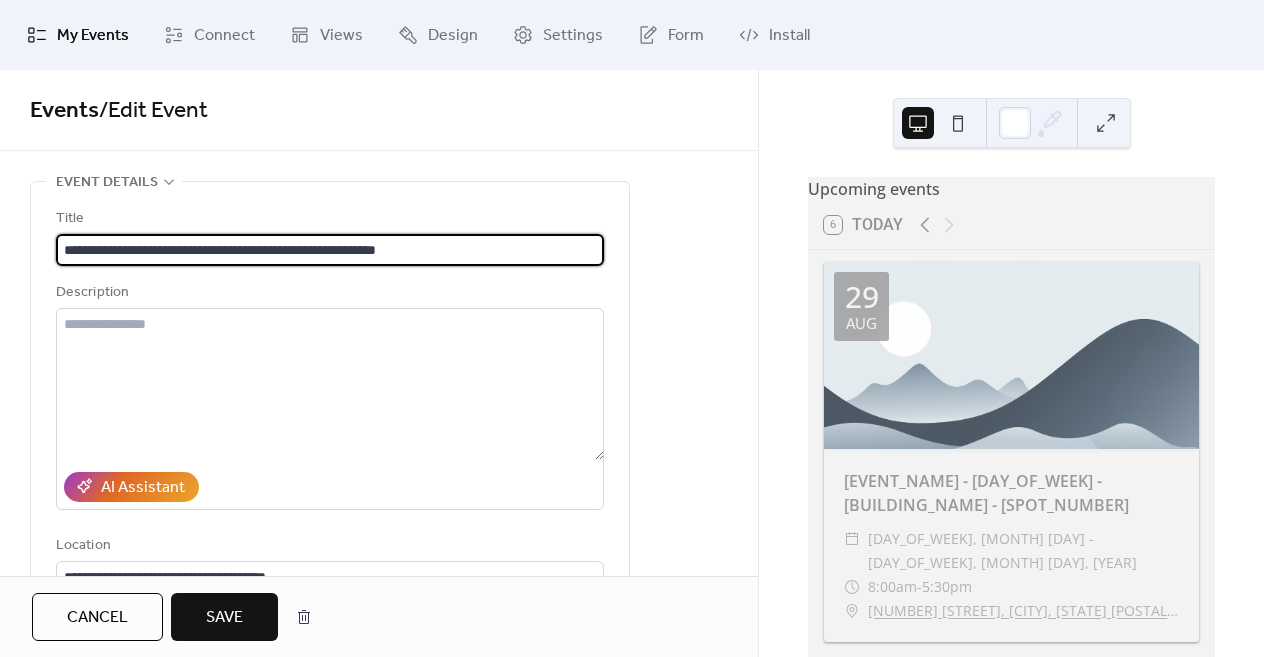 type on "**********" 